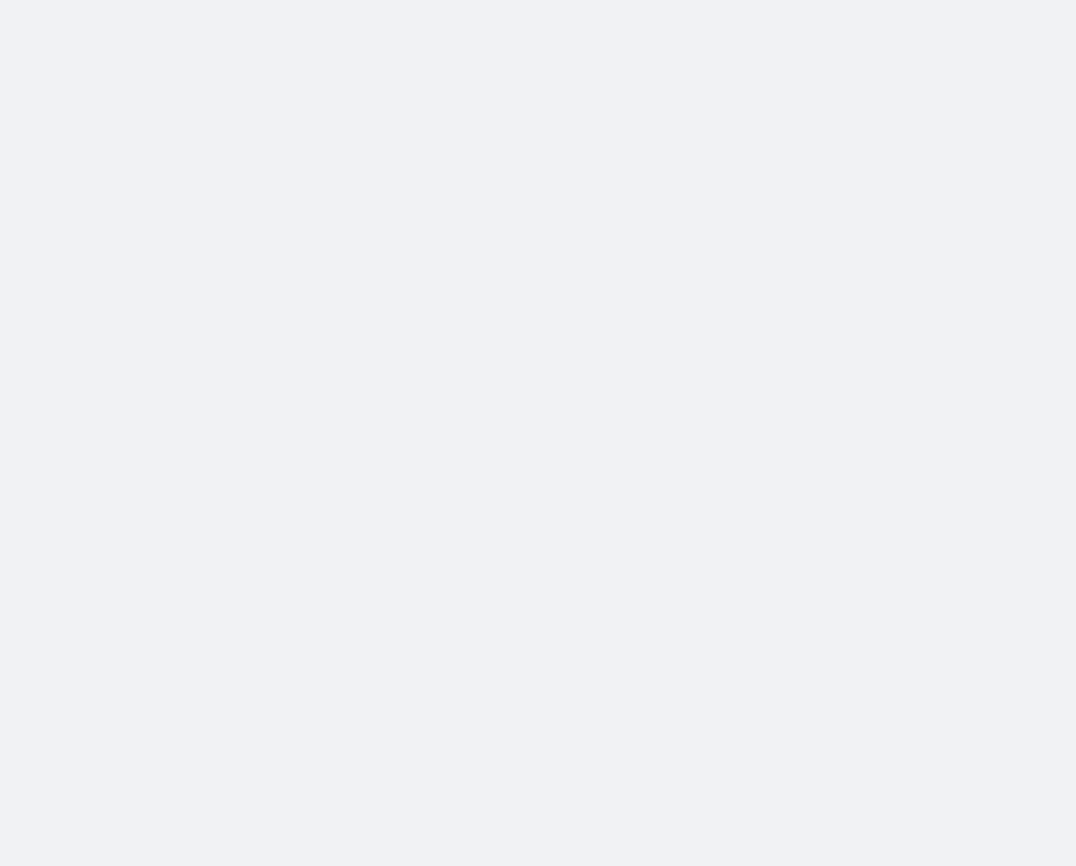 scroll, scrollTop: 0, scrollLeft: 0, axis: both 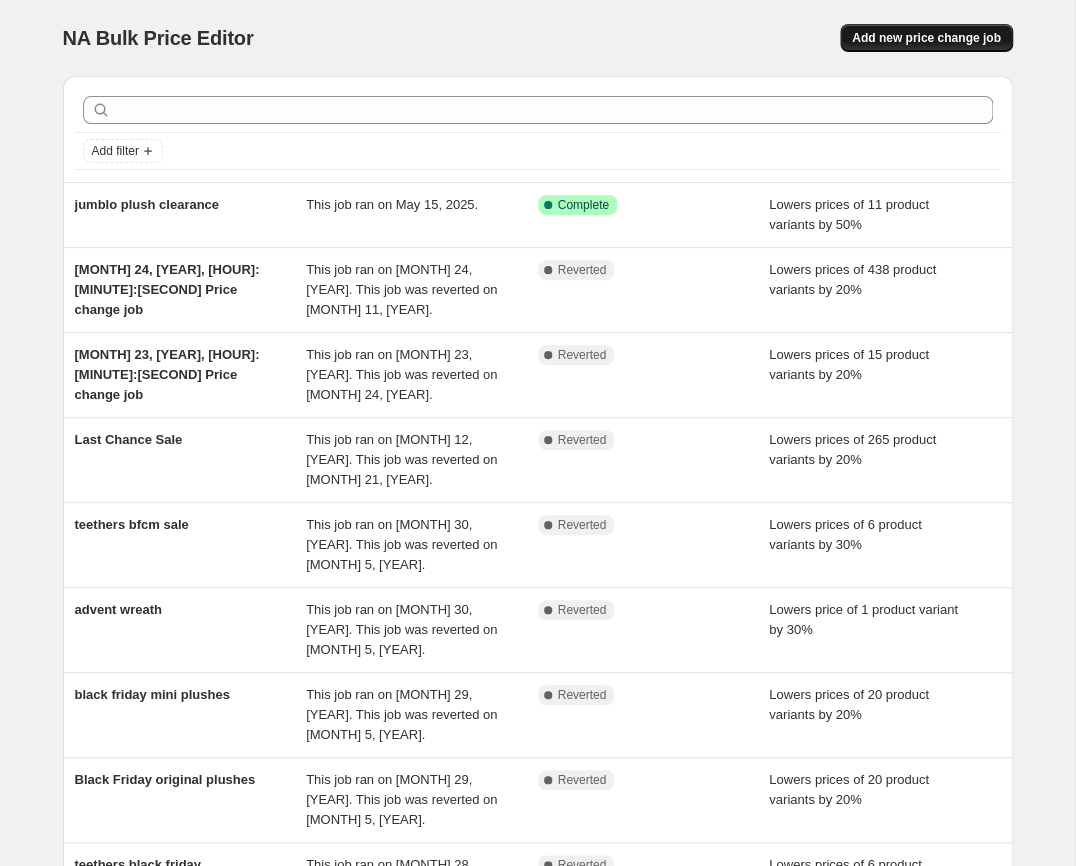 click on "Add new price change job" at bounding box center (926, 38) 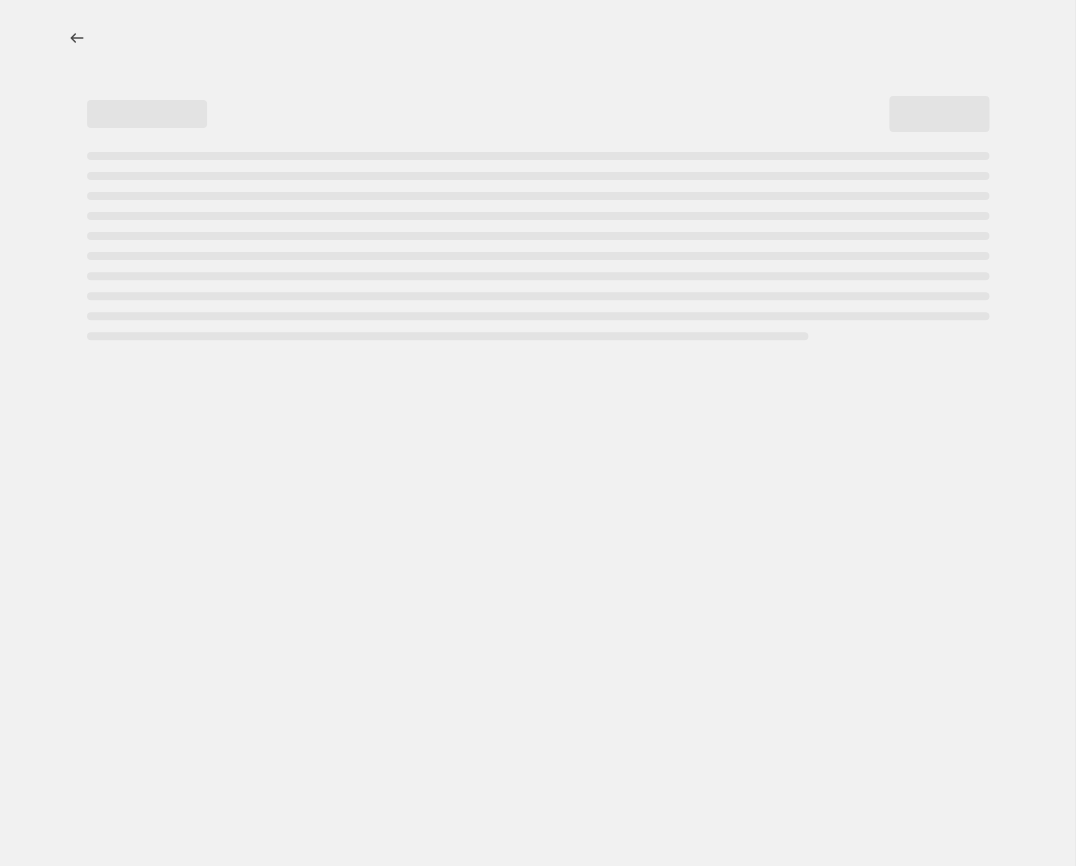 select on "percentage" 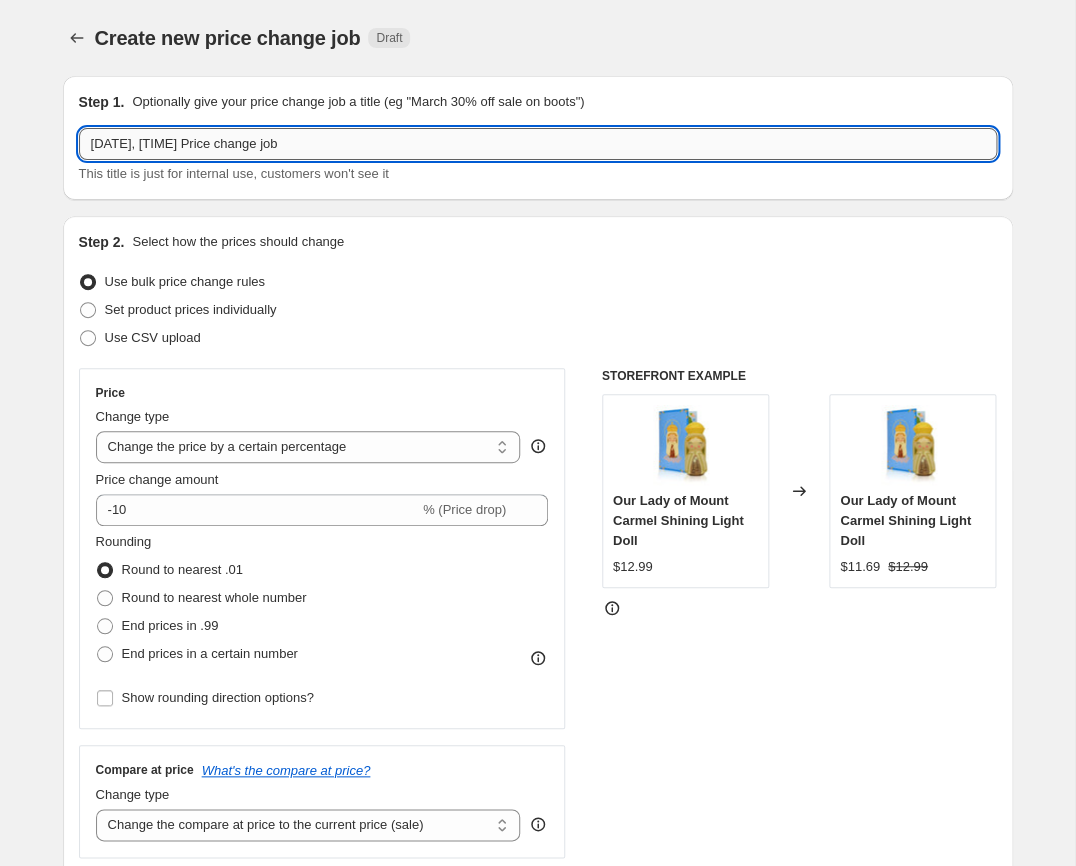 click on "[DATE], [TIME] Price change job" at bounding box center (538, 144) 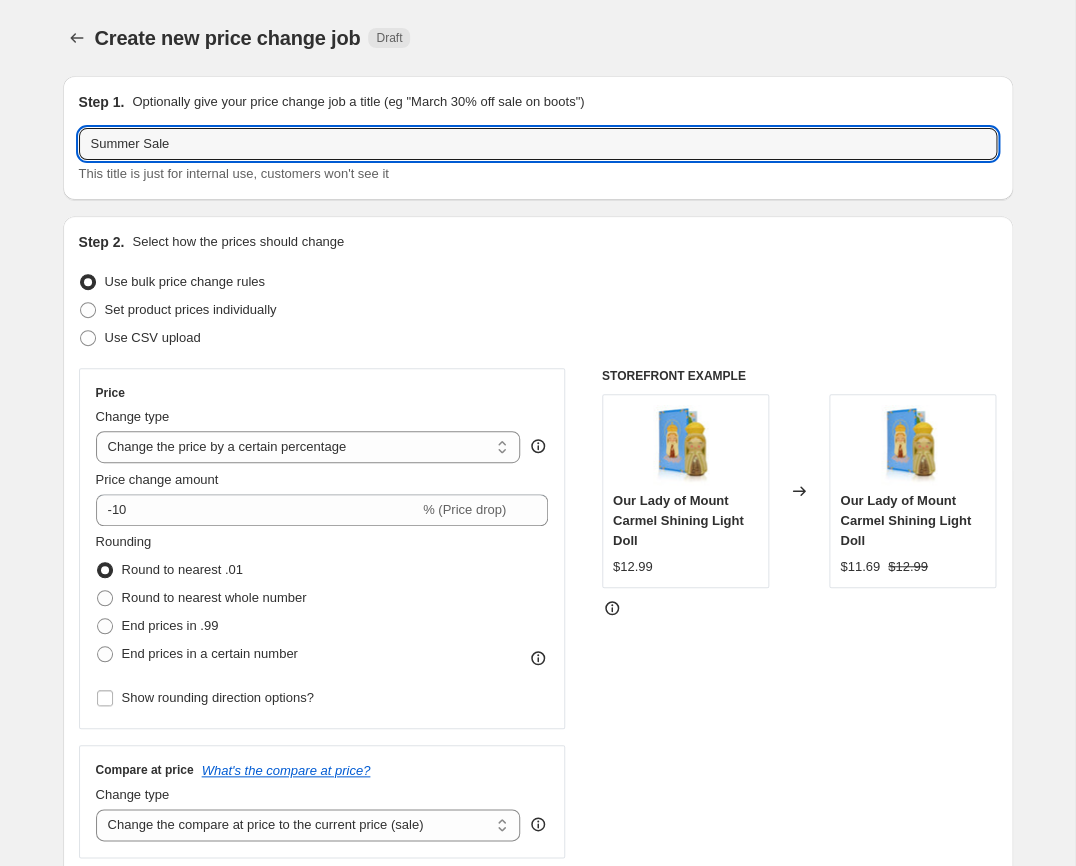 type on "Summer Sale" 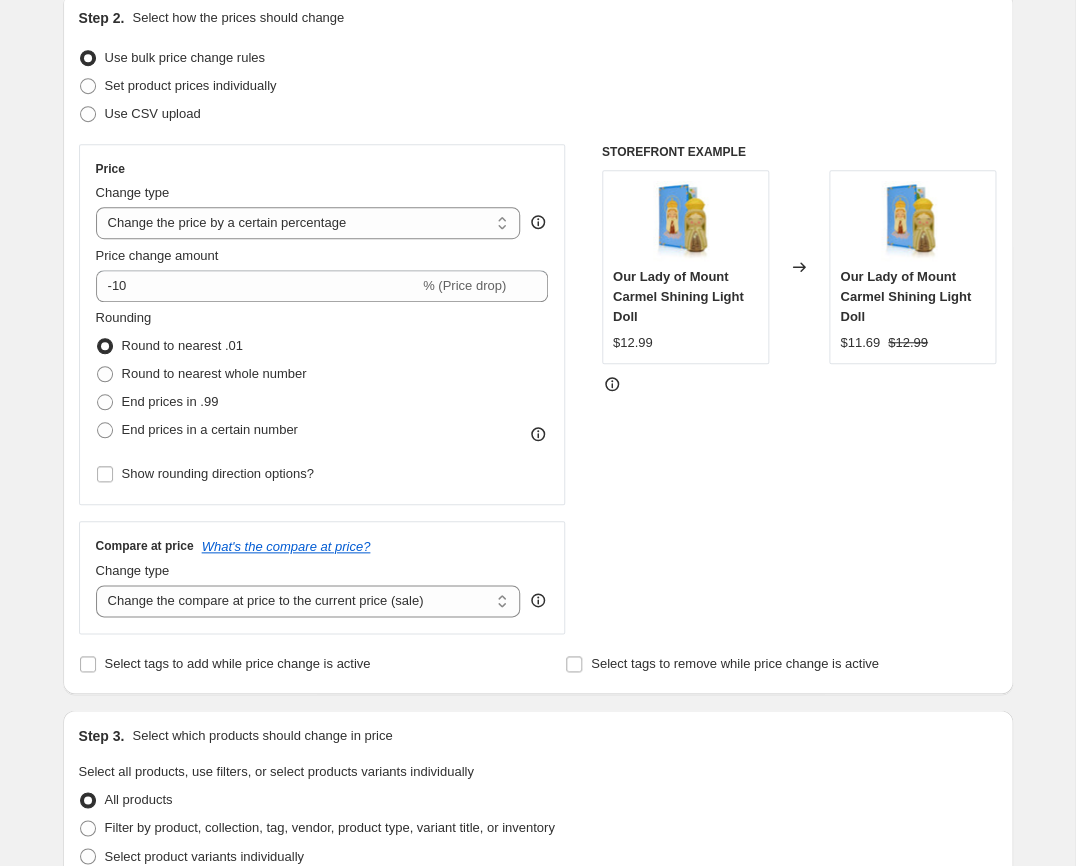 scroll, scrollTop: 234, scrollLeft: 0, axis: vertical 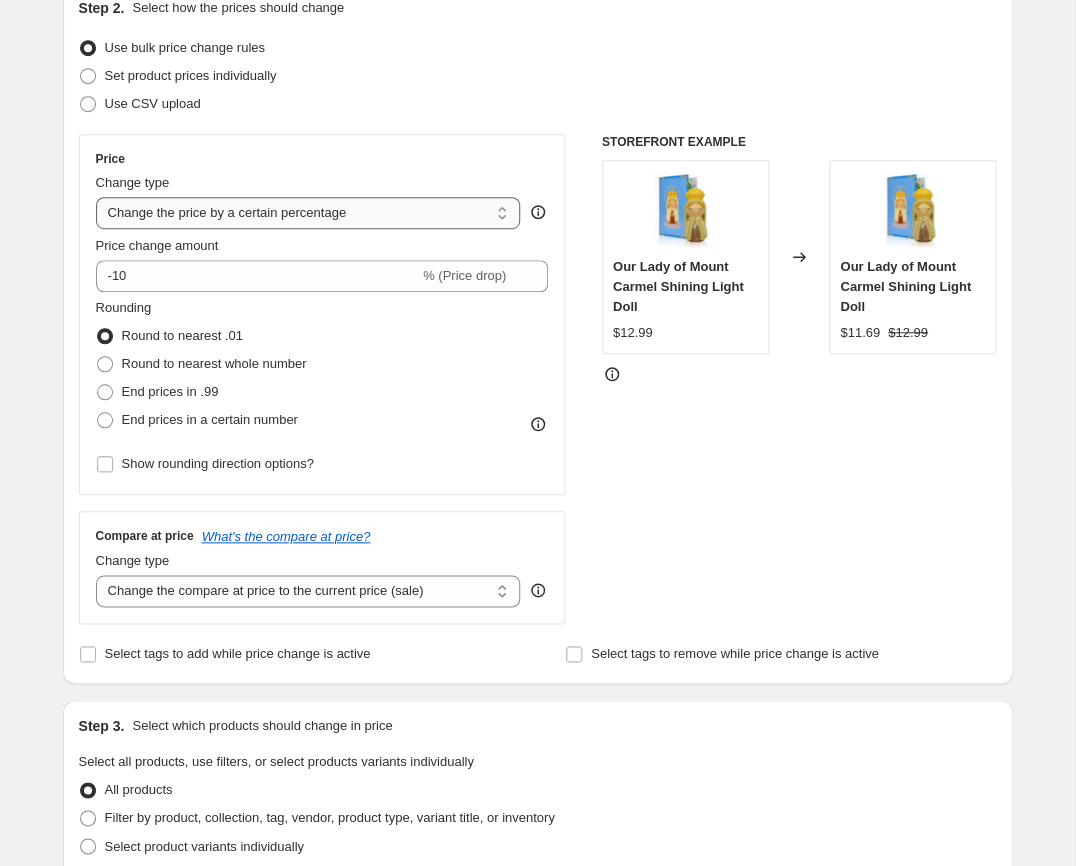 click on "Change the price by a certain percentage" at bounding box center (0, 0) 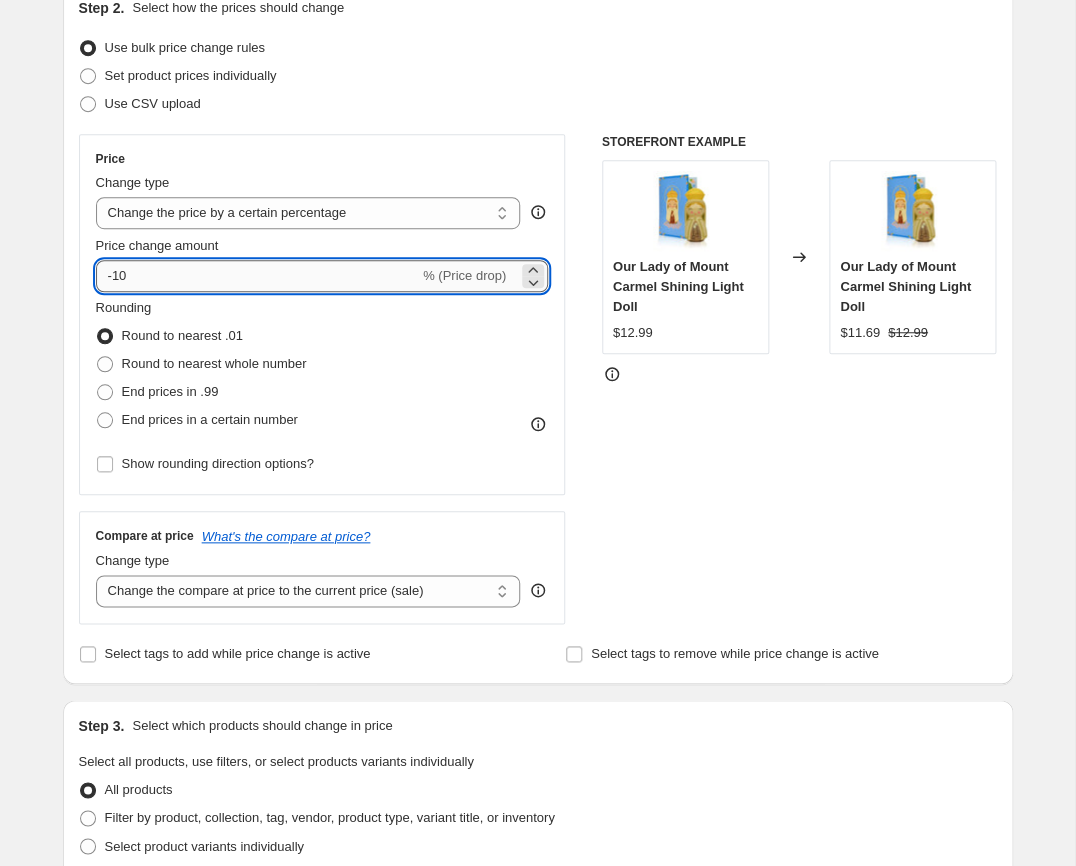 click on "-10" at bounding box center (257, 276) 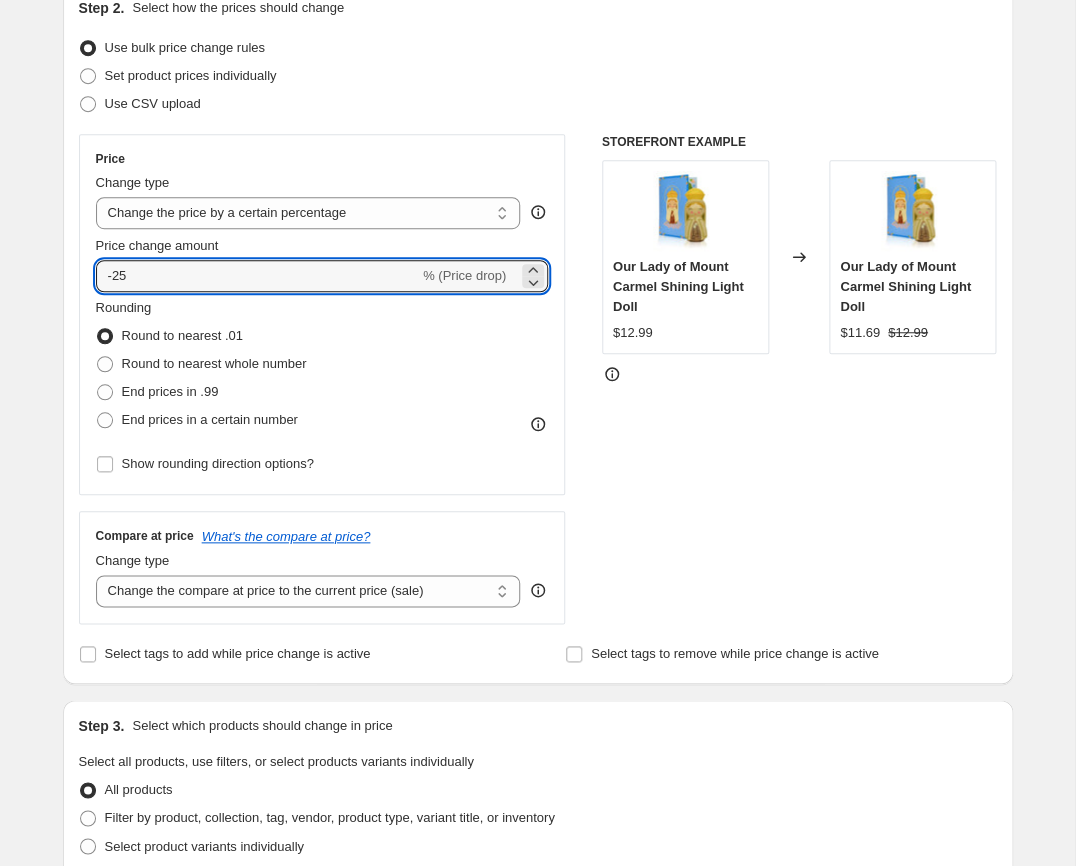 type on "-25" 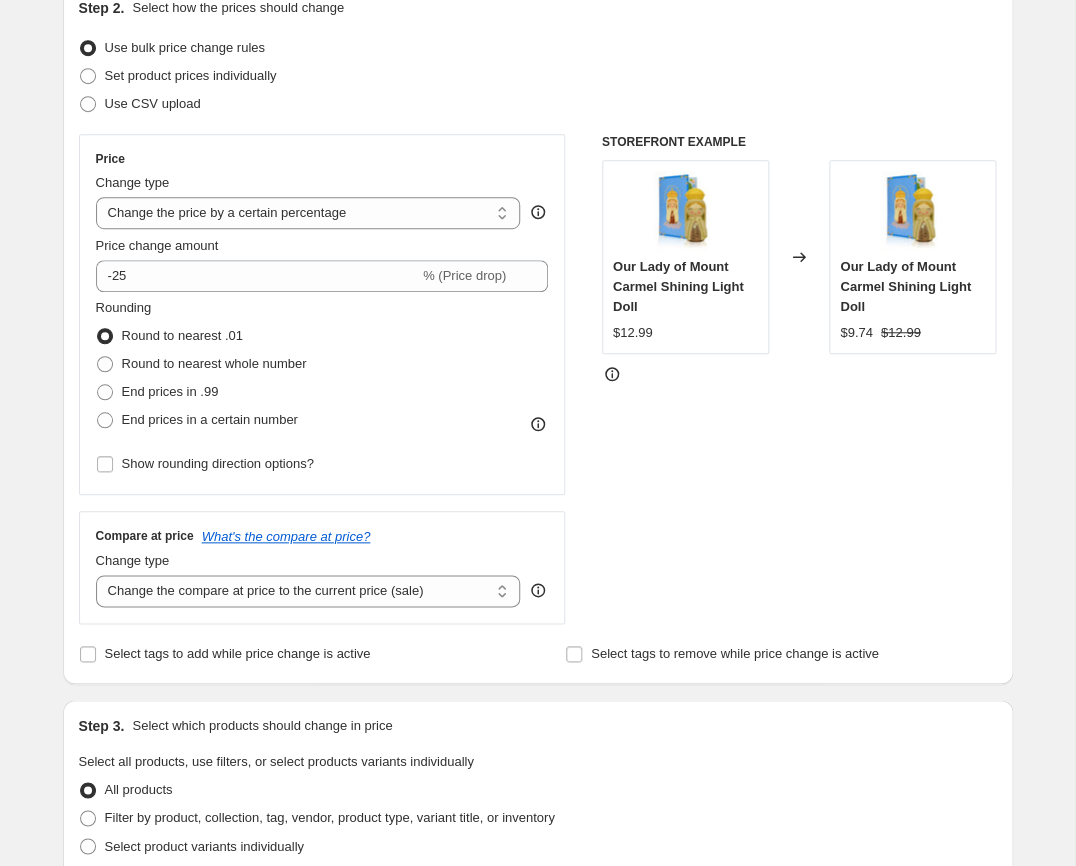 click on "Price Change type Change the price to a certain amount Change the price by a certain amount Change the price by a certain percentage Change the price to the current compare at price (price before sale) Change the price by a certain amount relative to the compare at price Change the price by a certain percentage relative to the compare at price Don't change the price Change the price by a certain percentage relative to the cost per item Change price to certain cost margin Change the price by a certain percentage Price change amount -25 % (Price drop) Rounding Round to nearest .01 Round to nearest whole number End prices in .99 End prices in a certain number Show rounding direction options? Compare at price What's the compare at price? Change type Change the compare at price to the current price (sale) Change the compare at price to a certain amount Change the compare at price by a certain amount Change the compare at price by a certain percentage Don't change the compare at price Remove the compare at price" at bounding box center (538, 379) 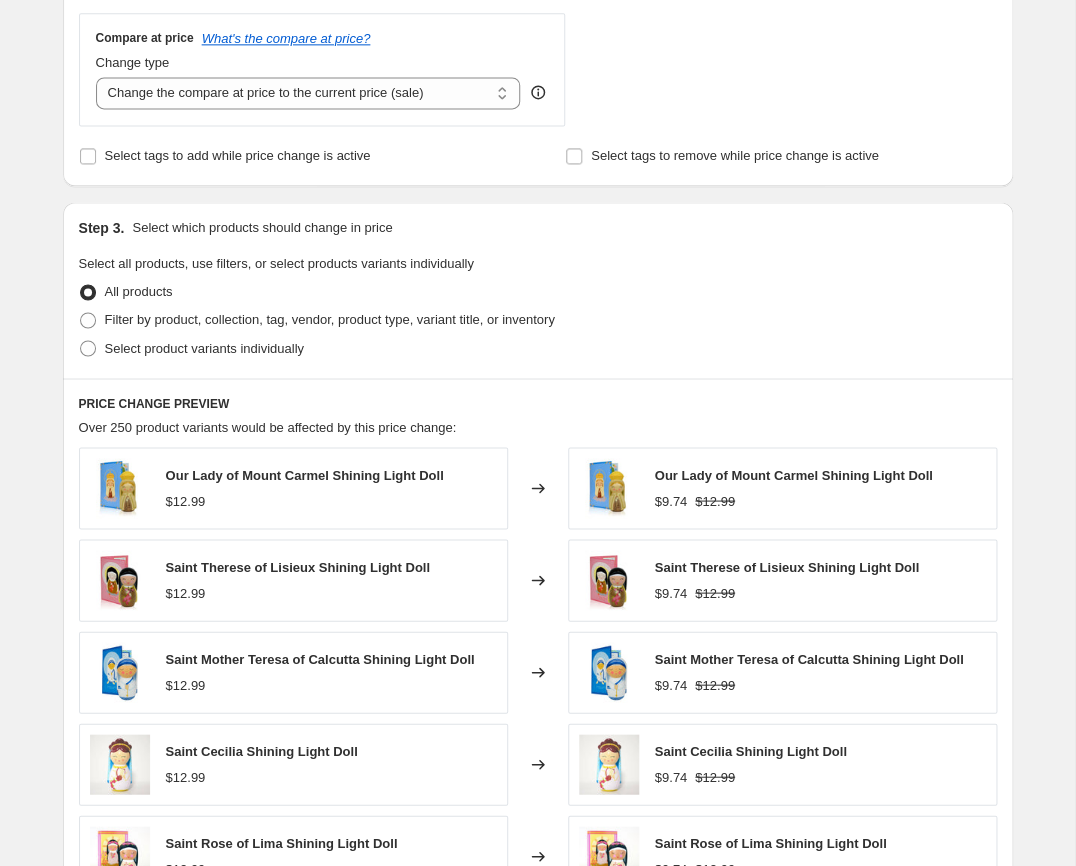 scroll, scrollTop: 736, scrollLeft: 0, axis: vertical 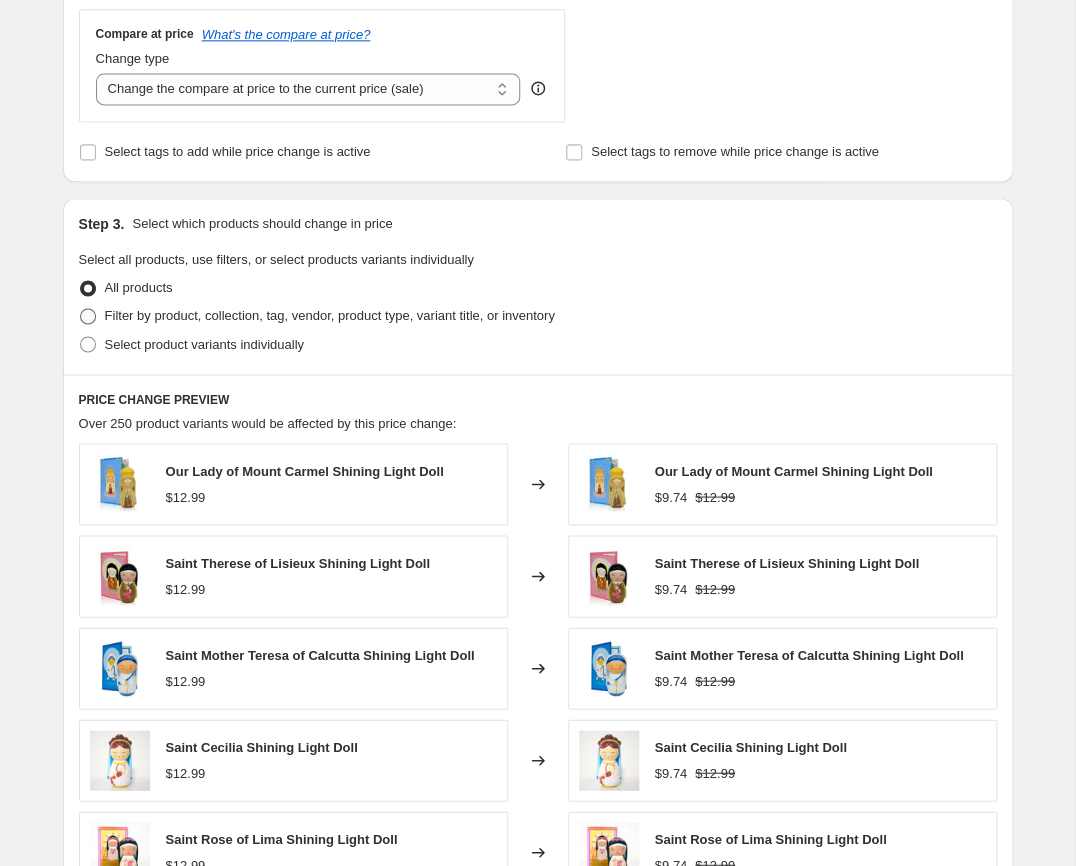 click at bounding box center [88, 316] 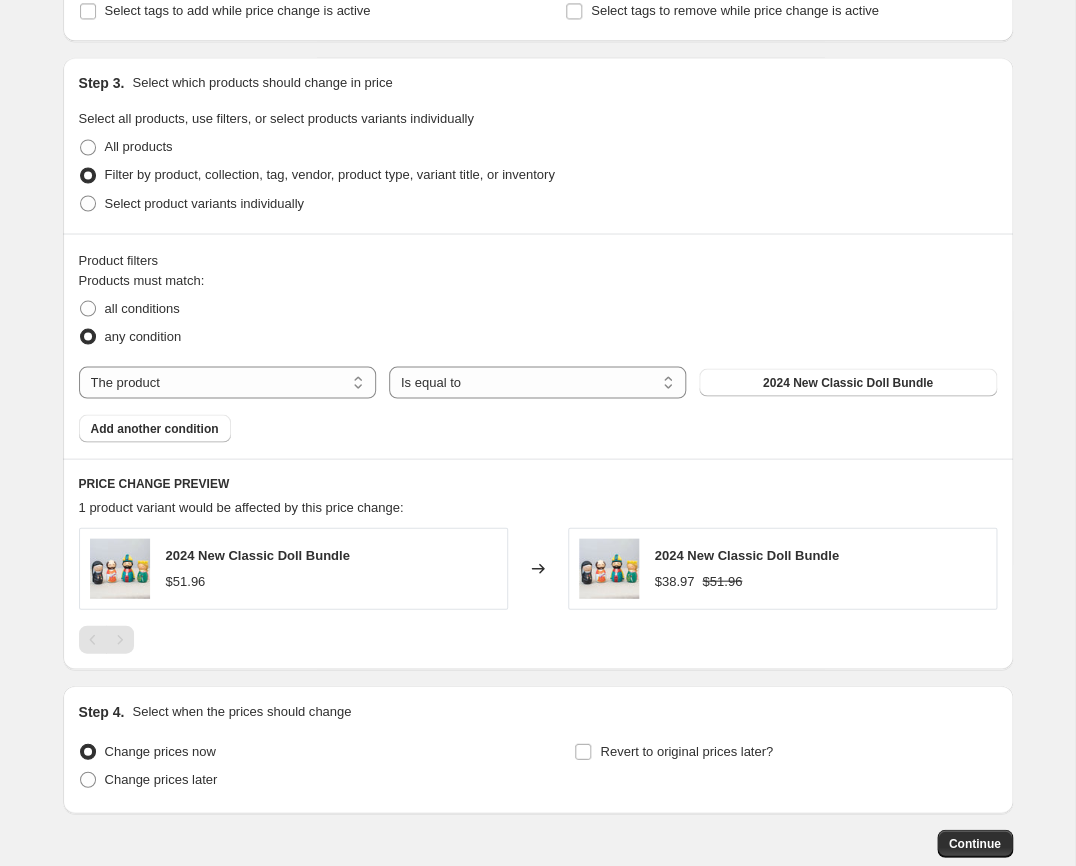 scroll, scrollTop: 897, scrollLeft: 0, axis: vertical 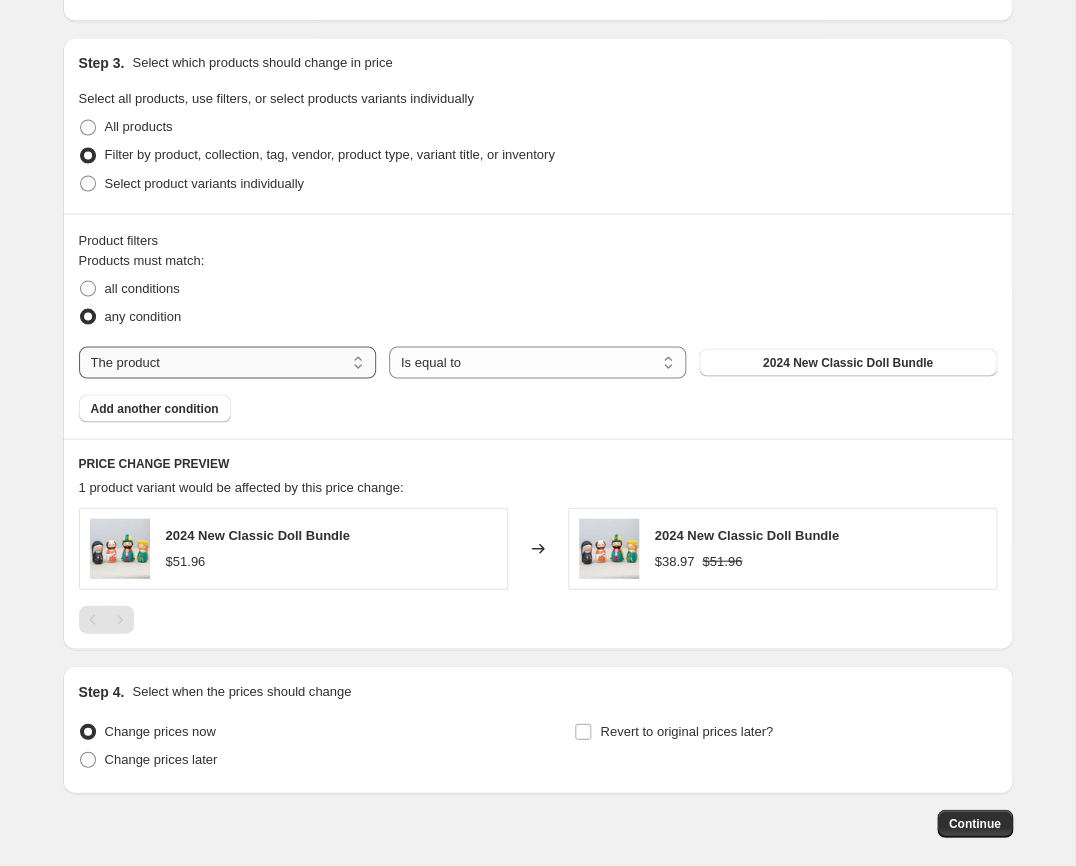 select on "collection" 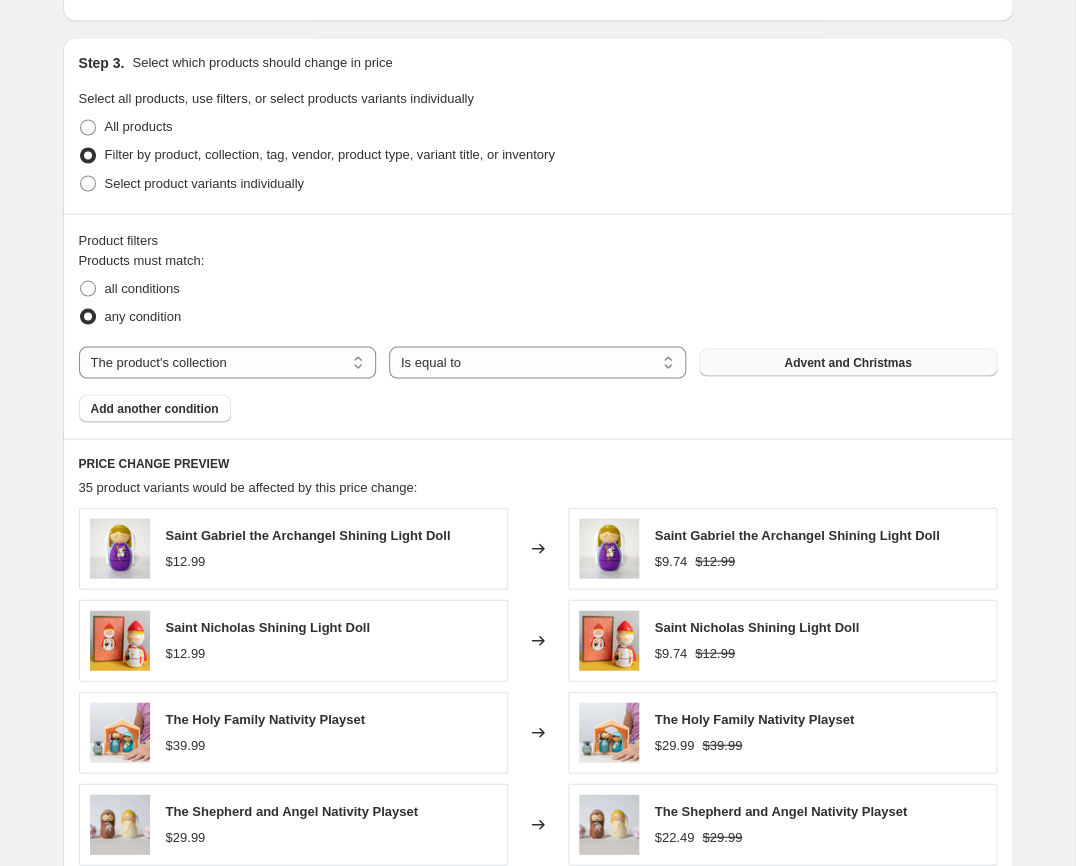 click on "Advent and Christmas" at bounding box center [847, 362] 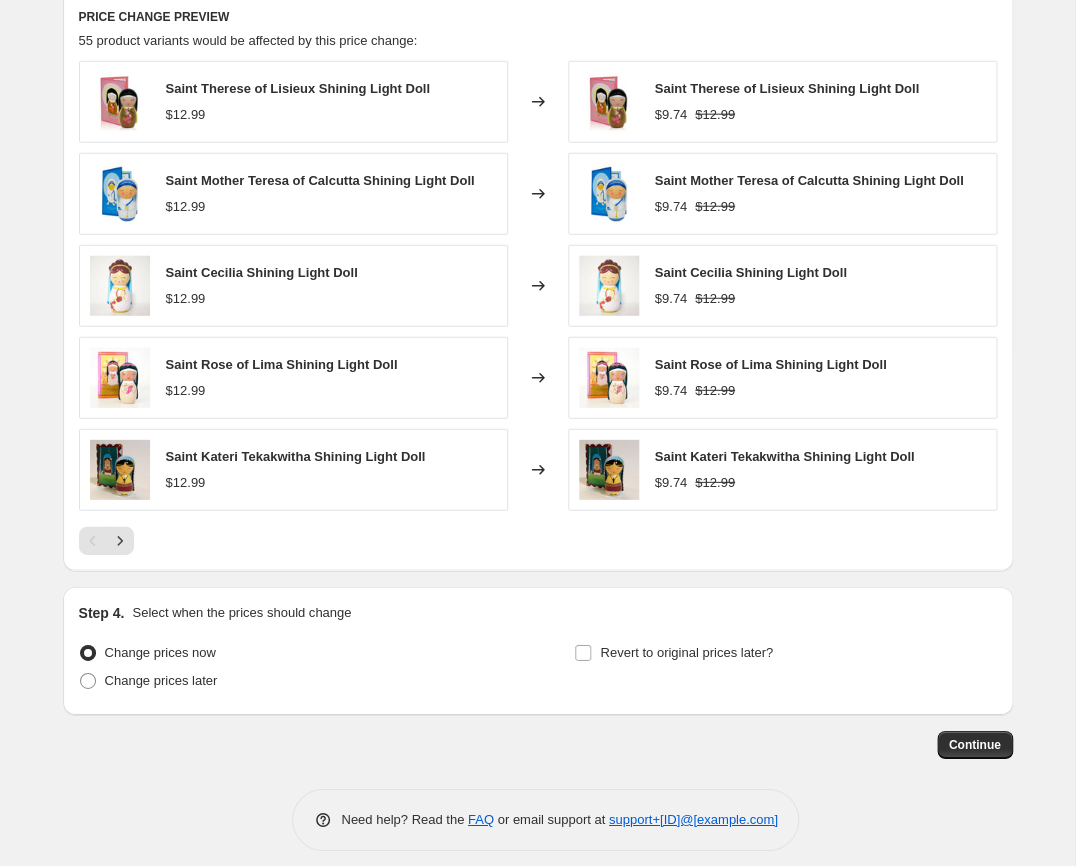scroll, scrollTop: 1358, scrollLeft: 0, axis: vertical 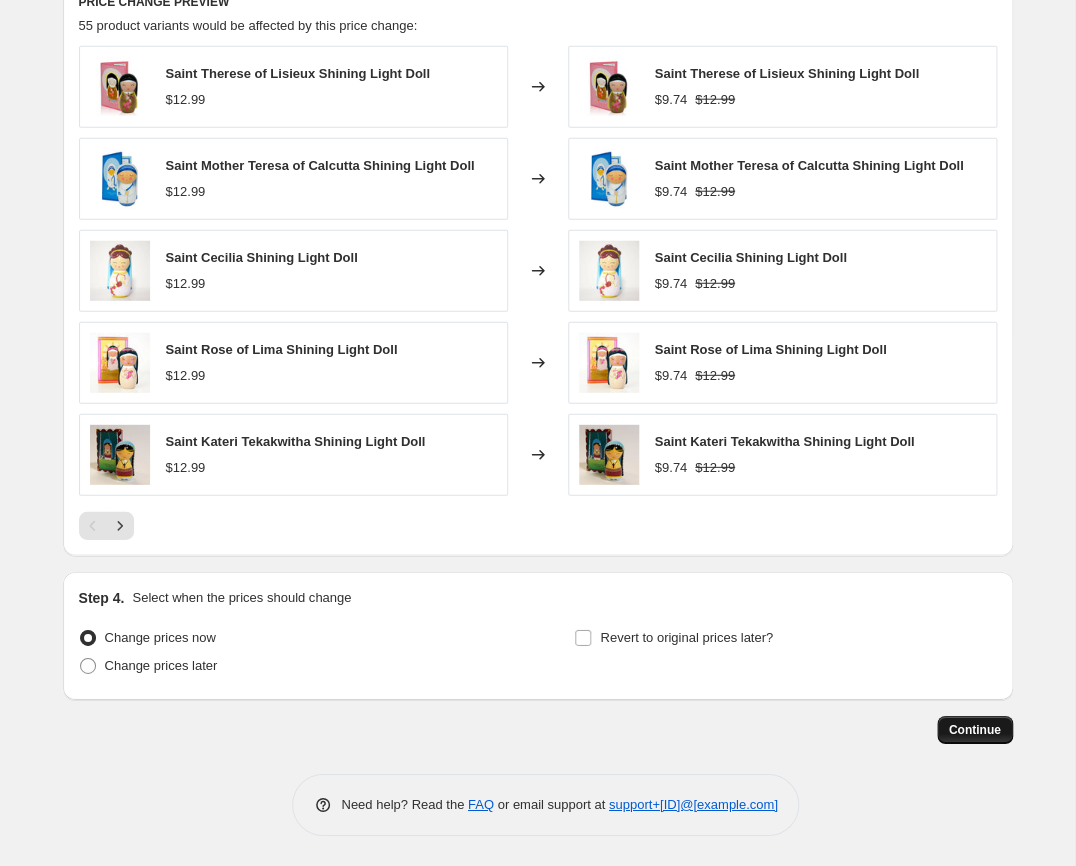click on "Continue" at bounding box center (975, 730) 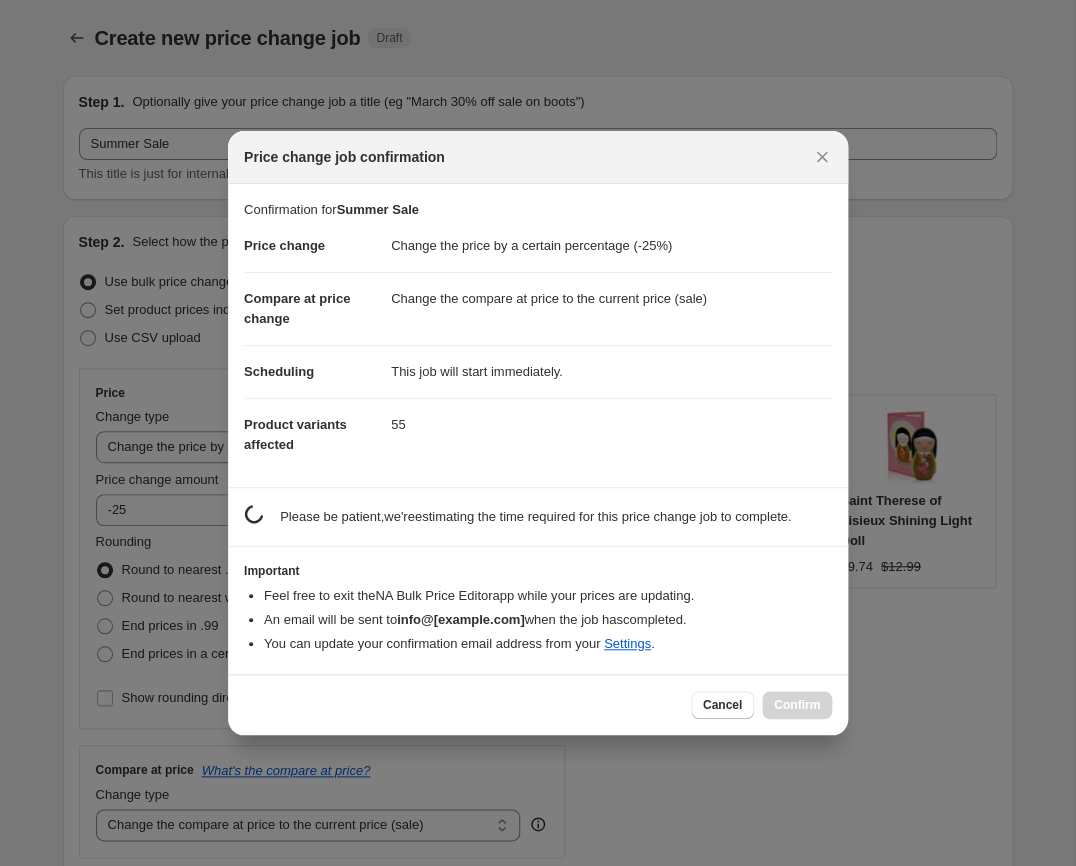 scroll, scrollTop: 0, scrollLeft: 0, axis: both 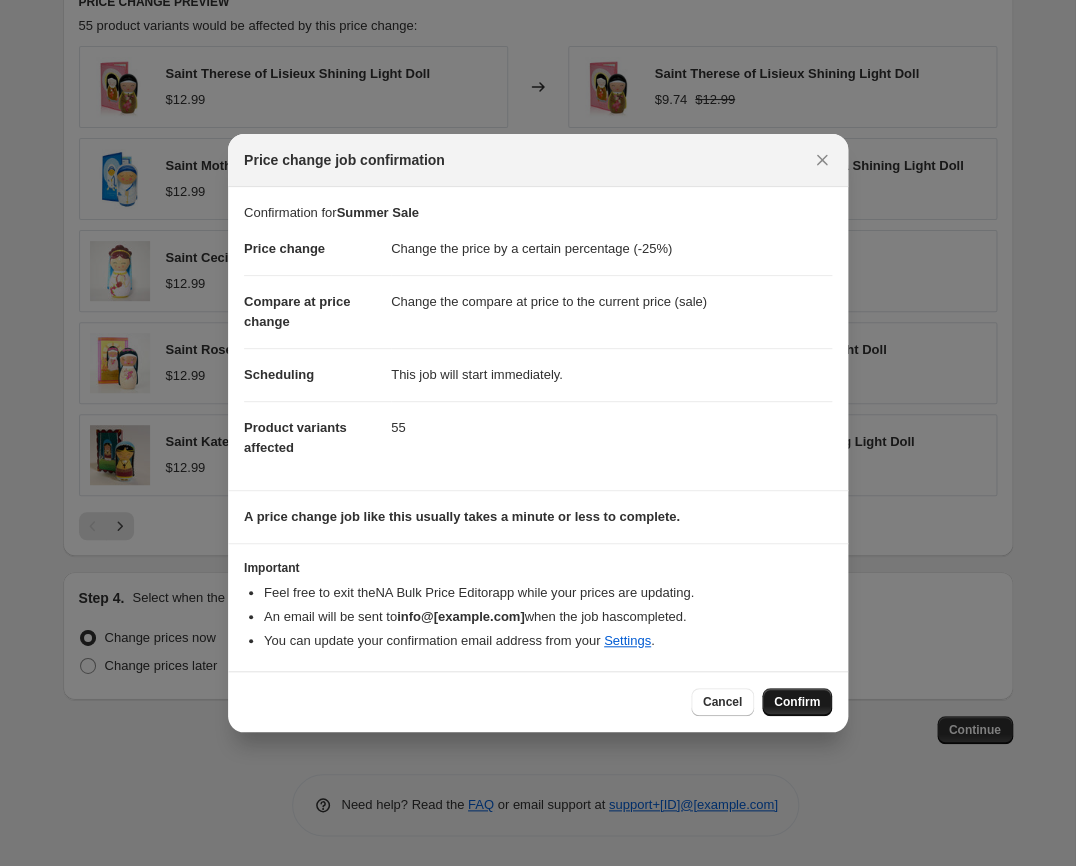 click on "Confirm" at bounding box center (797, 702) 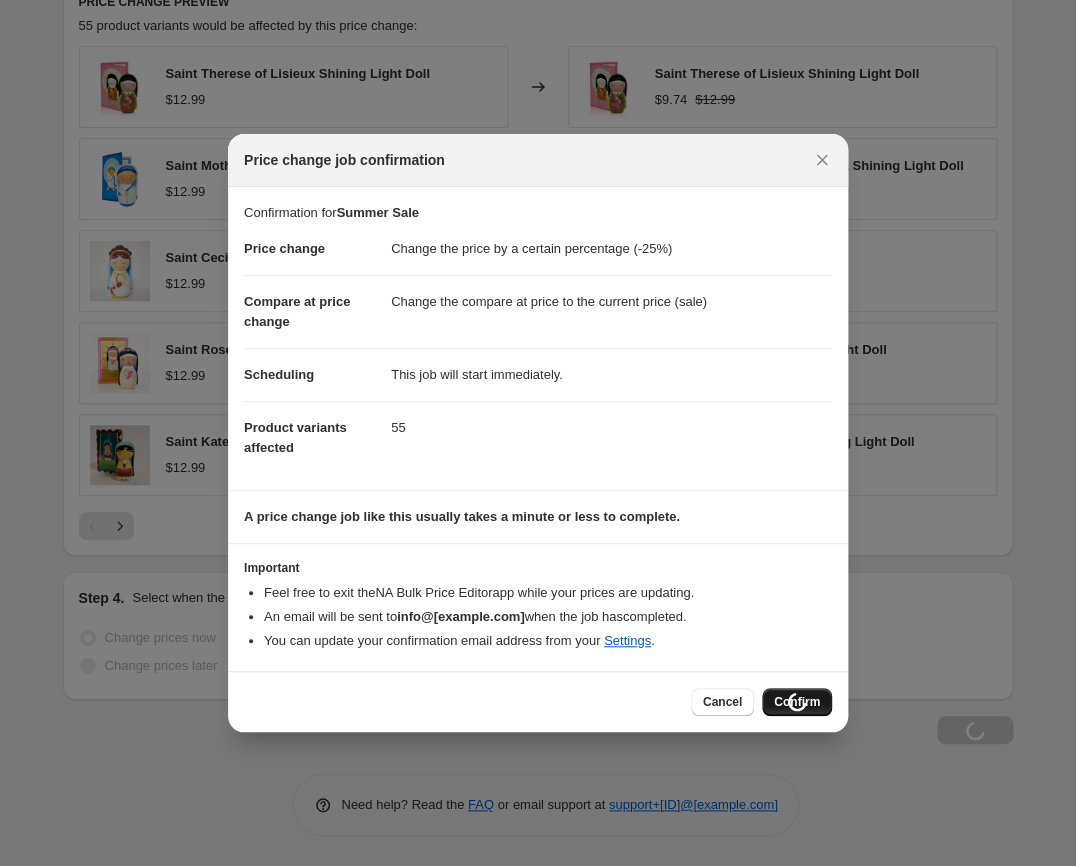 scroll, scrollTop: 1426, scrollLeft: 0, axis: vertical 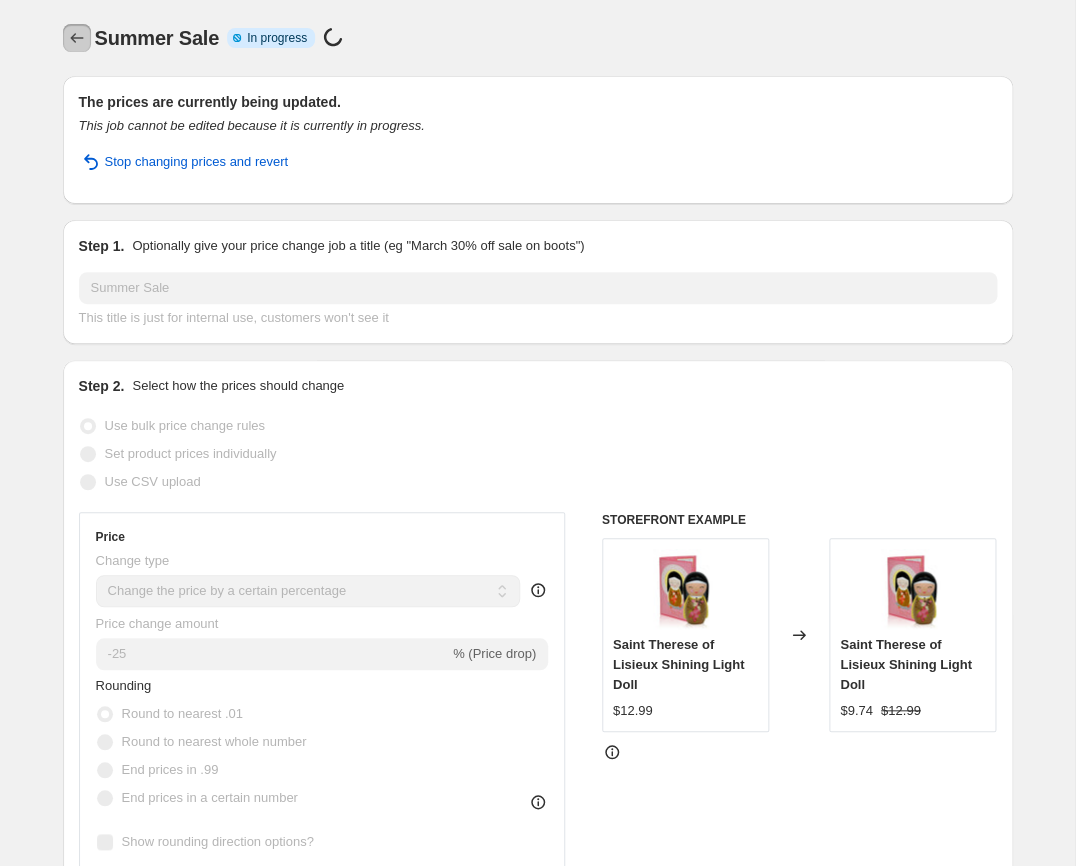 click 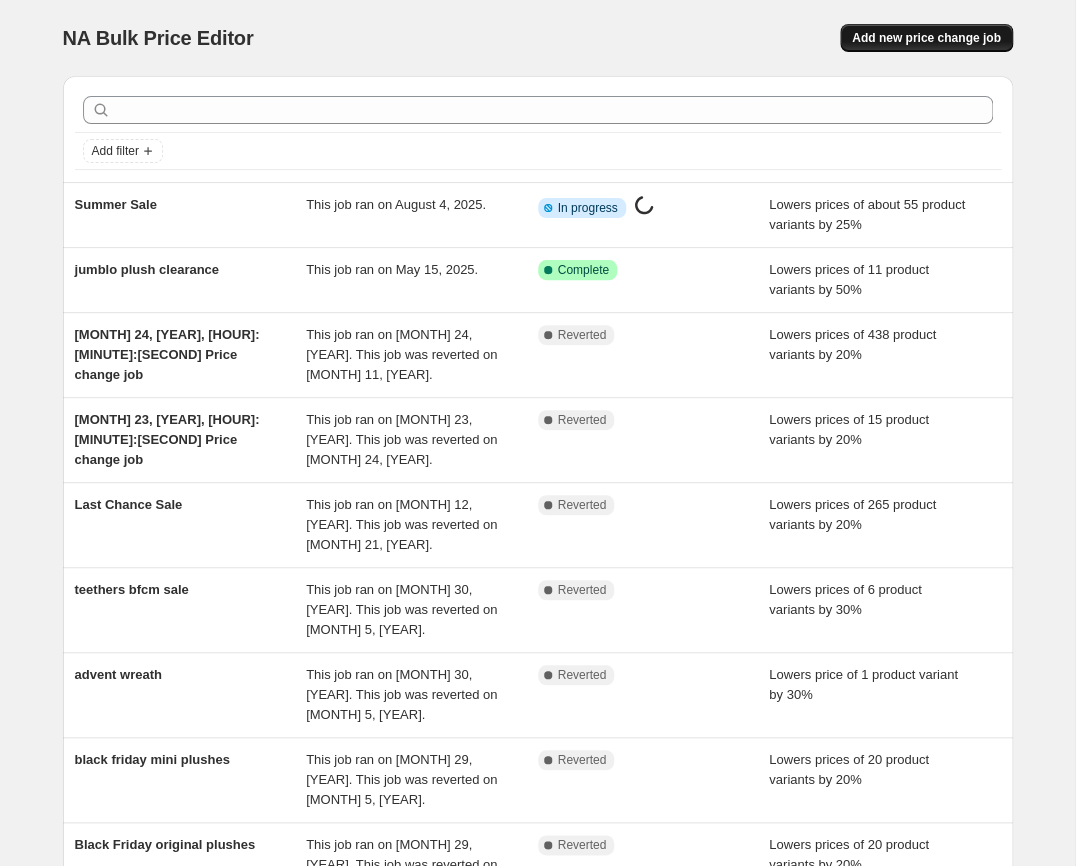 click on "Add new price change job" at bounding box center (926, 38) 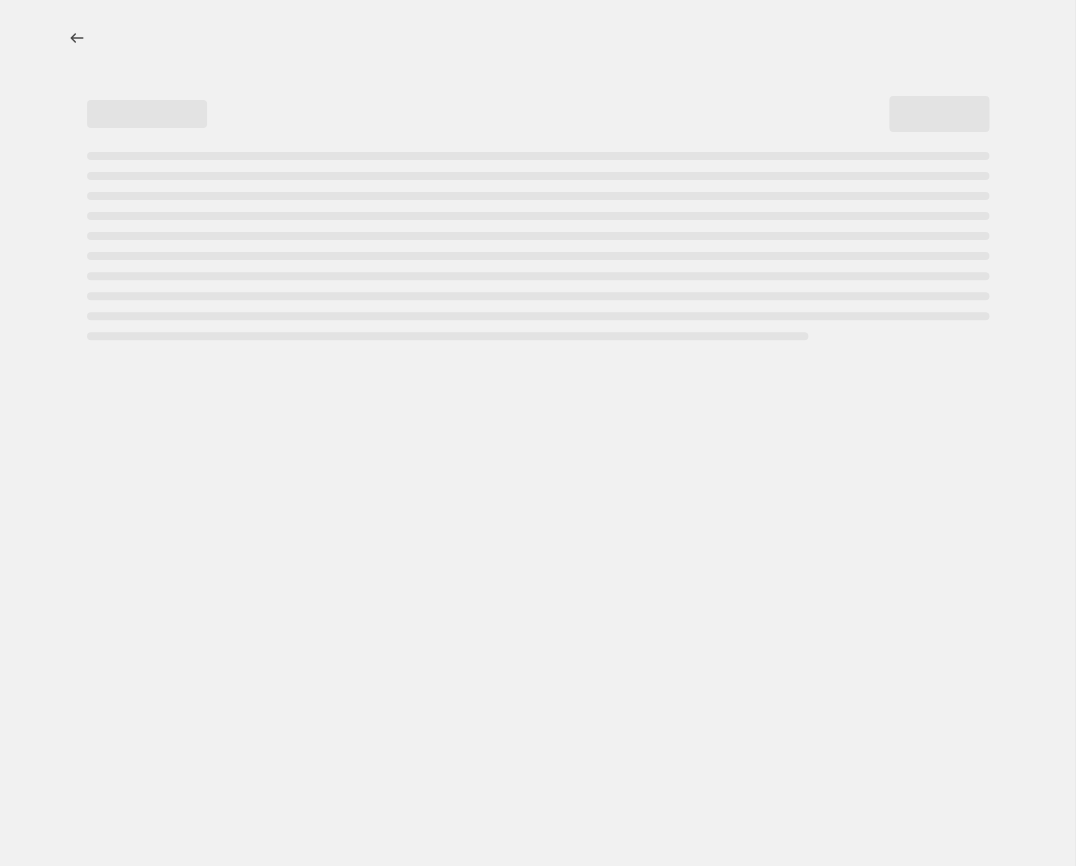 select on "percentage" 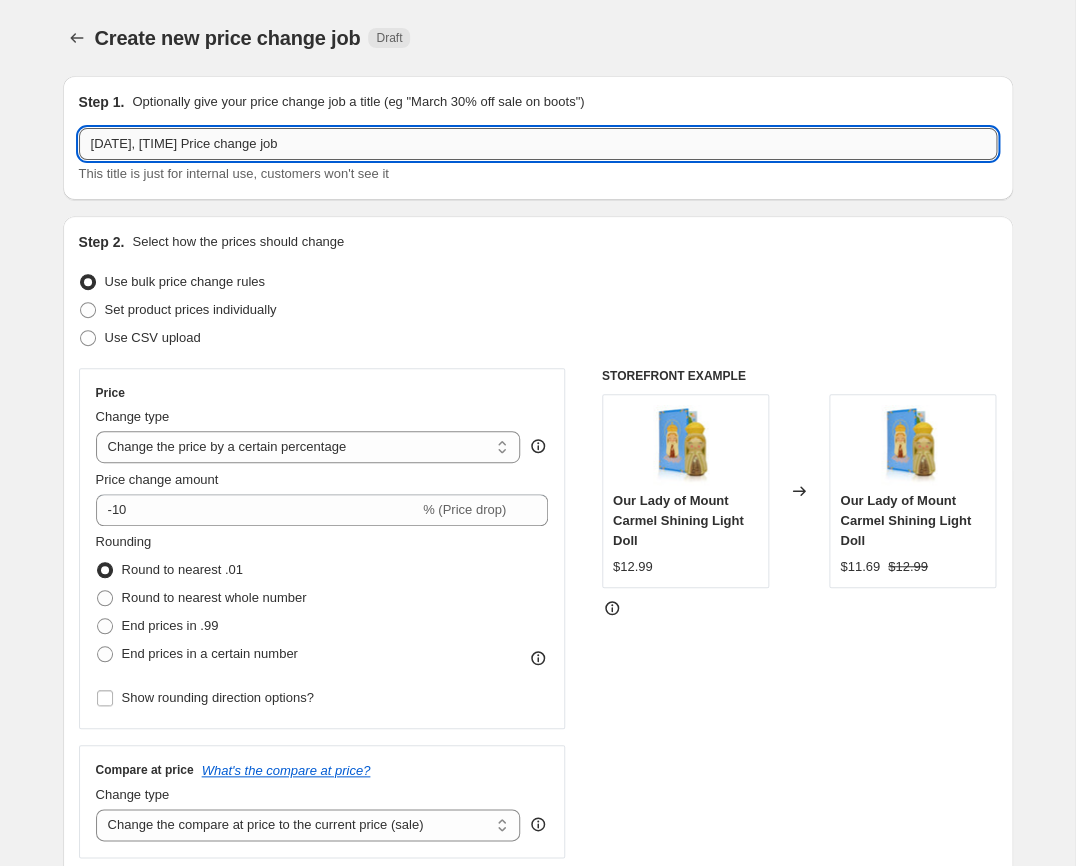 click on "[DATE], [TIME] Price change job" at bounding box center [538, 144] 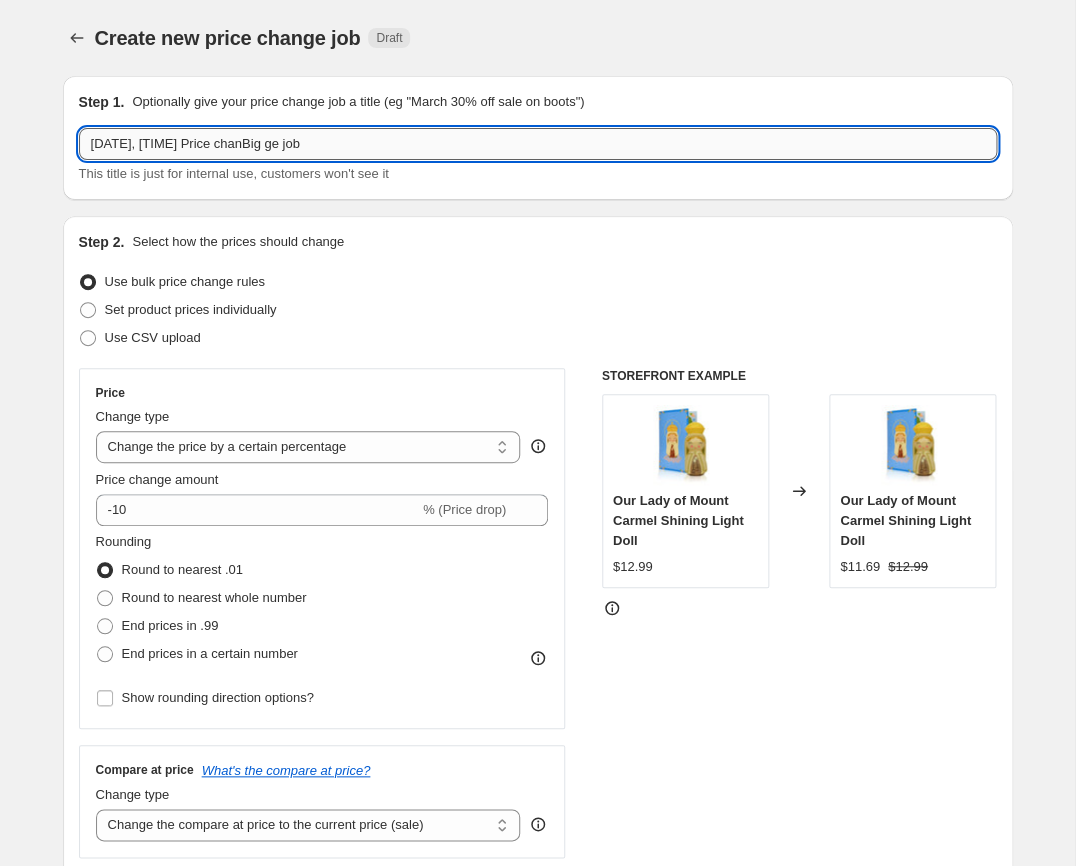 click on "[DATE], [TIME] Price chanBig ge job" at bounding box center [538, 144] 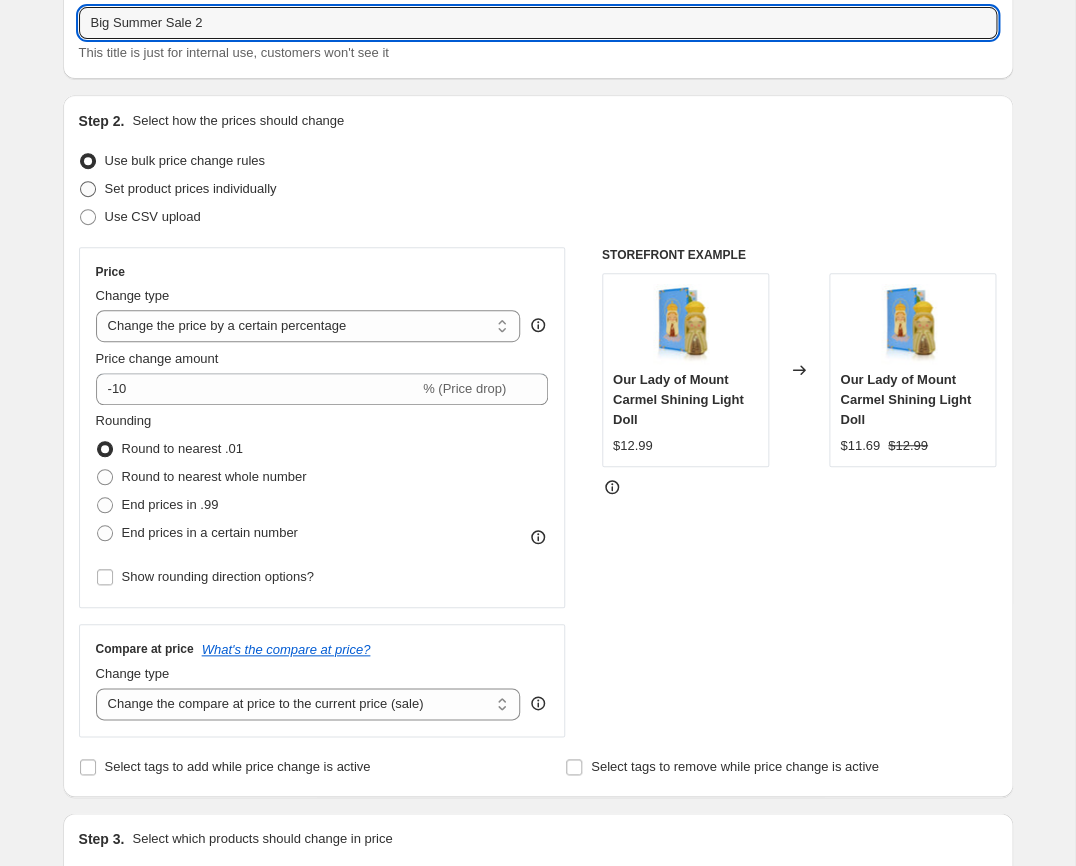 scroll, scrollTop: 166, scrollLeft: 0, axis: vertical 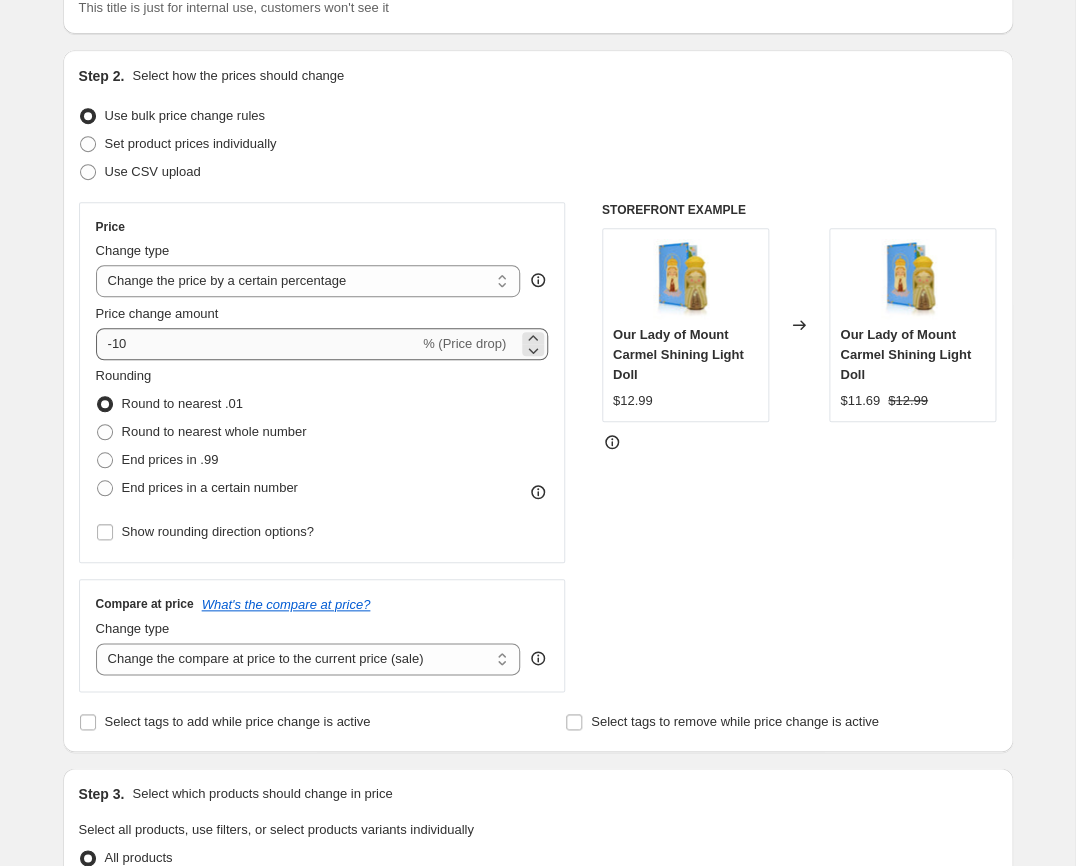 type on "Big Summer Sale 2" 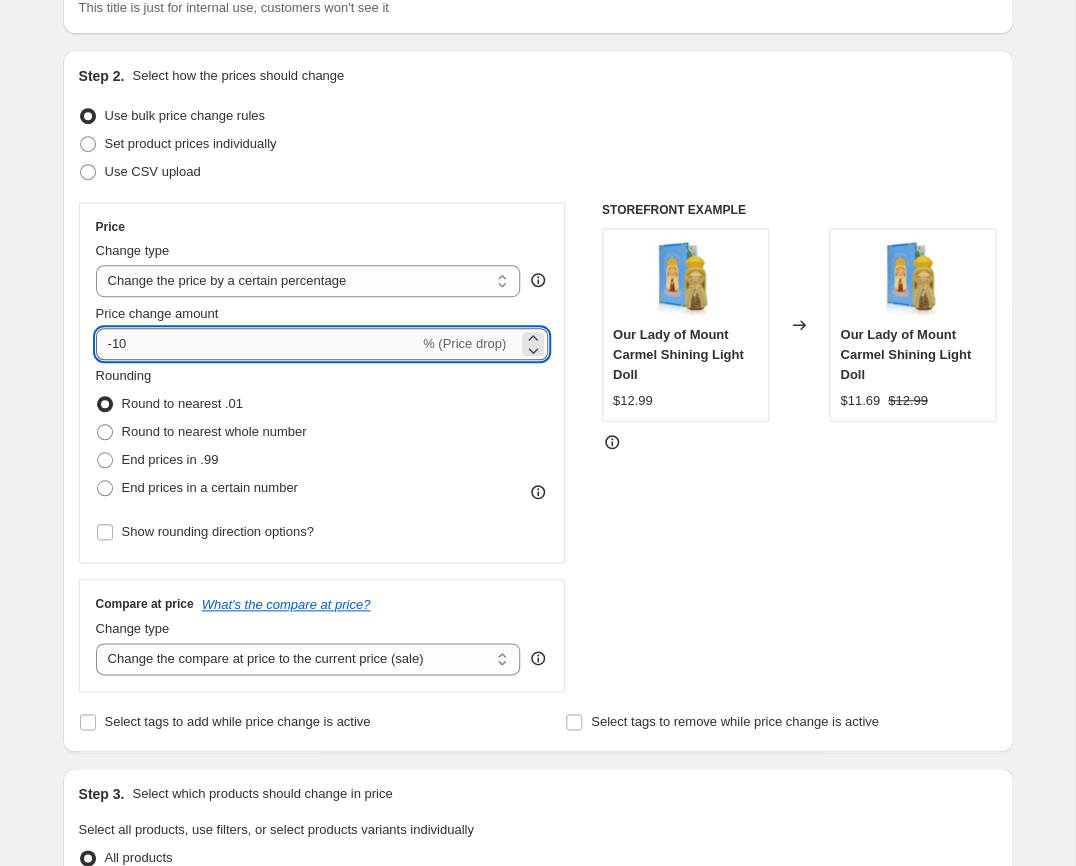 click on "-10" at bounding box center [257, 344] 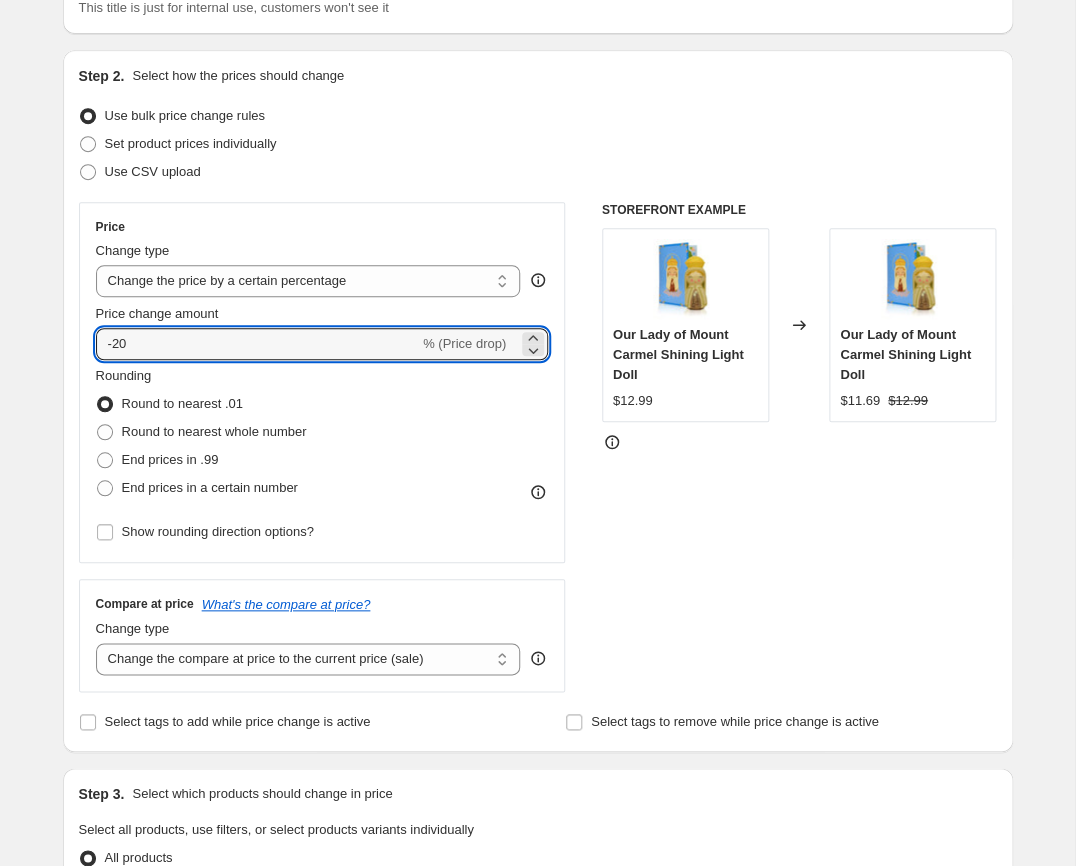 type on "-20" 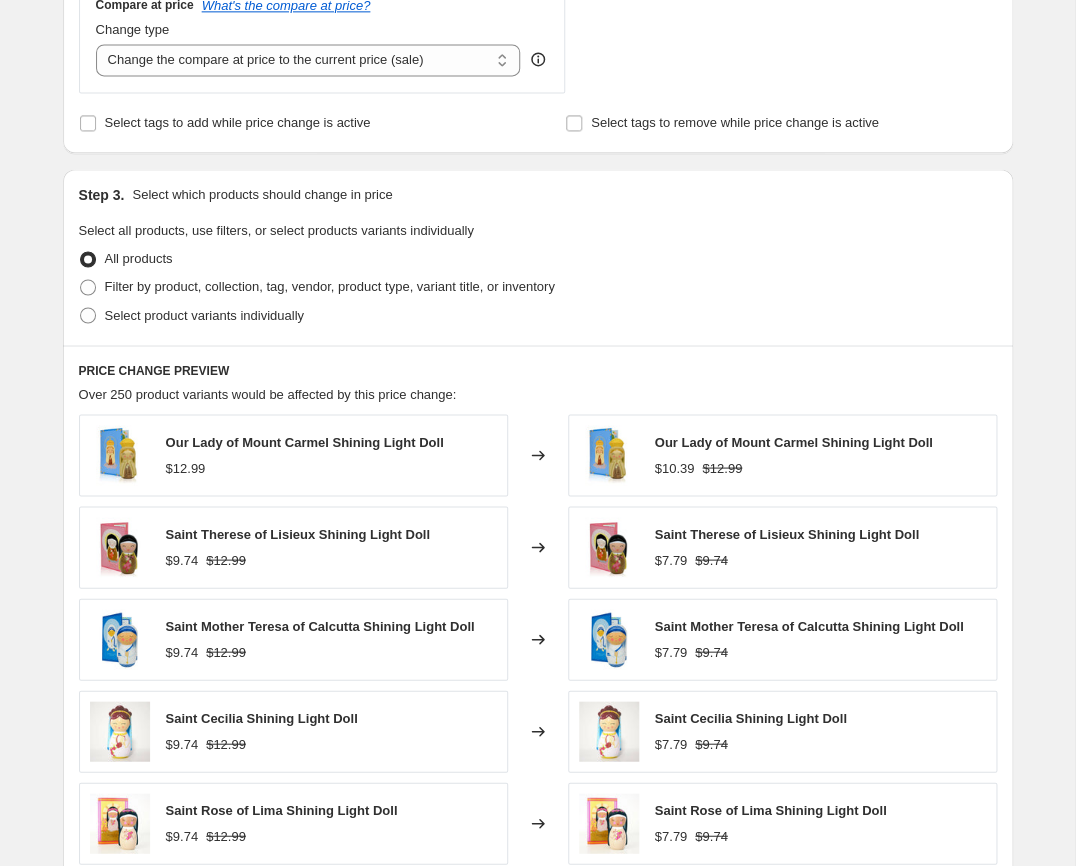 scroll, scrollTop: 770, scrollLeft: 0, axis: vertical 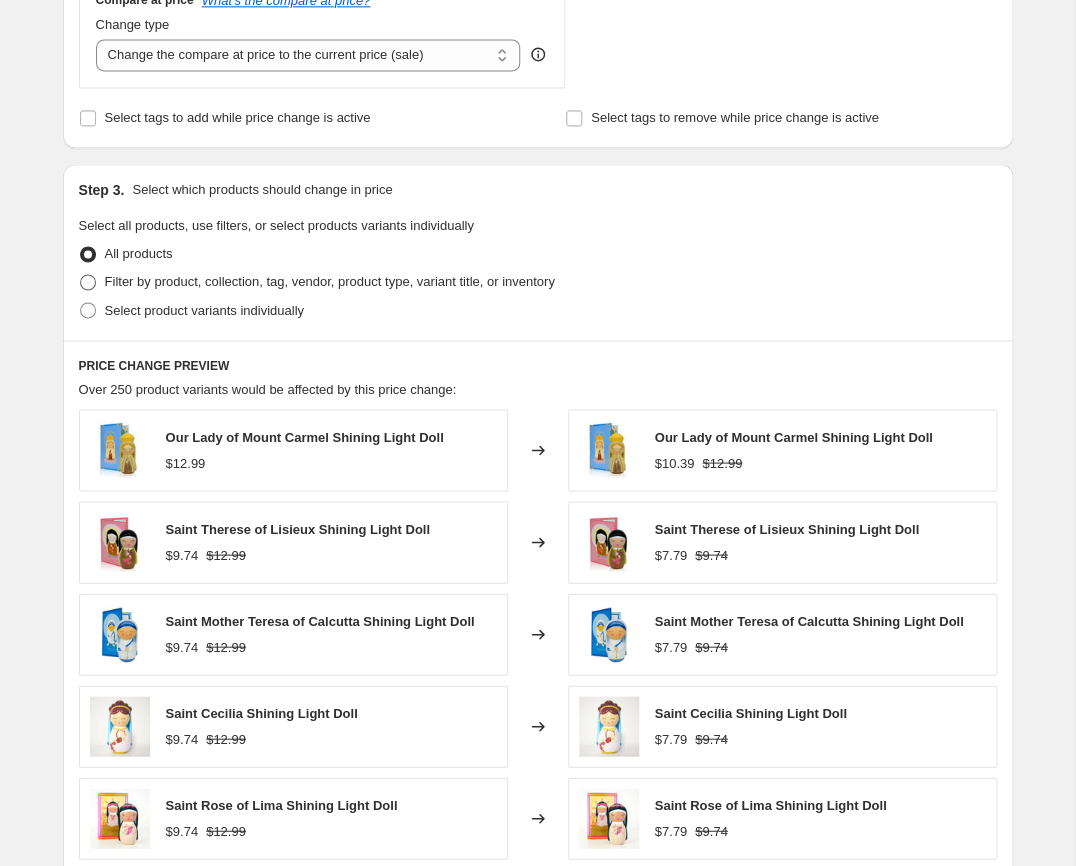 click at bounding box center (88, 282) 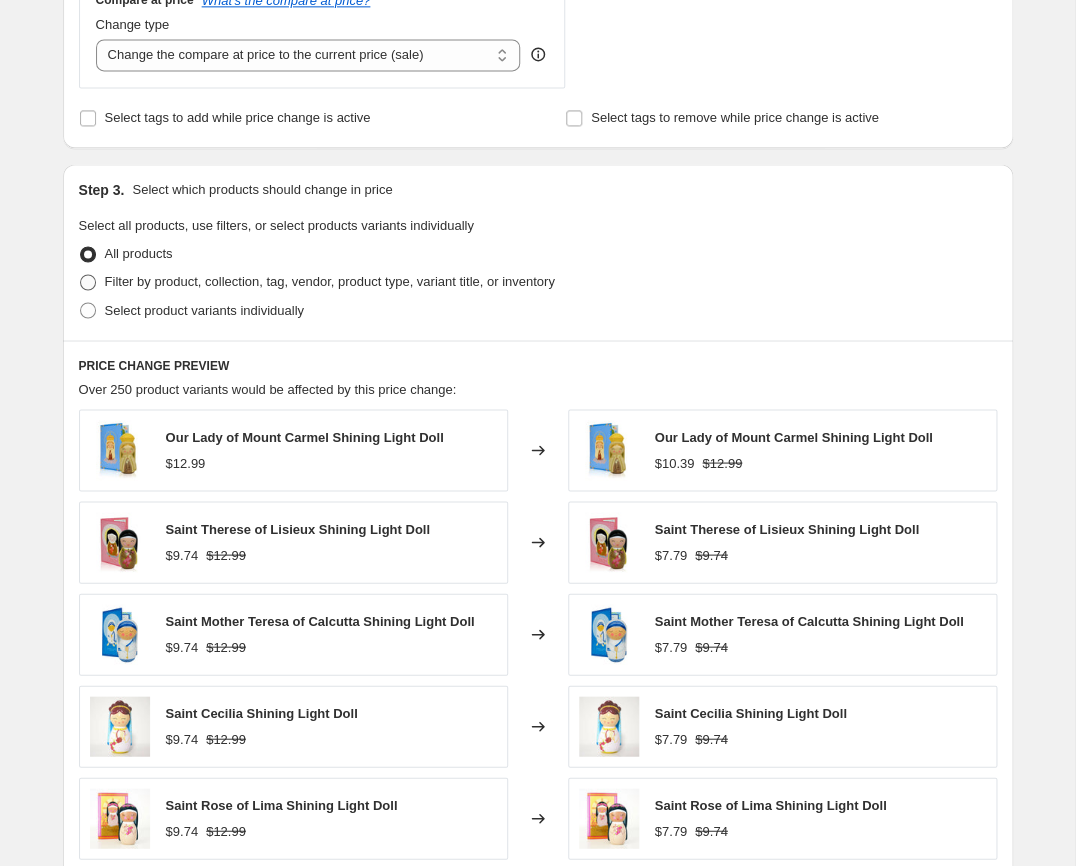 radio on "true" 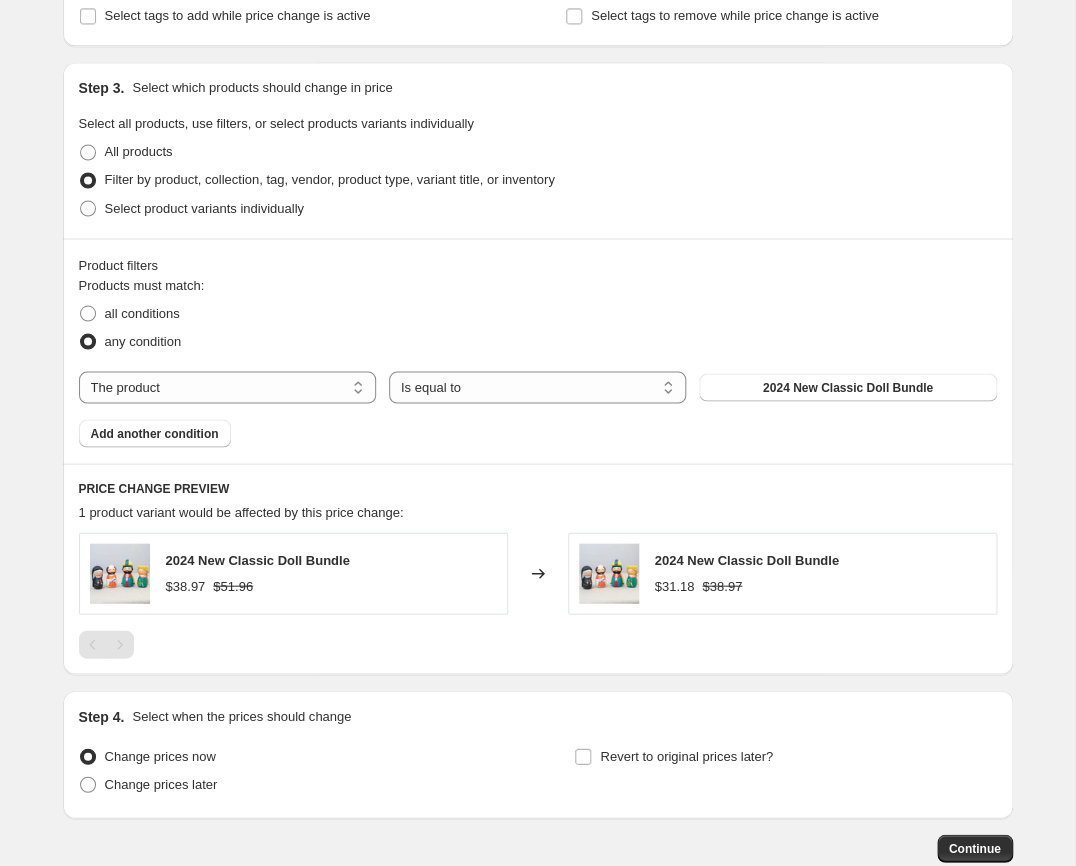 scroll, scrollTop: 906, scrollLeft: 0, axis: vertical 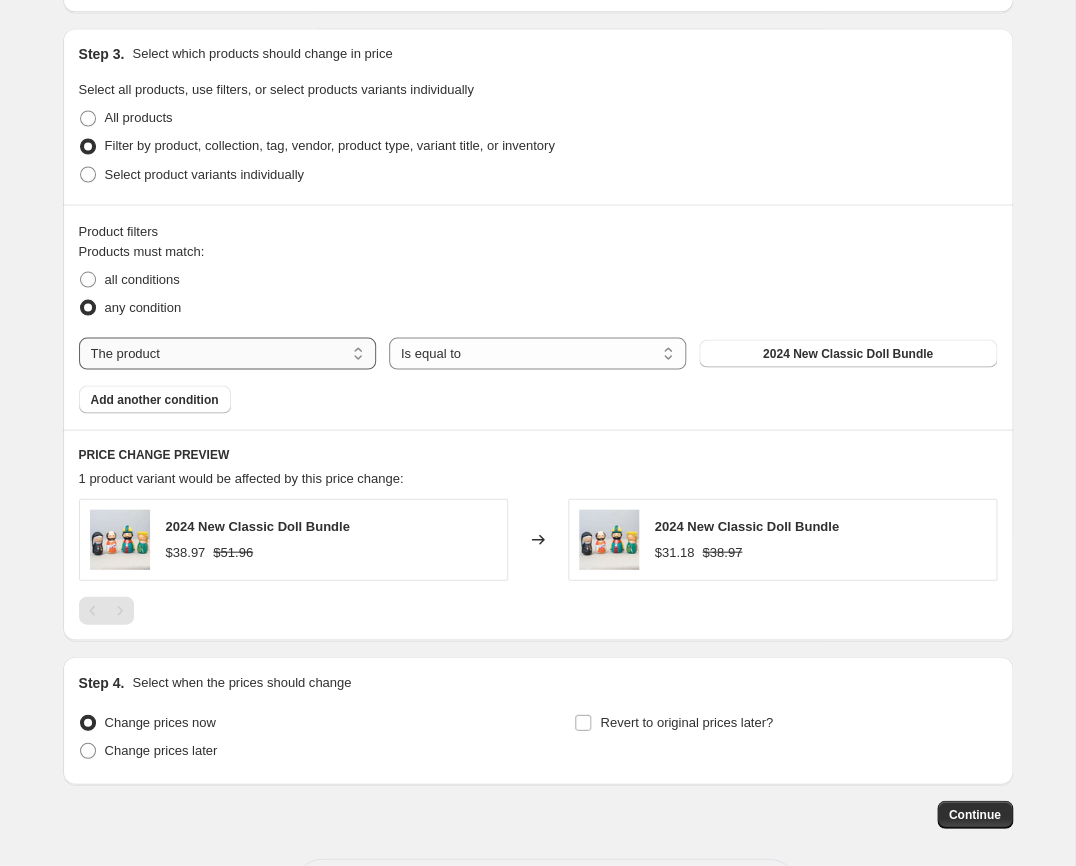 select on "collection" 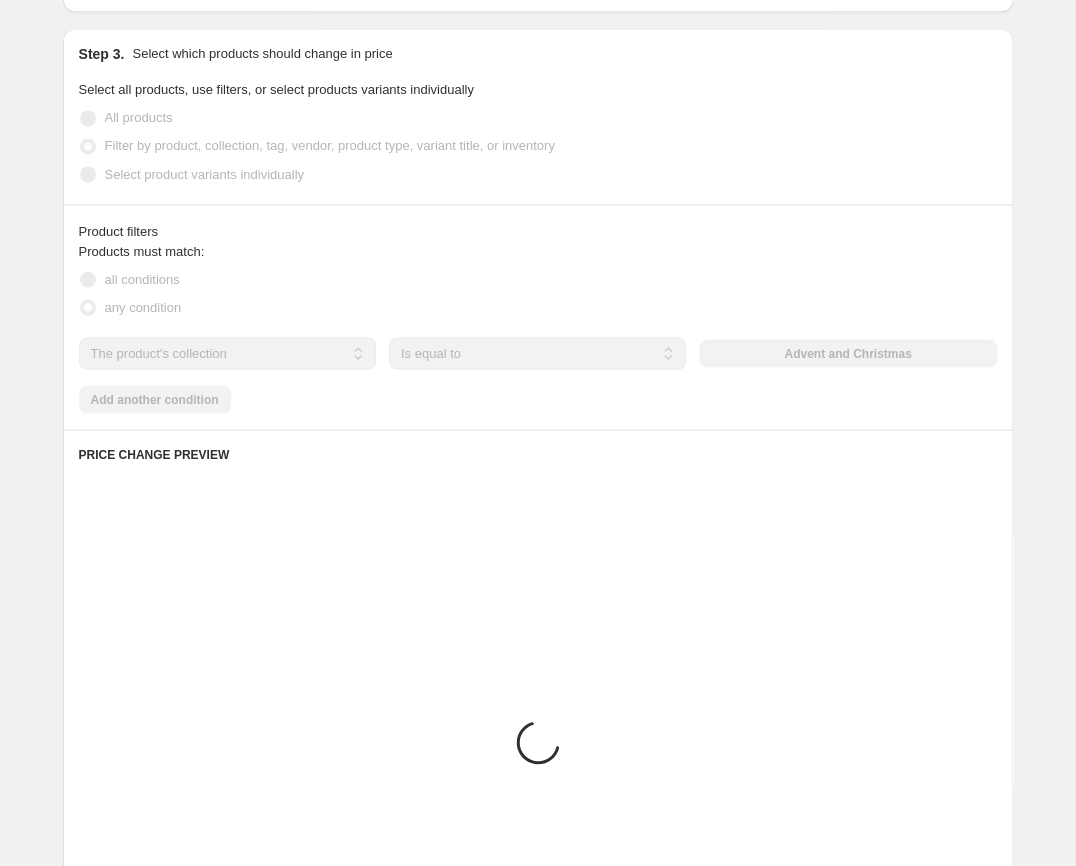scroll, scrollTop: 0, scrollLeft: 0, axis: both 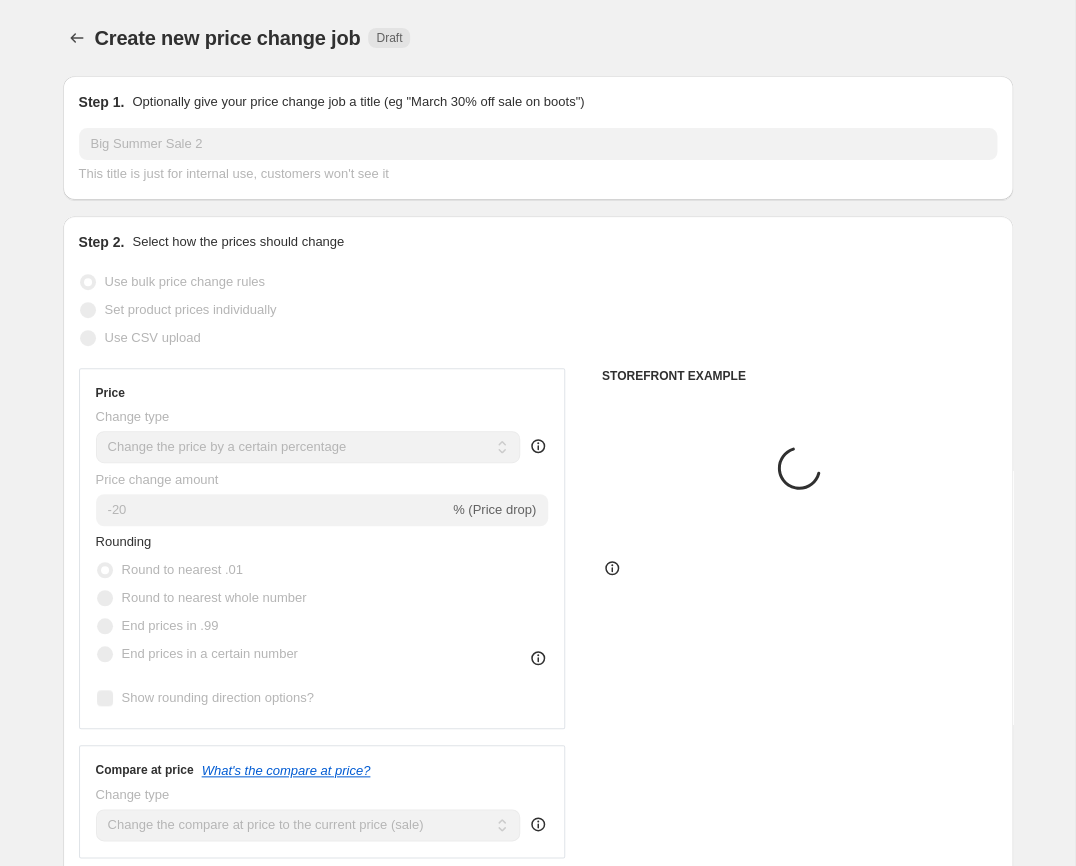select on "percentage" 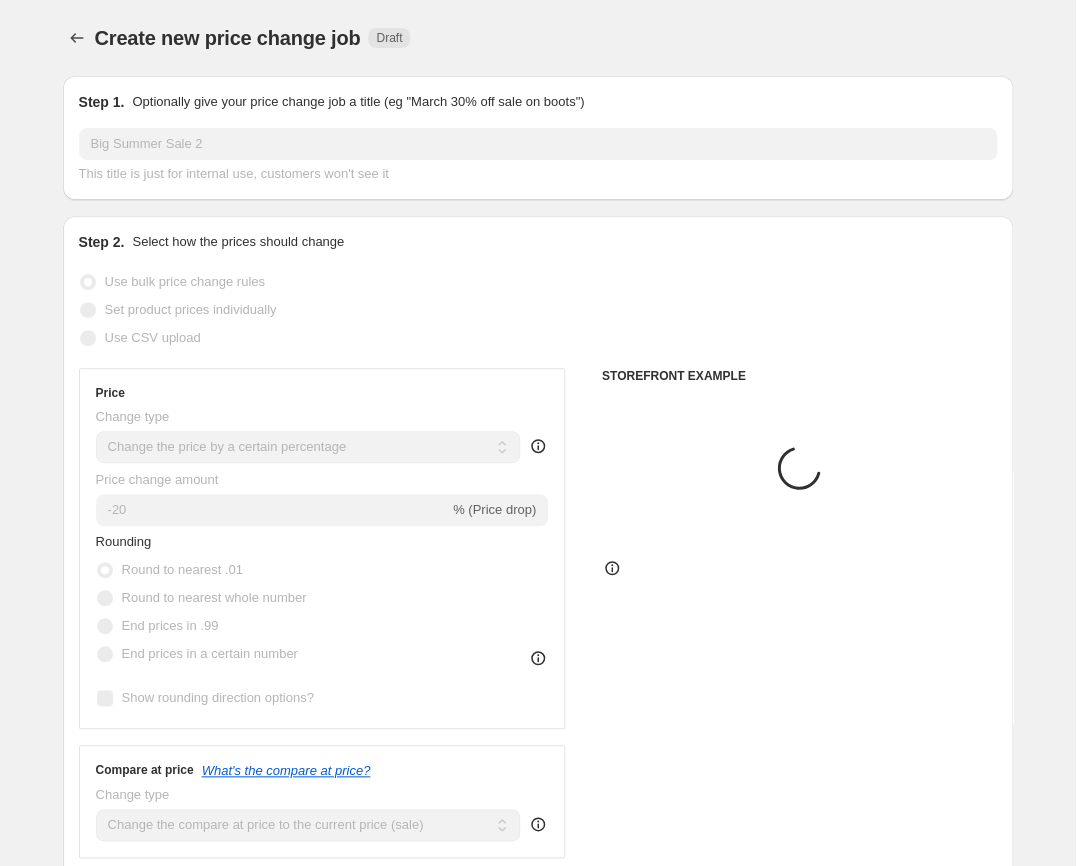 select on "collection" 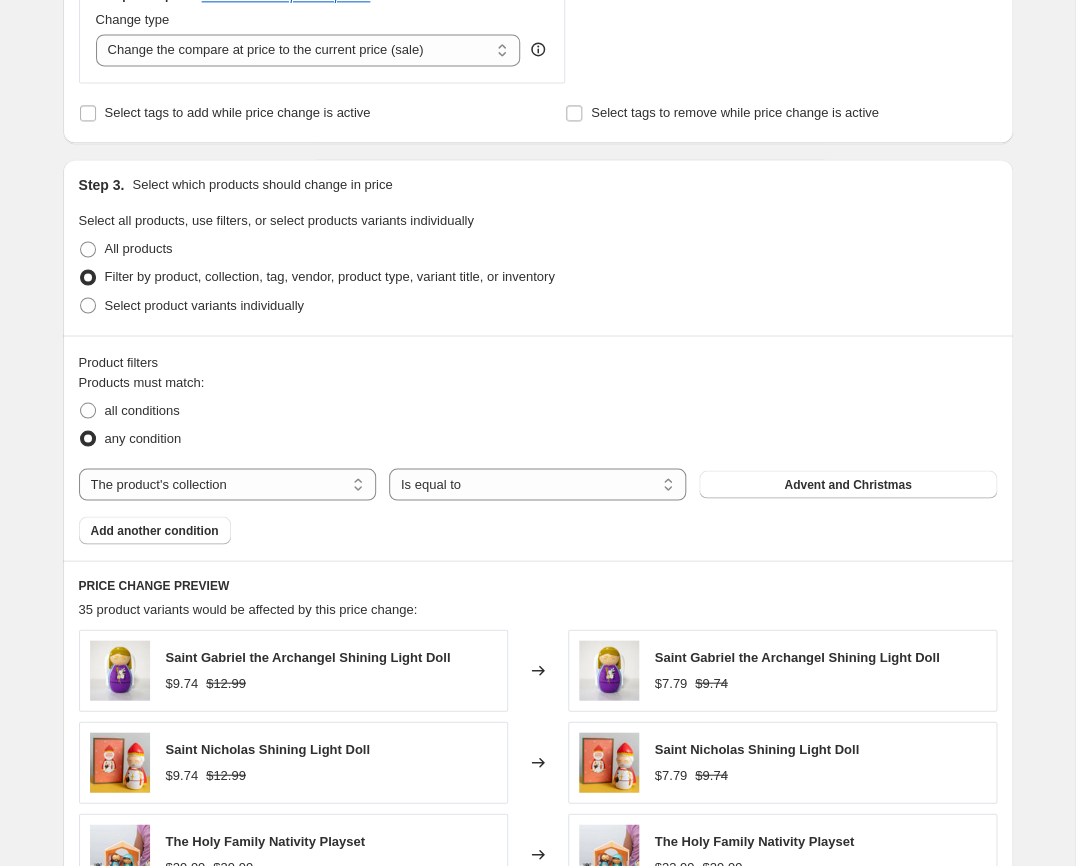 scroll, scrollTop: 822, scrollLeft: 0, axis: vertical 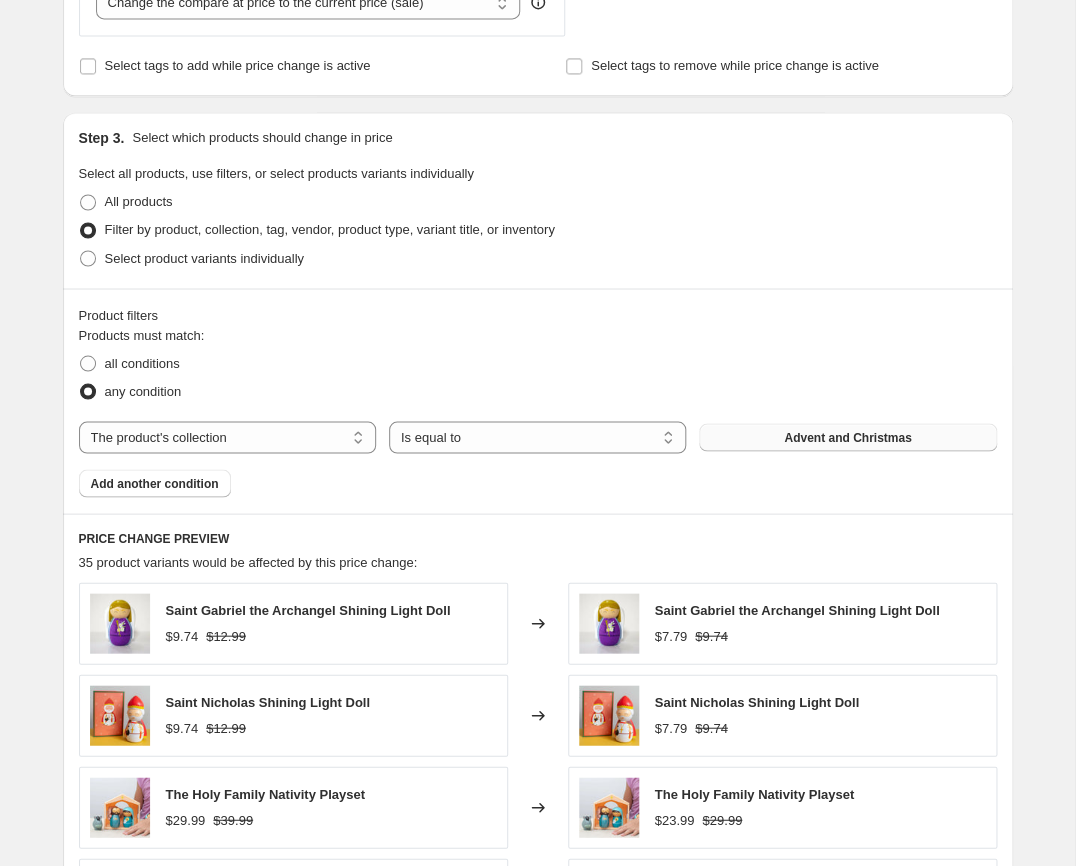click on "Advent and Christmas" at bounding box center [847, 437] 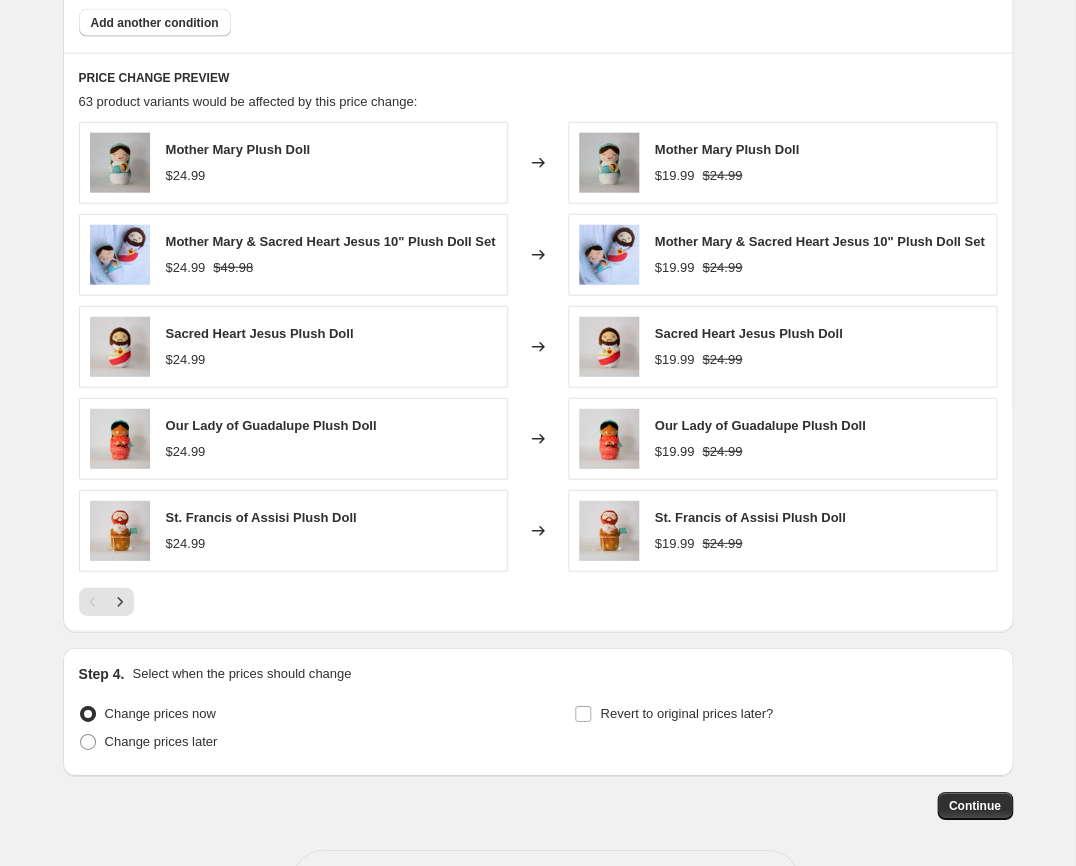 scroll, scrollTop: 1365, scrollLeft: 0, axis: vertical 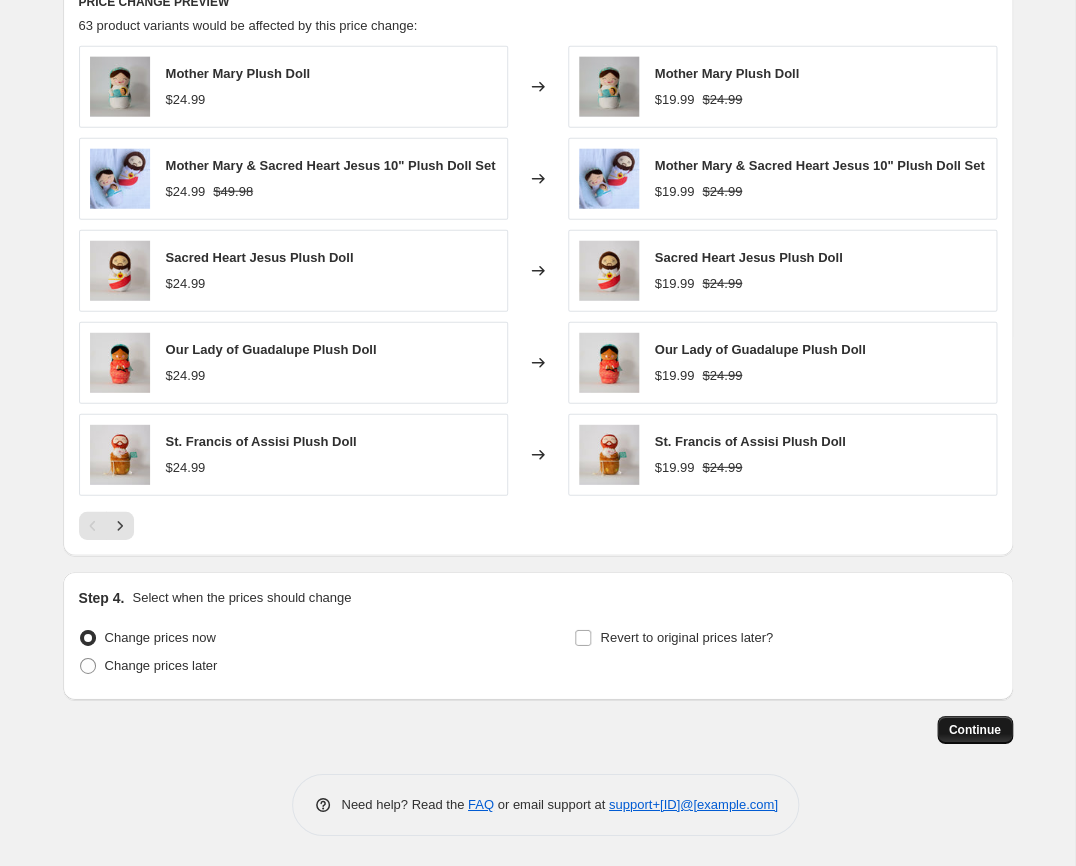 click on "Continue" at bounding box center (975, 730) 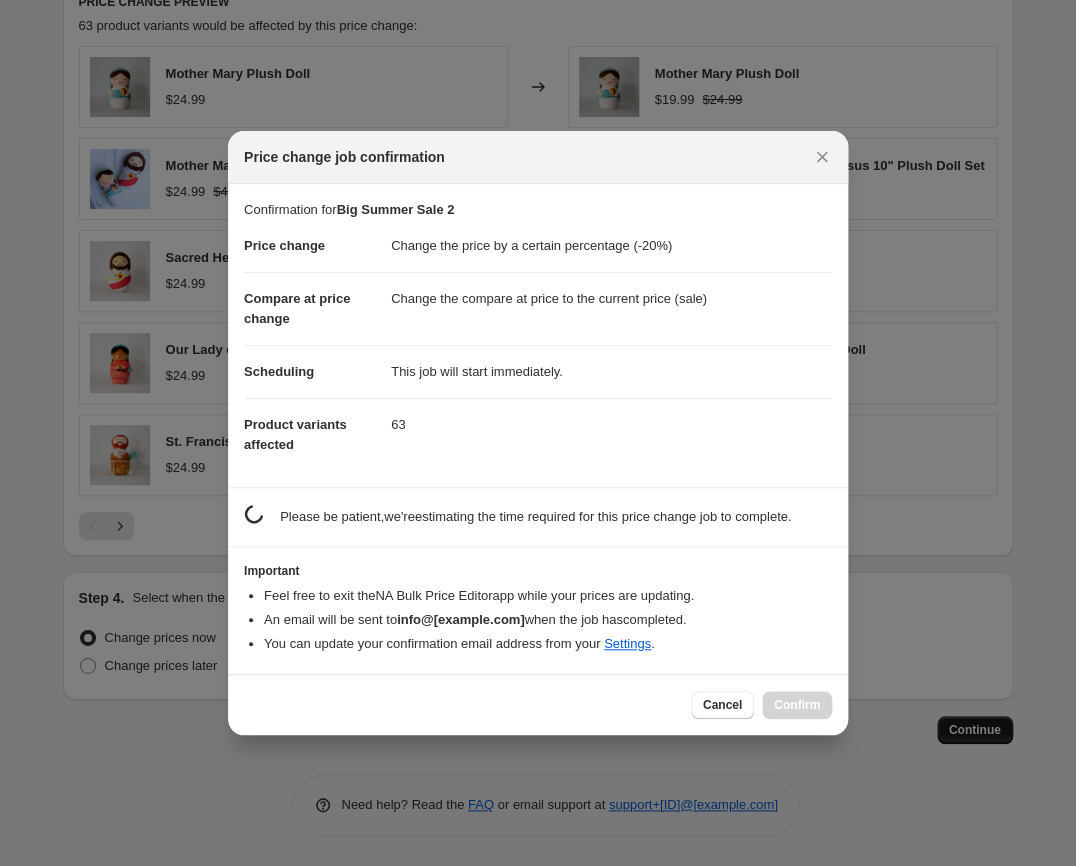 scroll, scrollTop: 0, scrollLeft: 0, axis: both 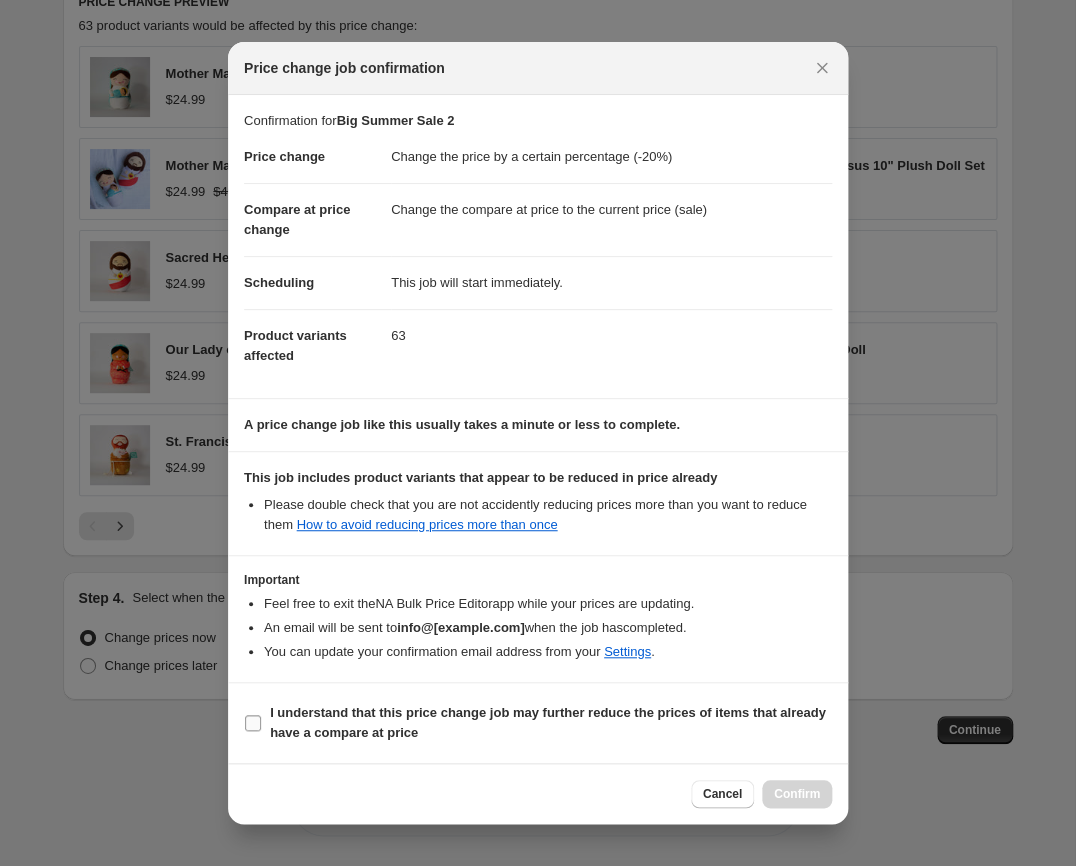 click on "I understand that this price change job may further reduce the prices of items that already have a compare at price" at bounding box center [253, 723] 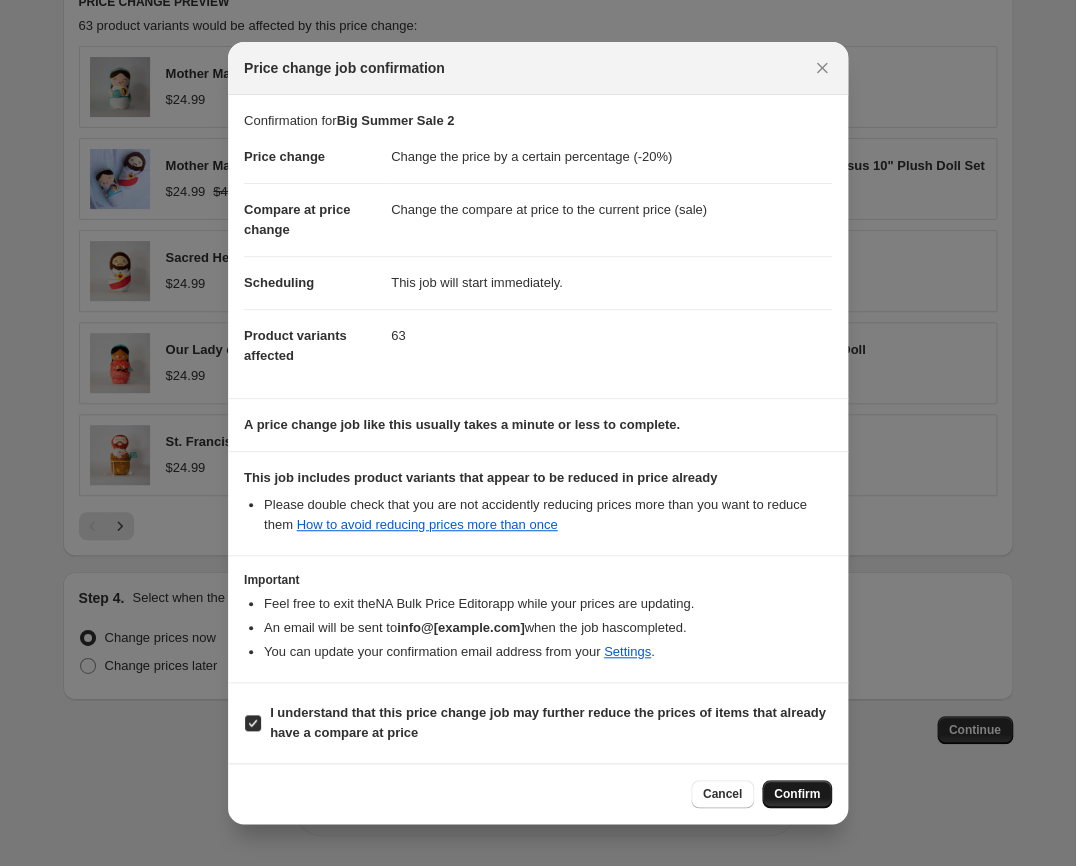 click on "Confirm" at bounding box center [797, 794] 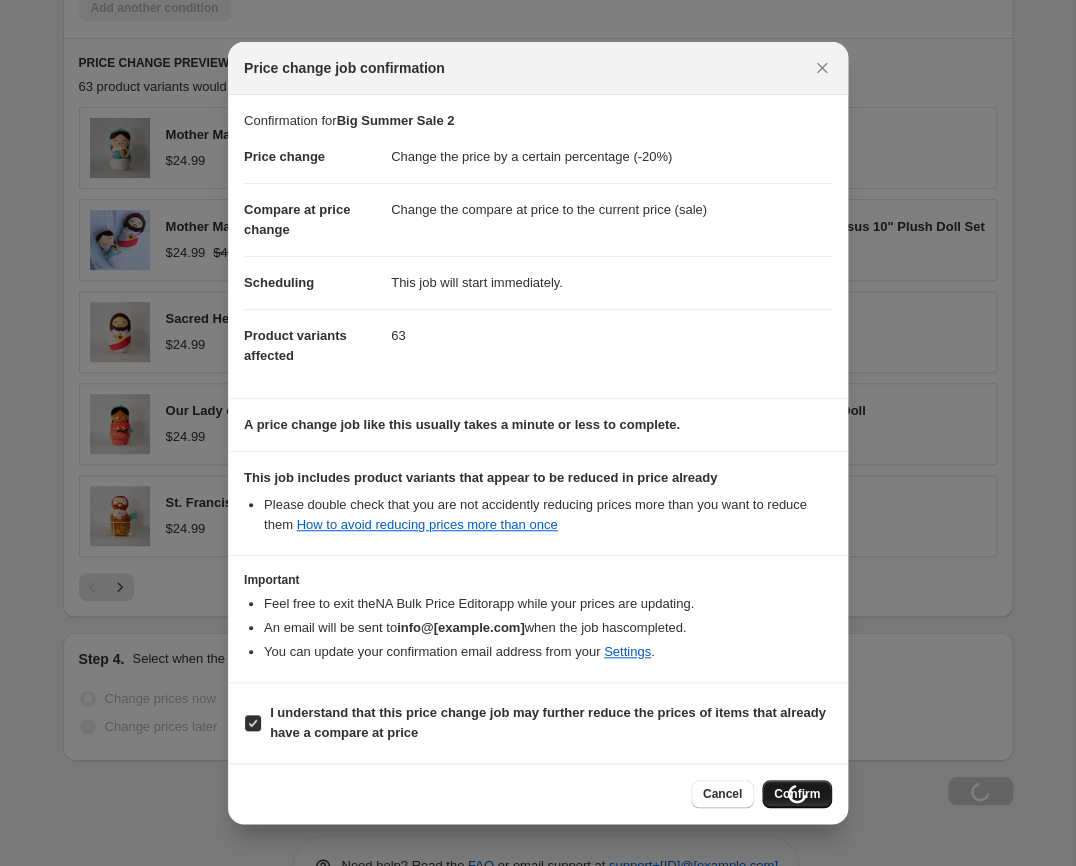 scroll, scrollTop: 1433, scrollLeft: 0, axis: vertical 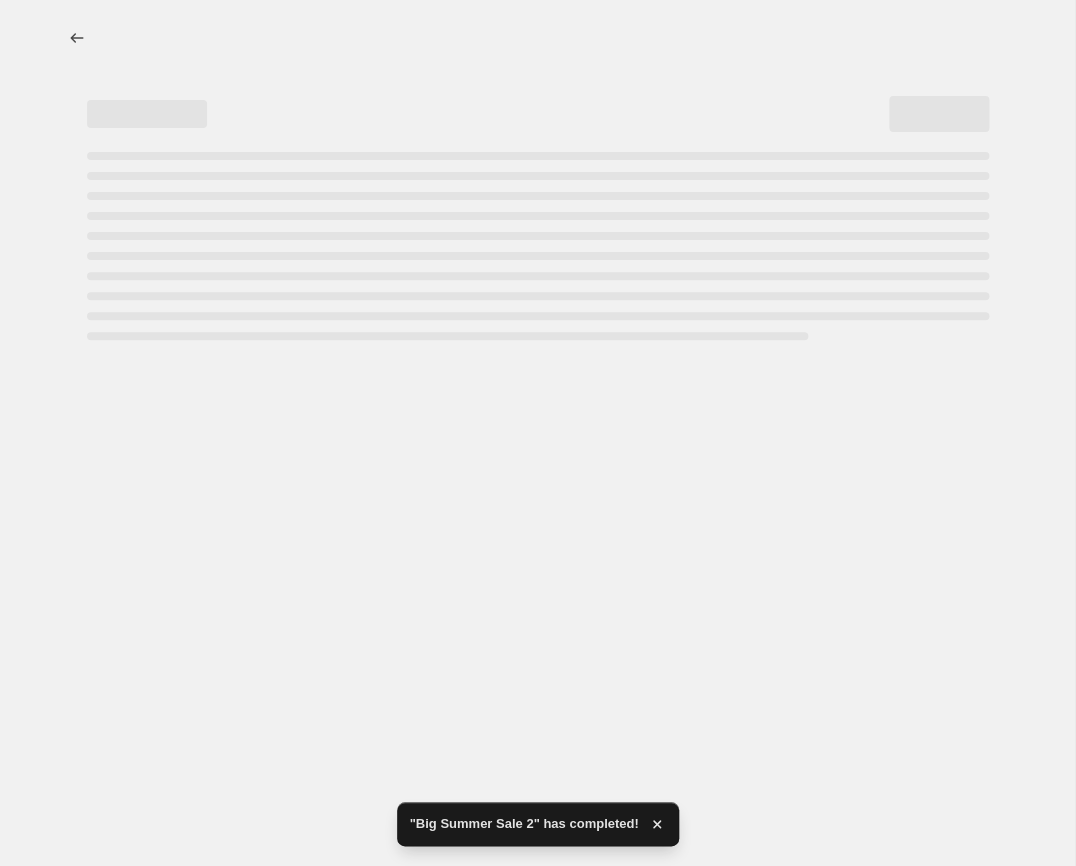 select on "percentage" 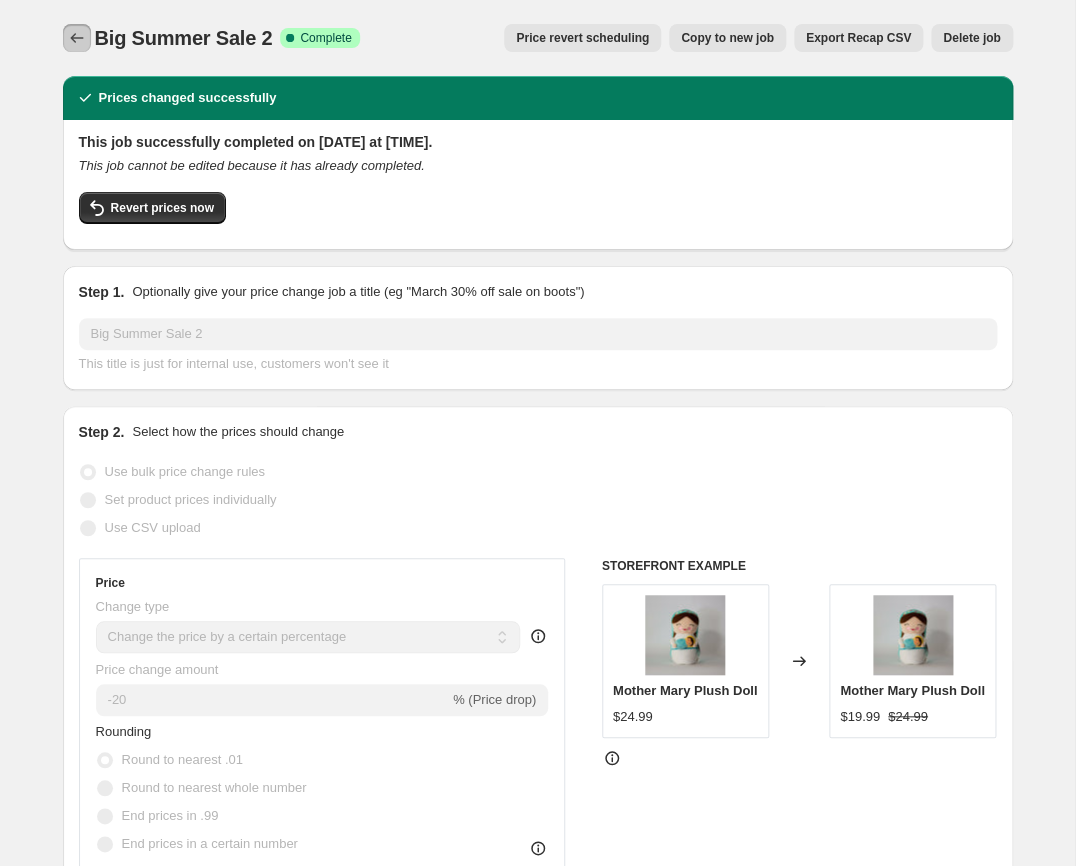 click 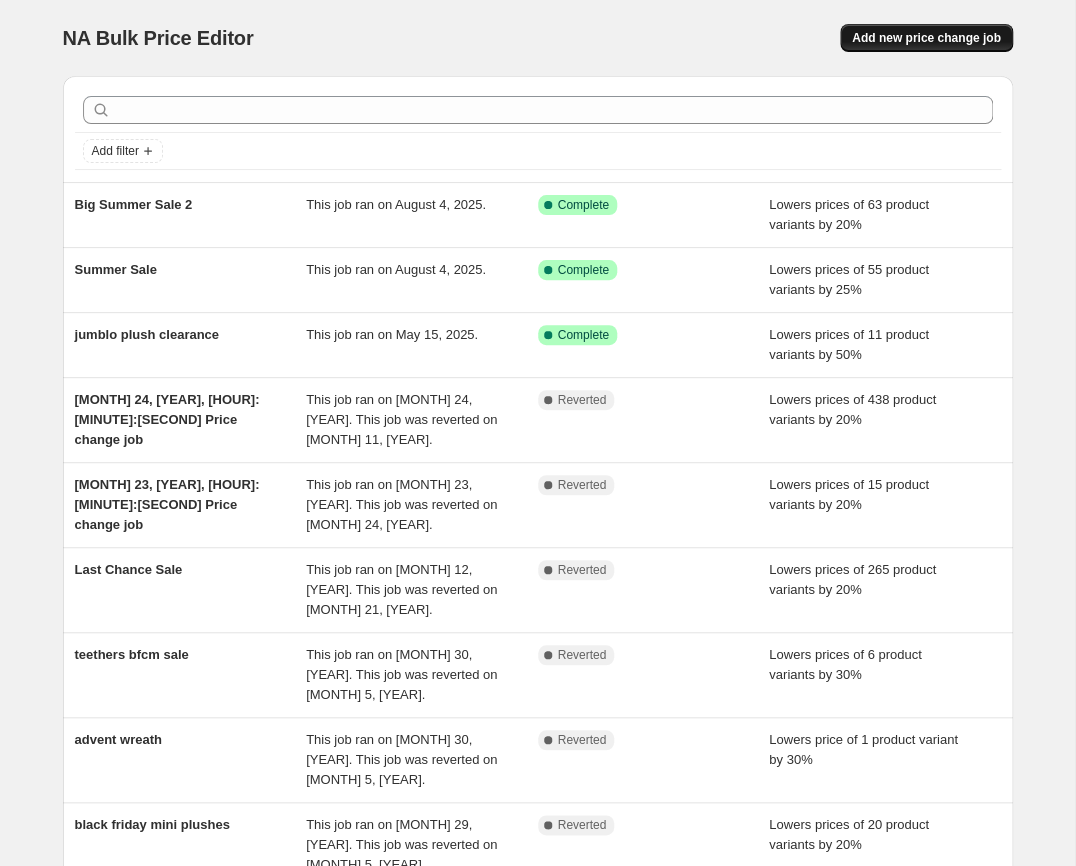 click on "Add new price change job" at bounding box center [926, 38] 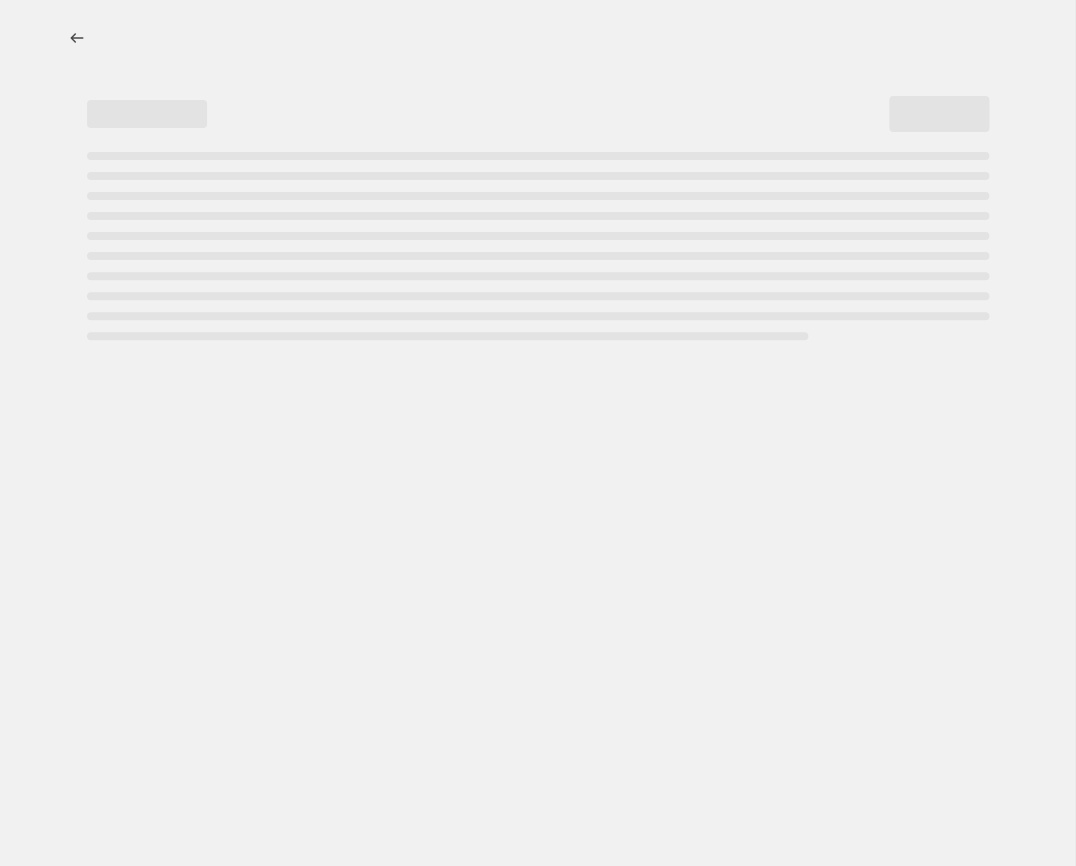 select on "percentage" 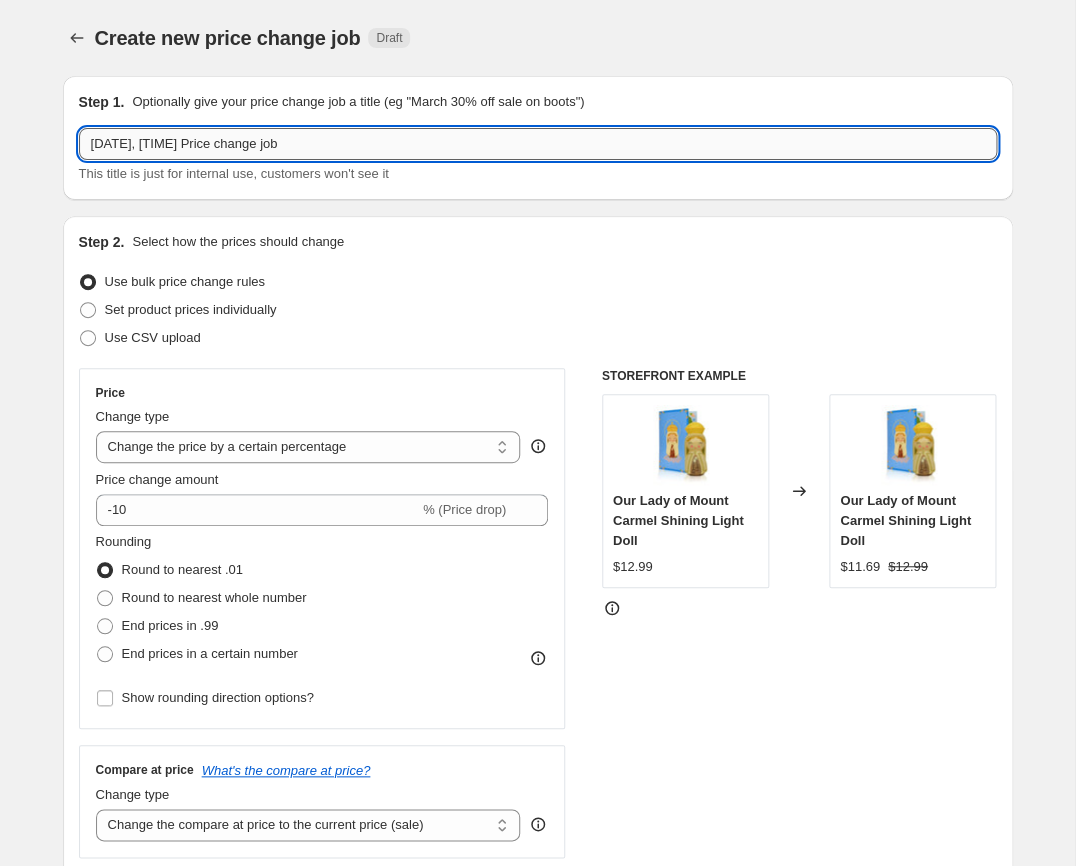 click on "[DATE], [TIME] Price change job" at bounding box center (538, 144) 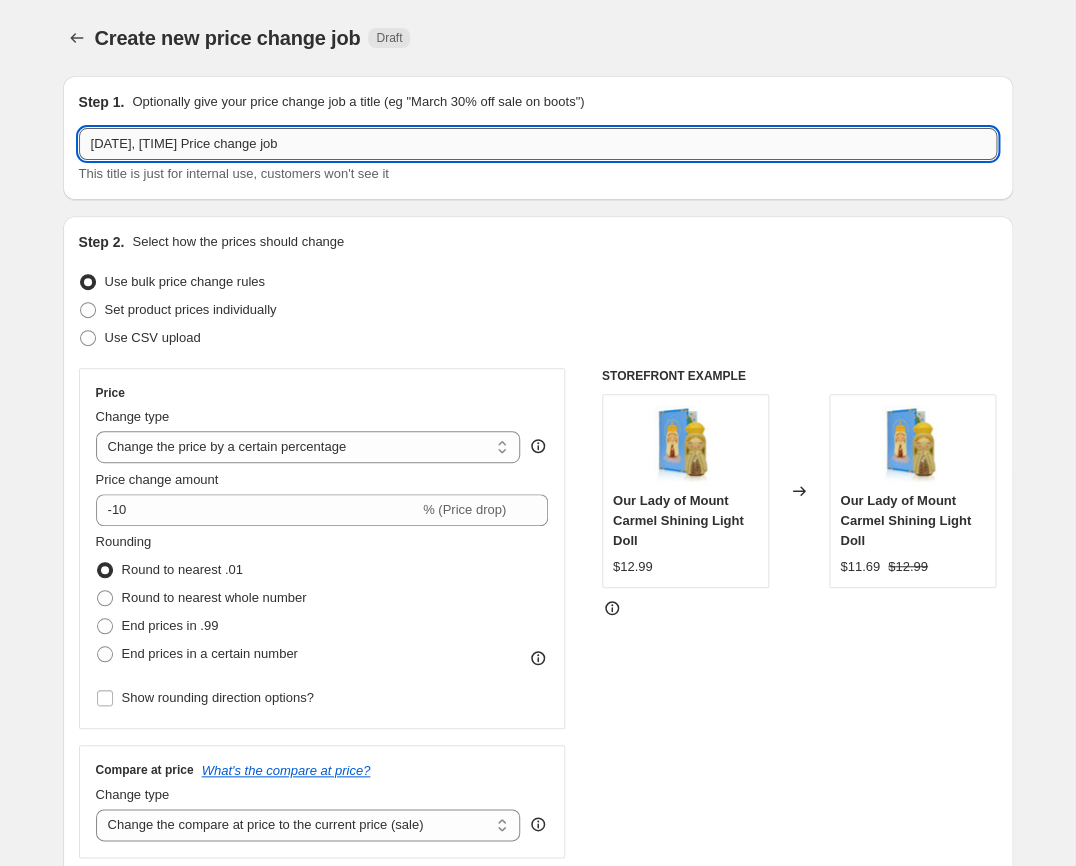 click on "[DATE], [TIME] Price change job" at bounding box center [538, 144] 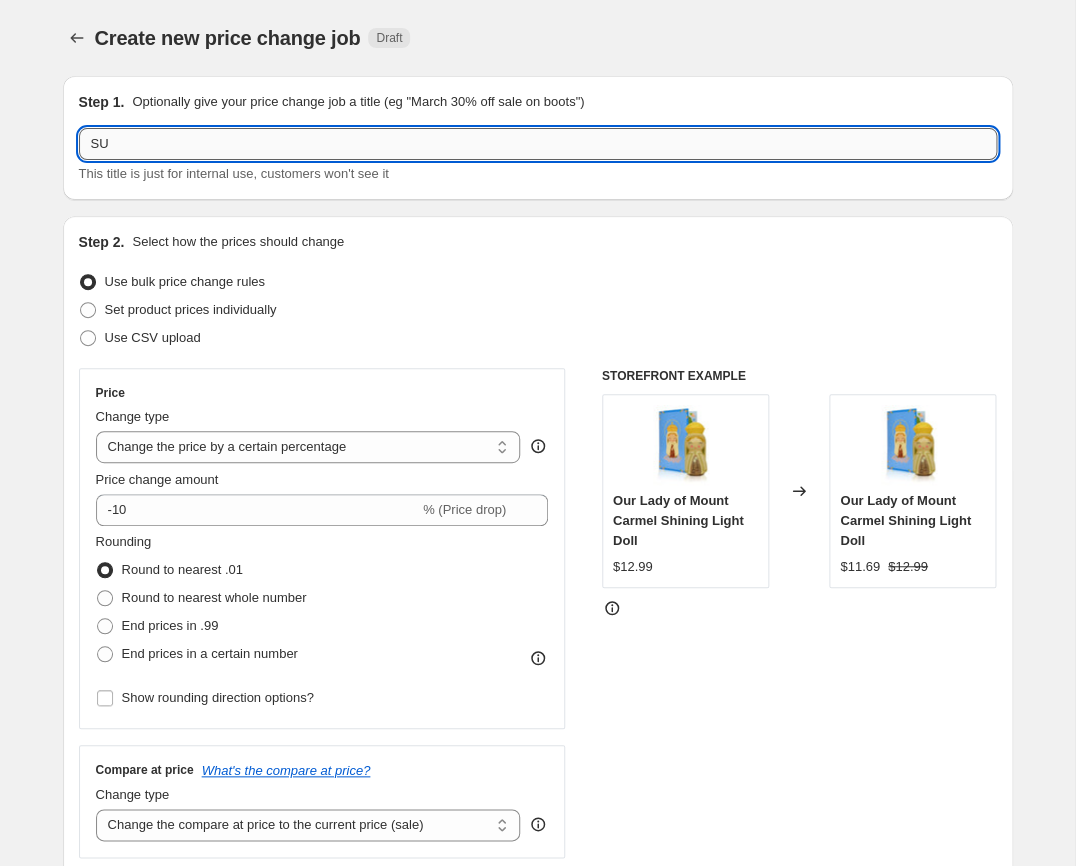 type on "S" 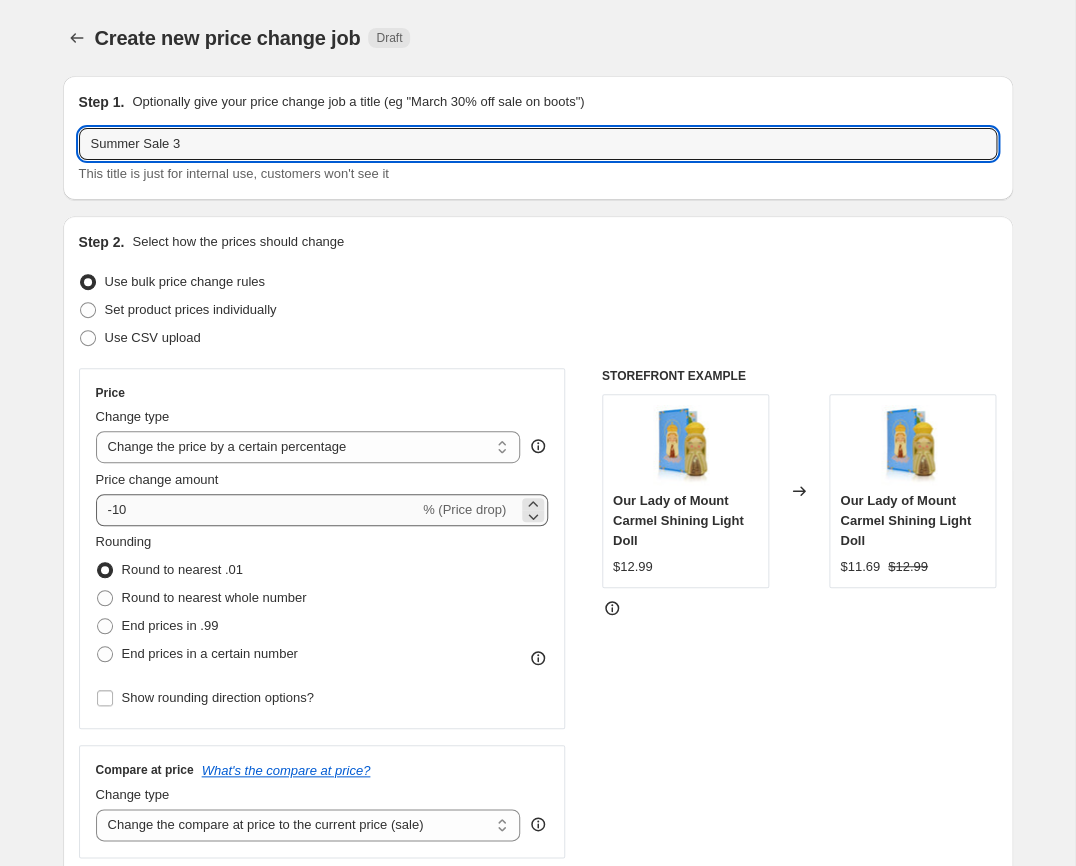 type on "Summer Sale 3" 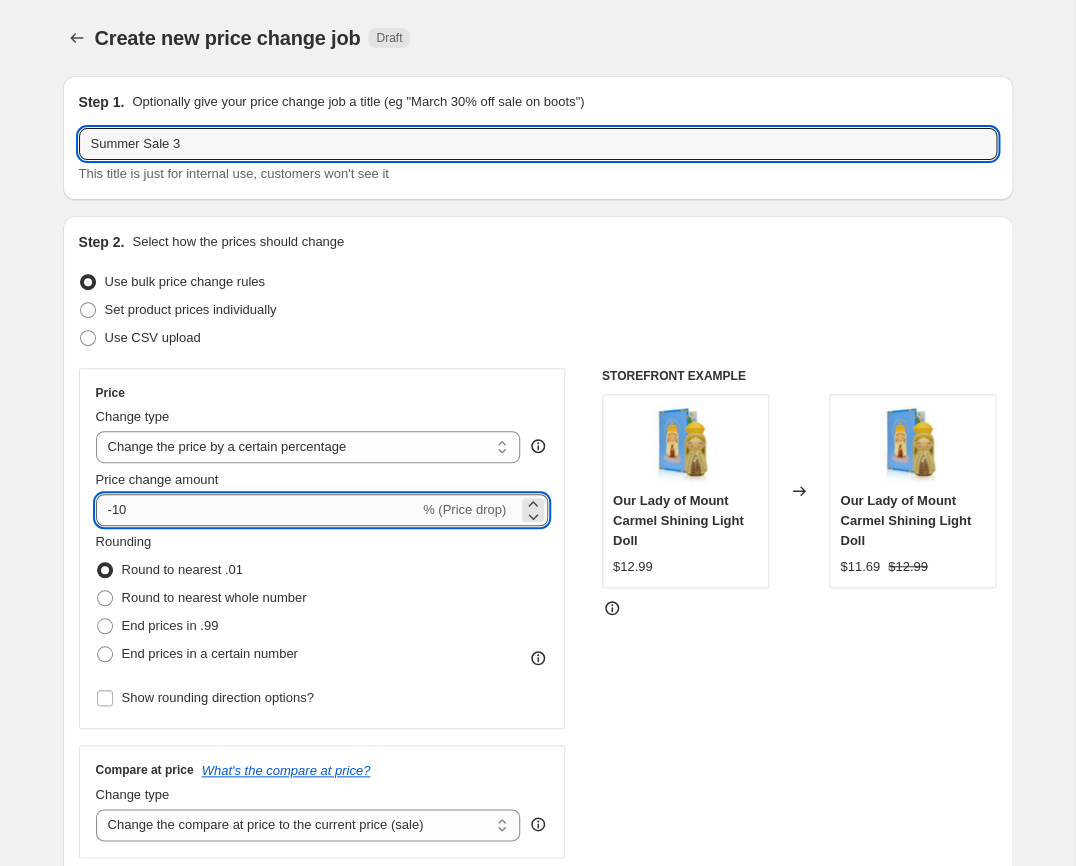 click on "-10" at bounding box center (257, 510) 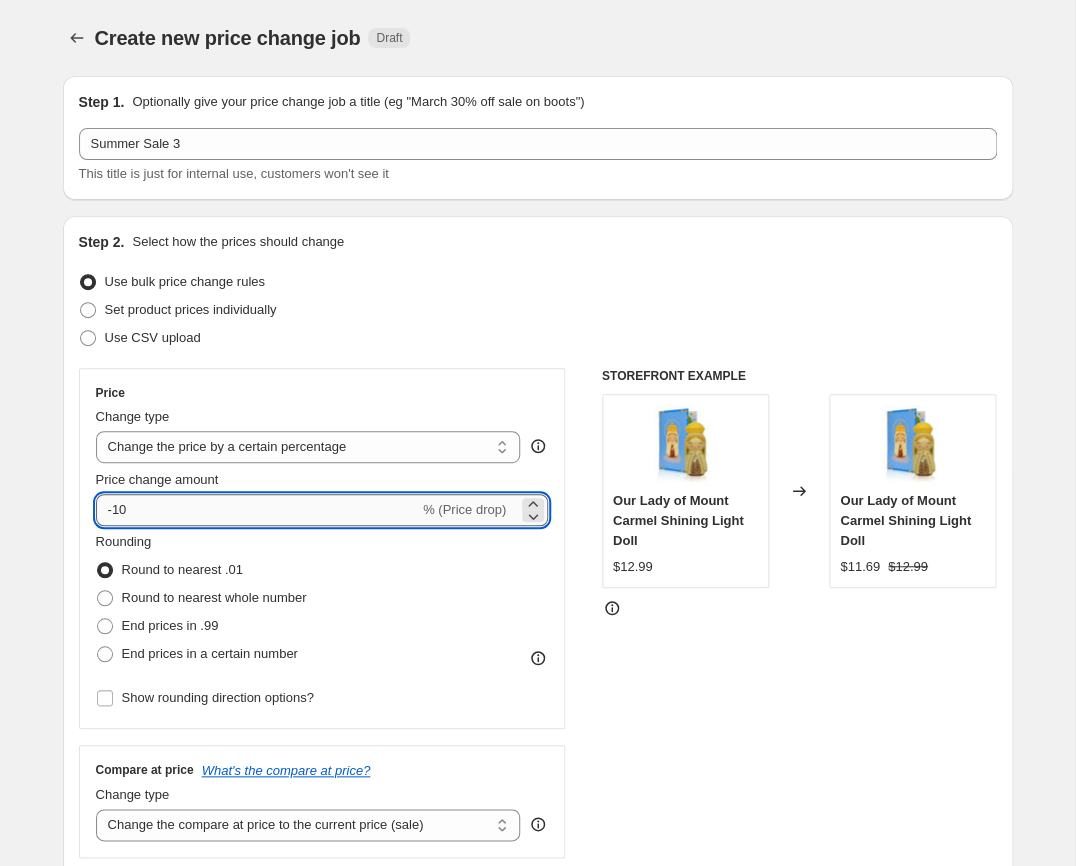 type on "-1" 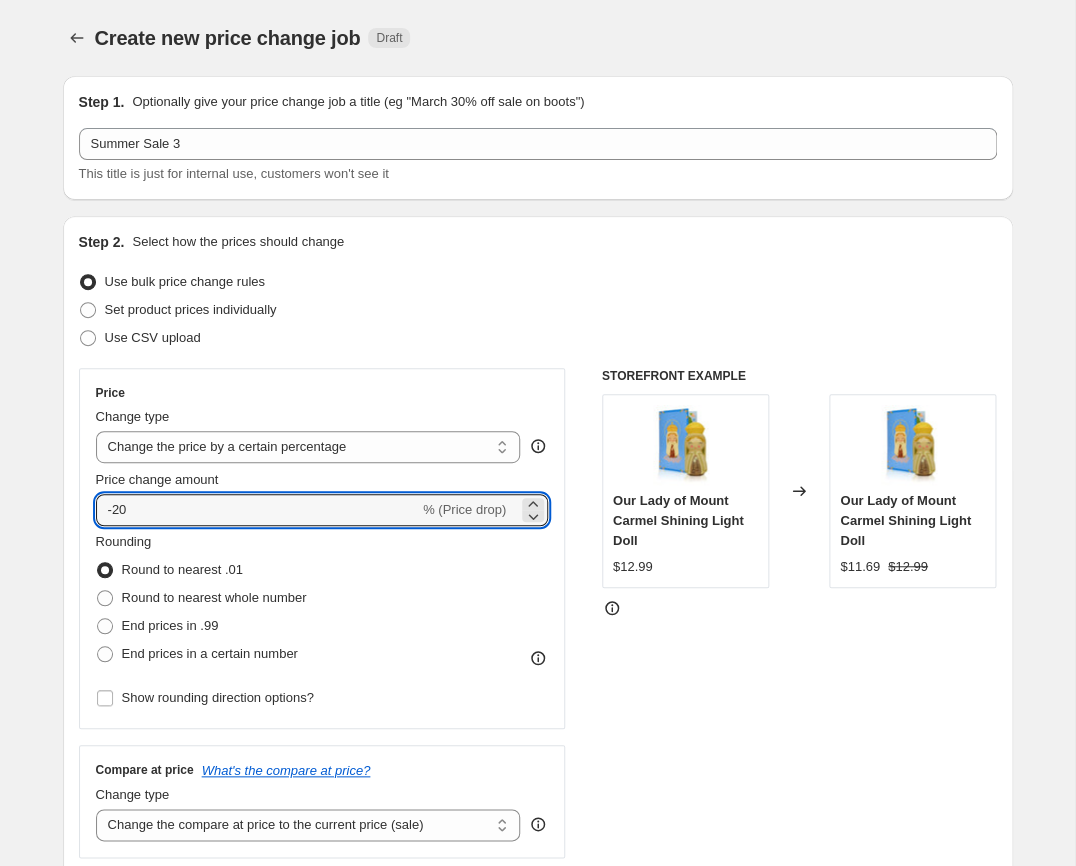 type on "-20" 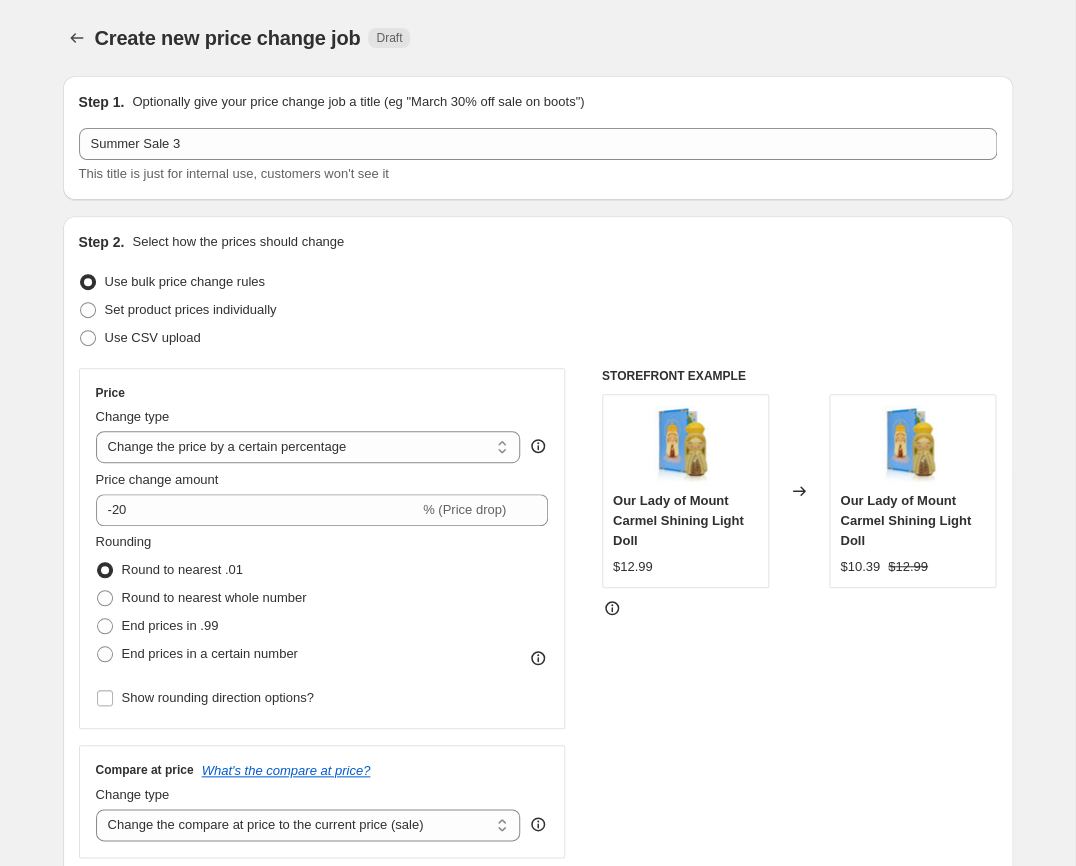 click on "Price Change type Change the price to a certain amount Change the price by a certain amount Change the price by a certain percentage Change the price to the current compare at price (price before sale) Change the price by a certain amount relative to the compare at price Change the price by a certain percentage relative to the compare at price Don't change the price Change the price by a certain percentage relative to the cost per item Change price to certain cost margin Change the price by a certain percentage Price change amount -20 % (Price drop) Rounding Round to nearest .01 Round to nearest whole number End prices in .99 End prices in a certain number Show rounding direction options? Compare at price What's the compare at price? Change type Change the compare at price to the current price (sale) Change the compare at price to a certain amount Change the compare at price by a certain amount Change the compare at price by a certain percentage Don't change the compare at price Remove the compare at price" at bounding box center (538, 613) 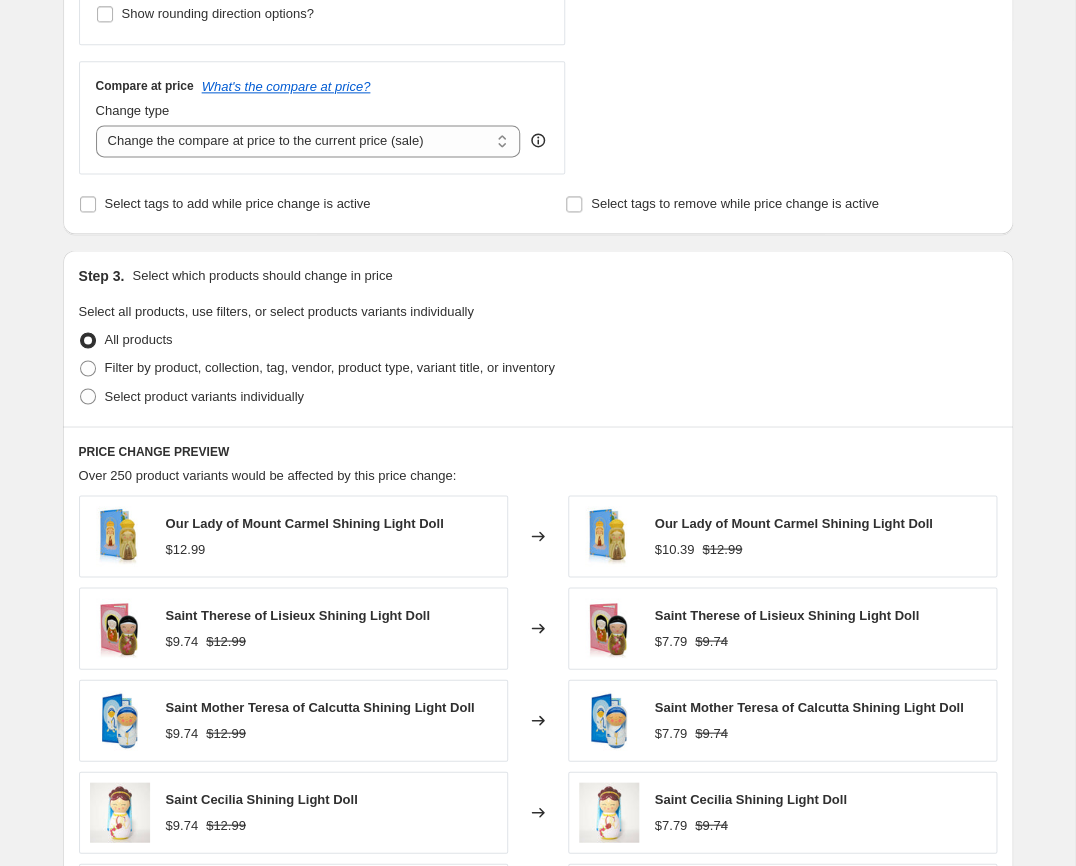 scroll, scrollTop: 686, scrollLeft: 0, axis: vertical 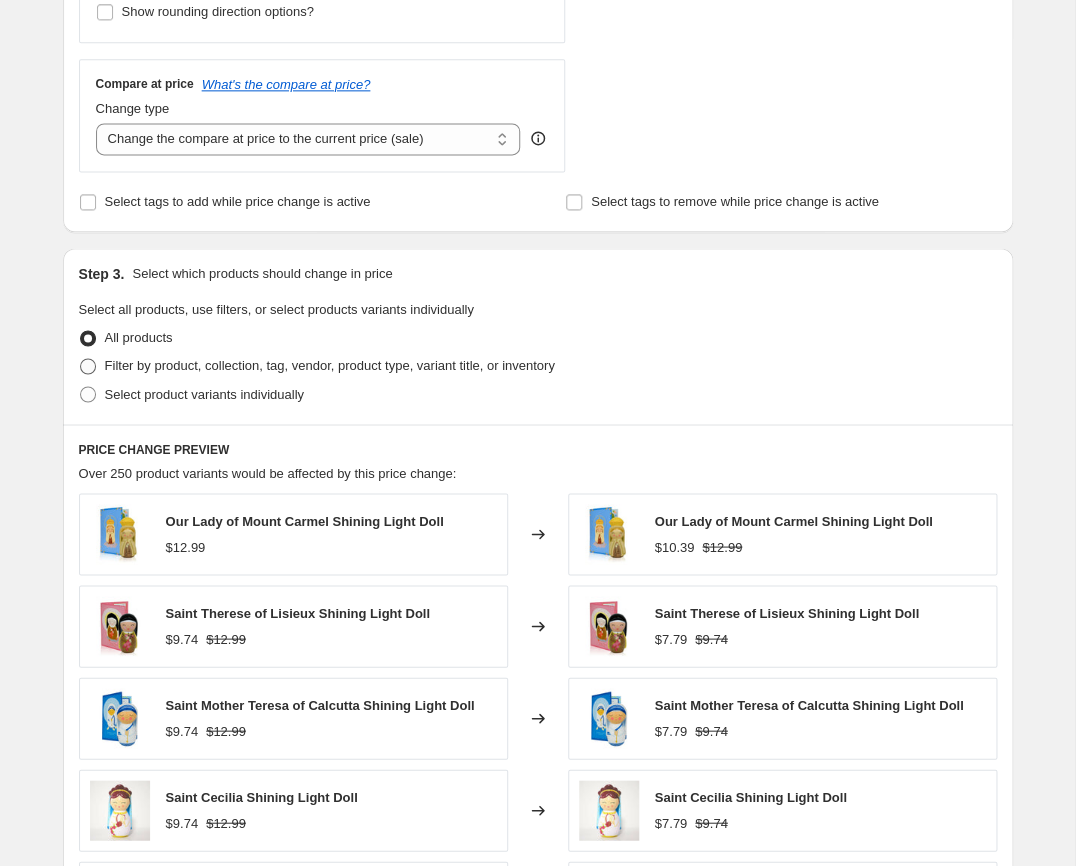 click at bounding box center [88, 366] 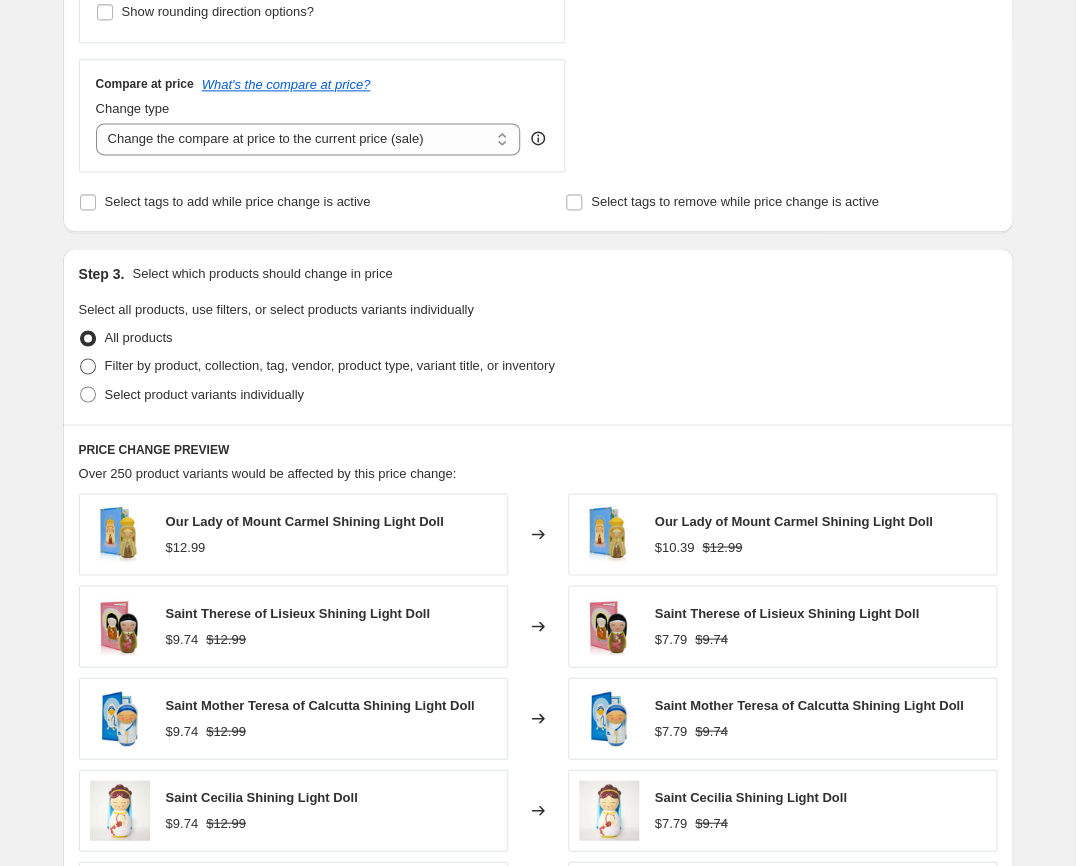 radio on "true" 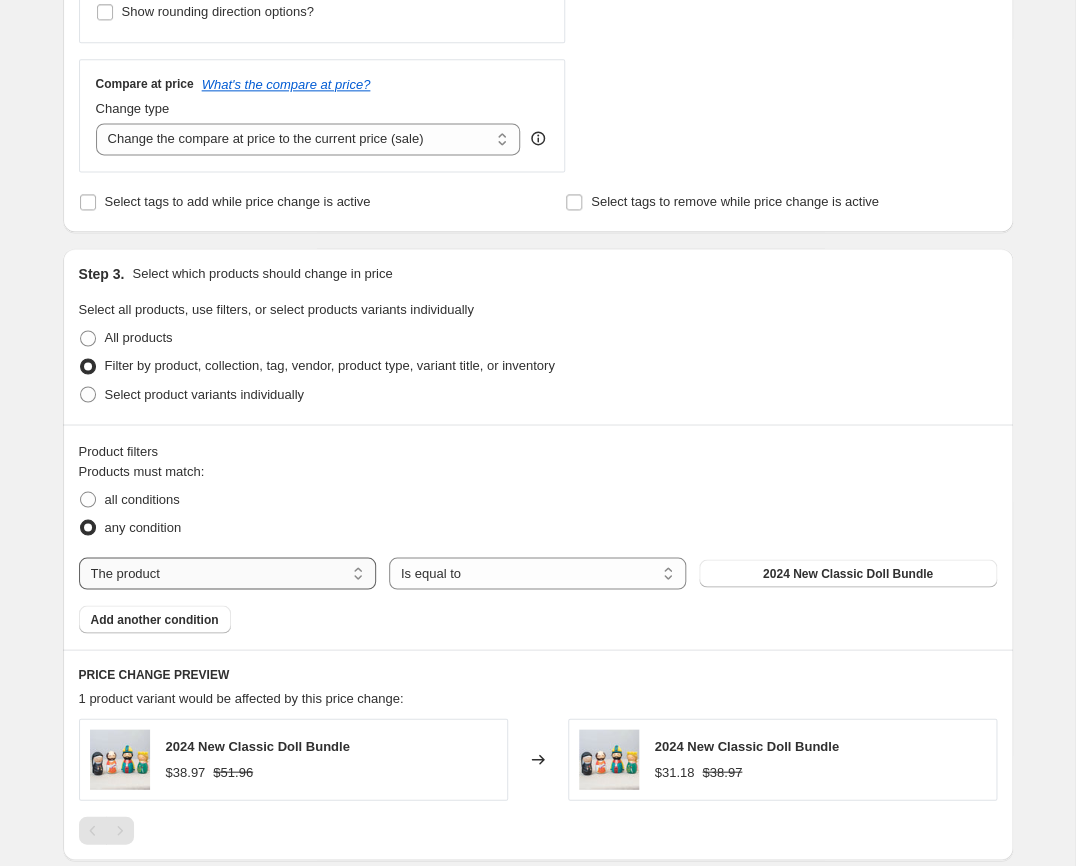 select on "collection" 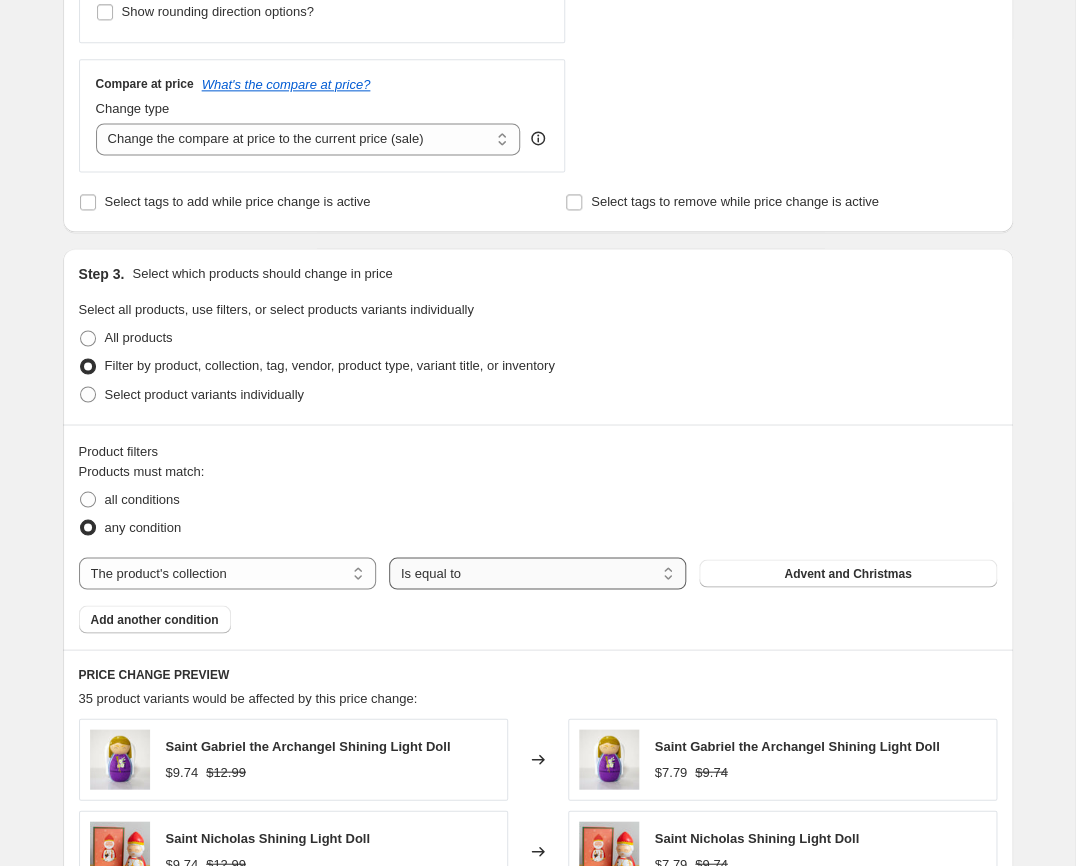 click on "Is equal to" at bounding box center (0, 0) 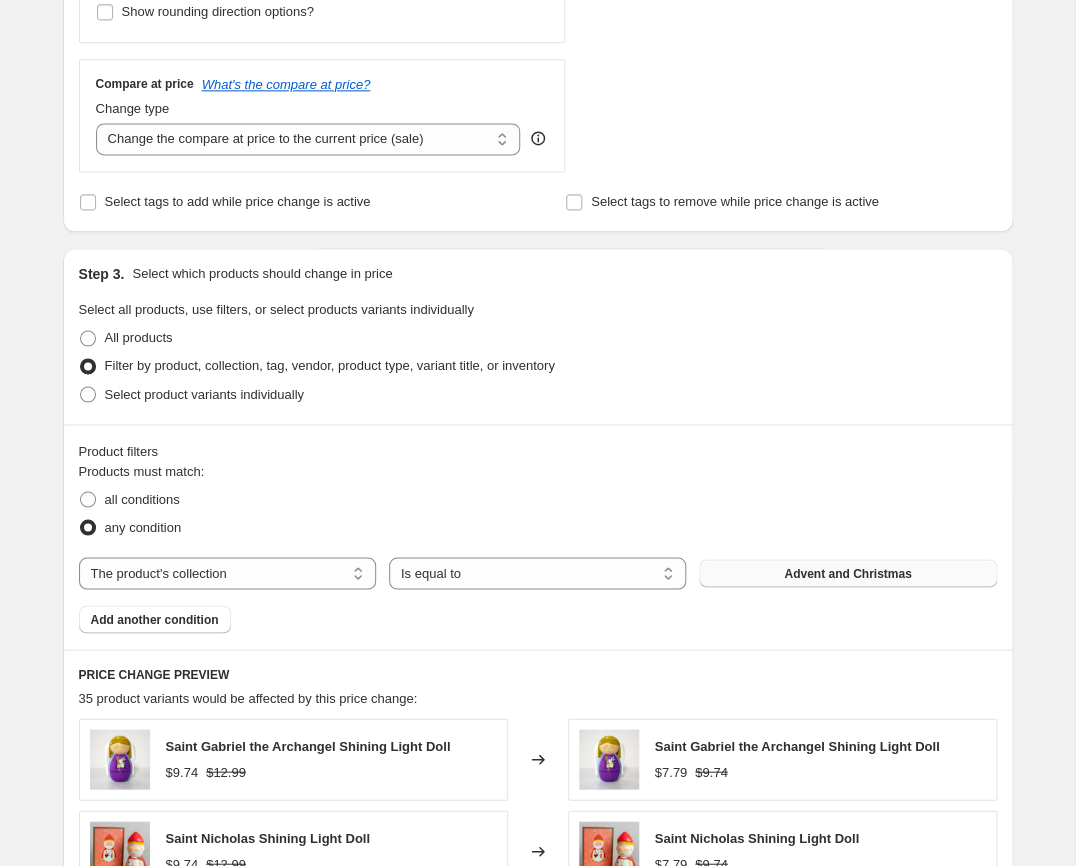 click on "Advent and Christmas" at bounding box center (847, 573) 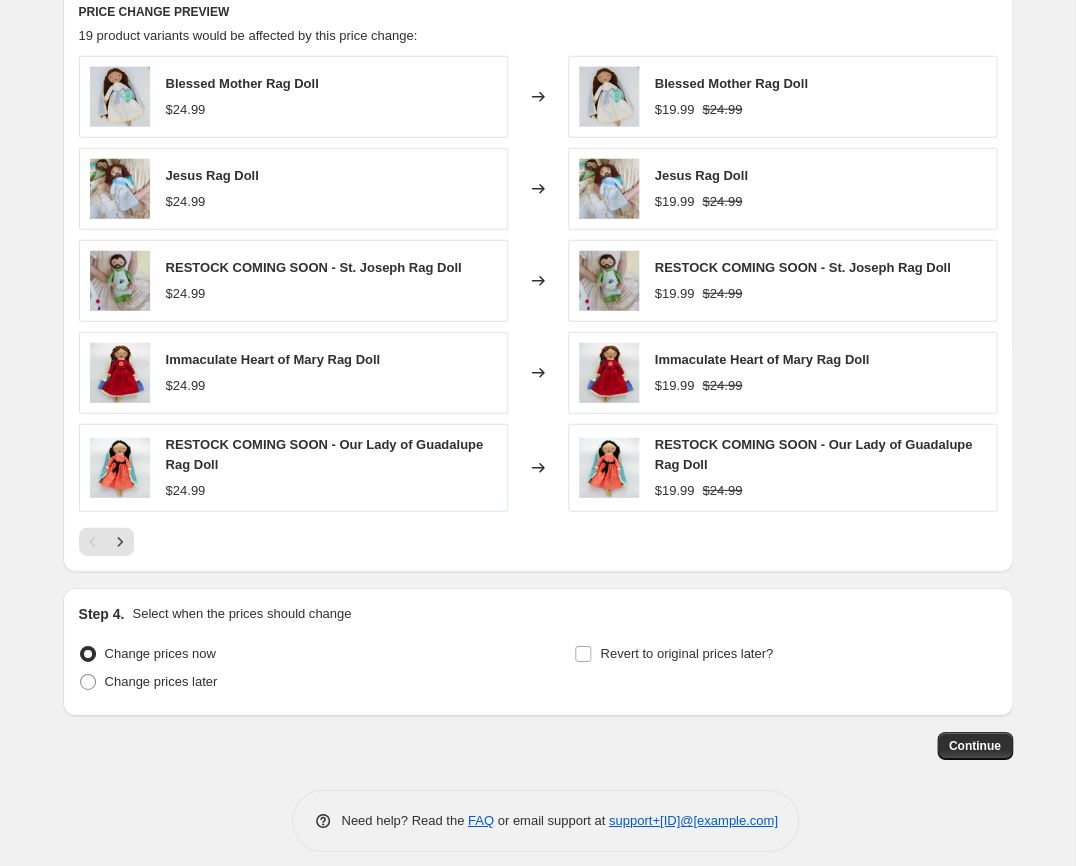 scroll, scrollTop: 1365, scrollLeft: 0, axis: vertical 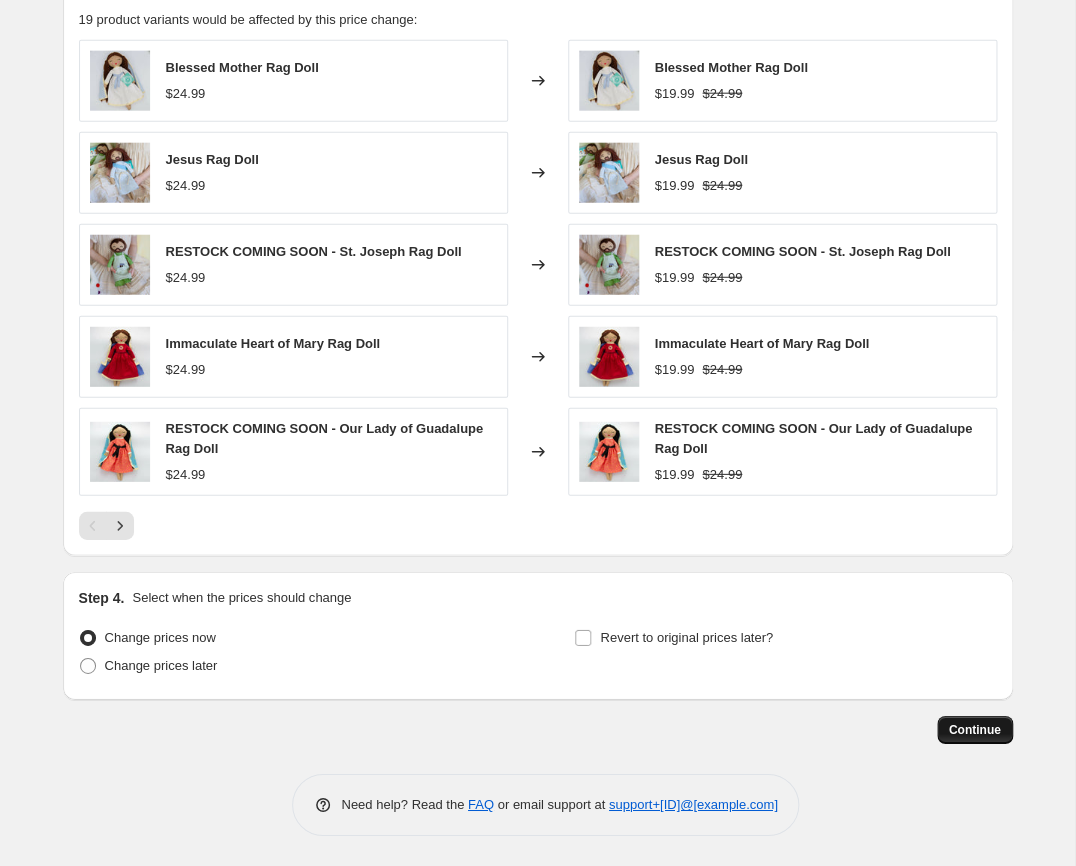 click on "Continue" at bounding box center [975, 730] 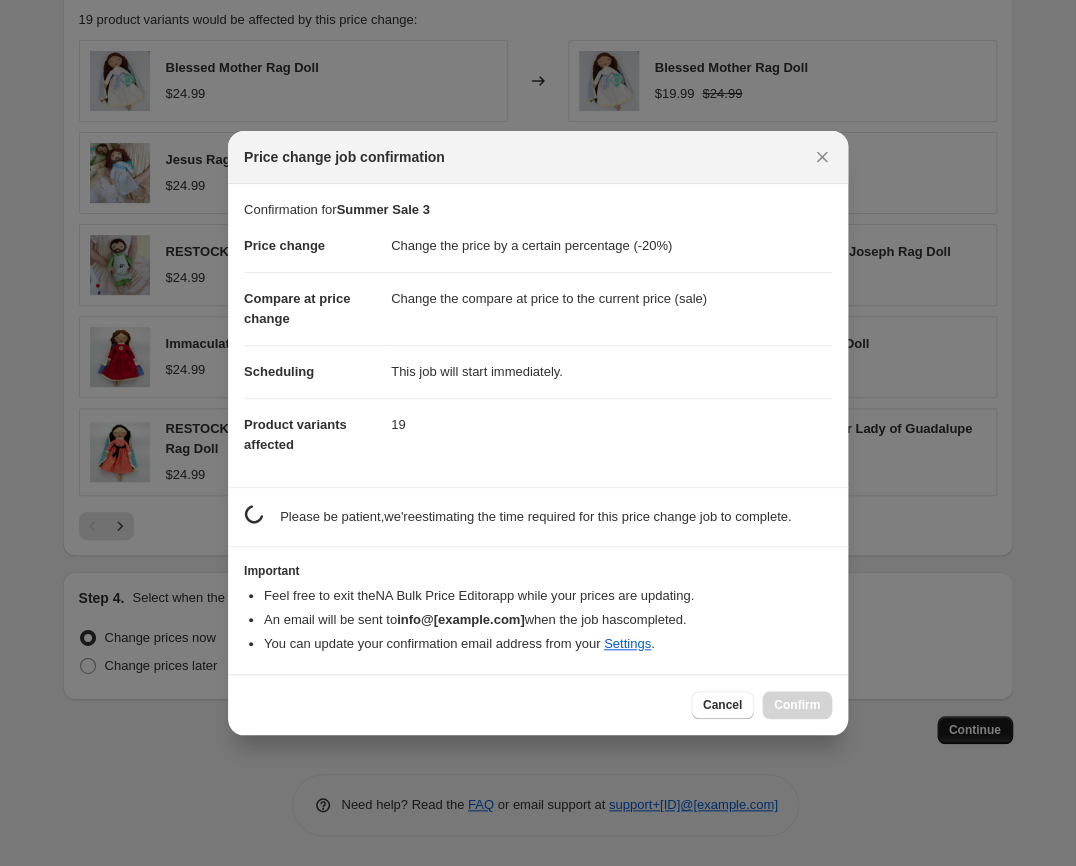 scroll, scrollTop: 0, scrollLeft: 0, axis: both 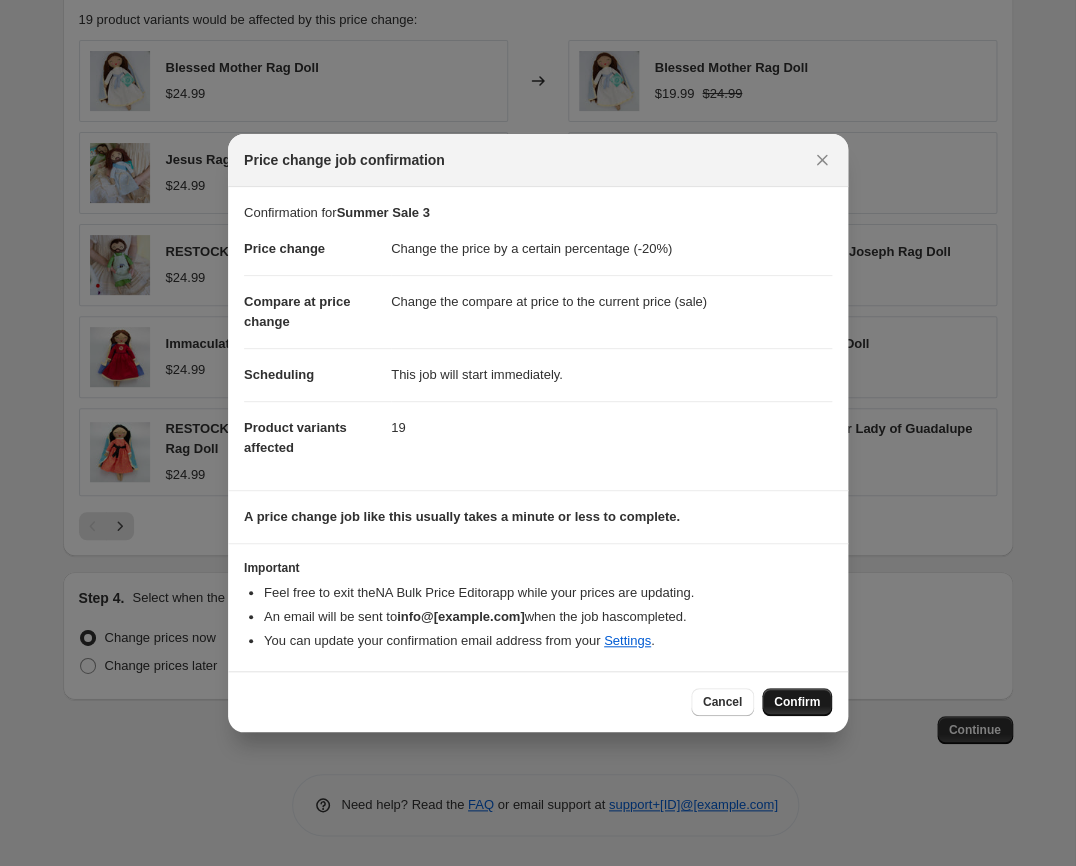 click on "Confirm" at bounding box center (797, 702) 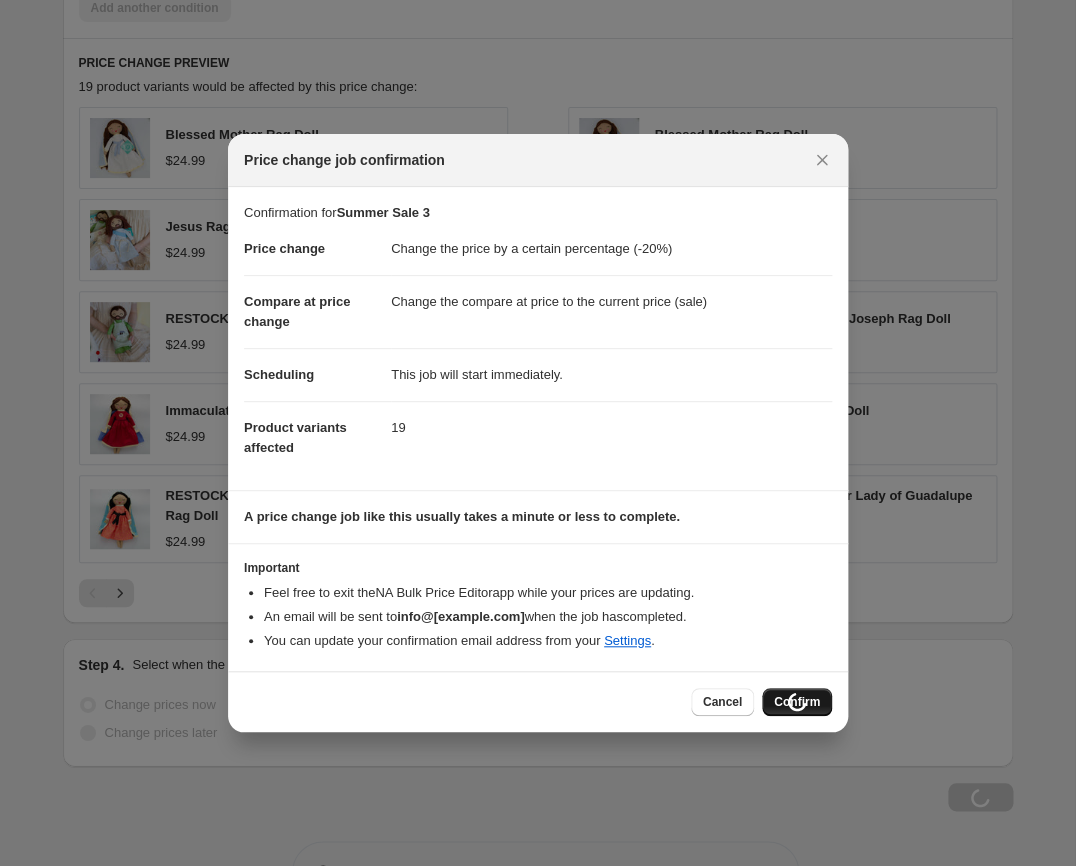 scroll, scrollTop: 1433, scrollLeft: 0, axis: vertical 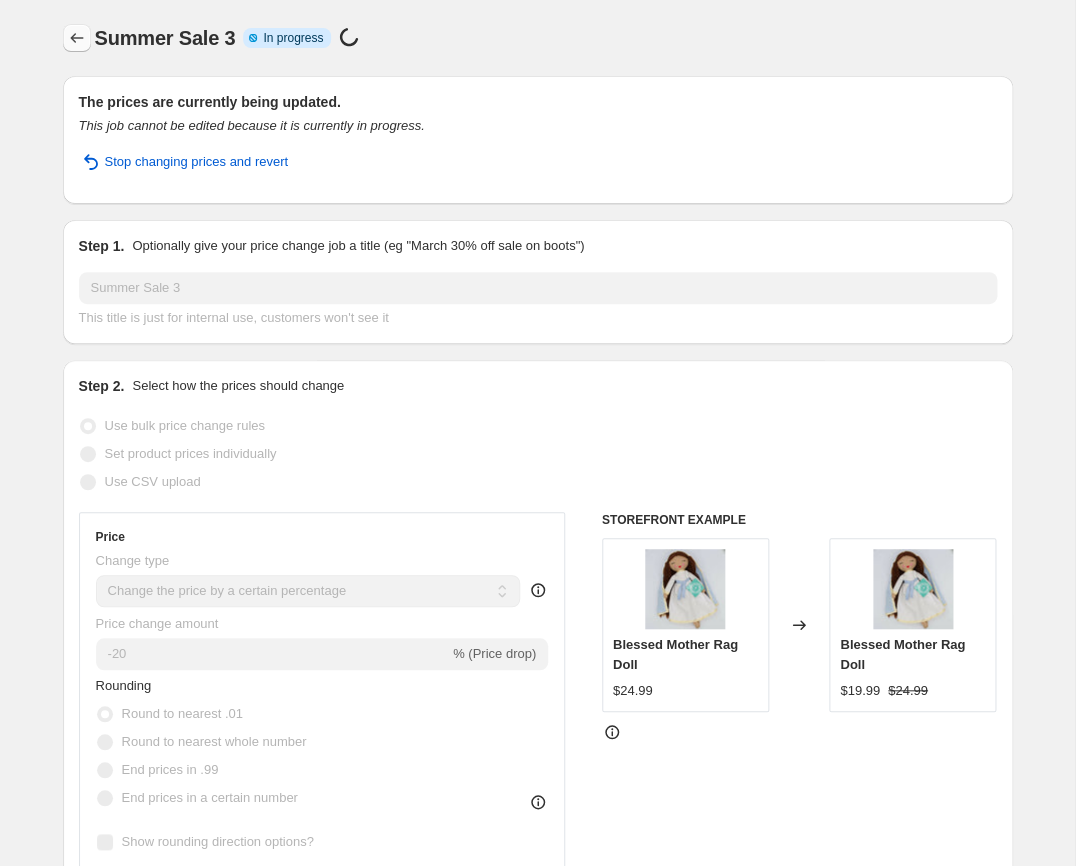 click 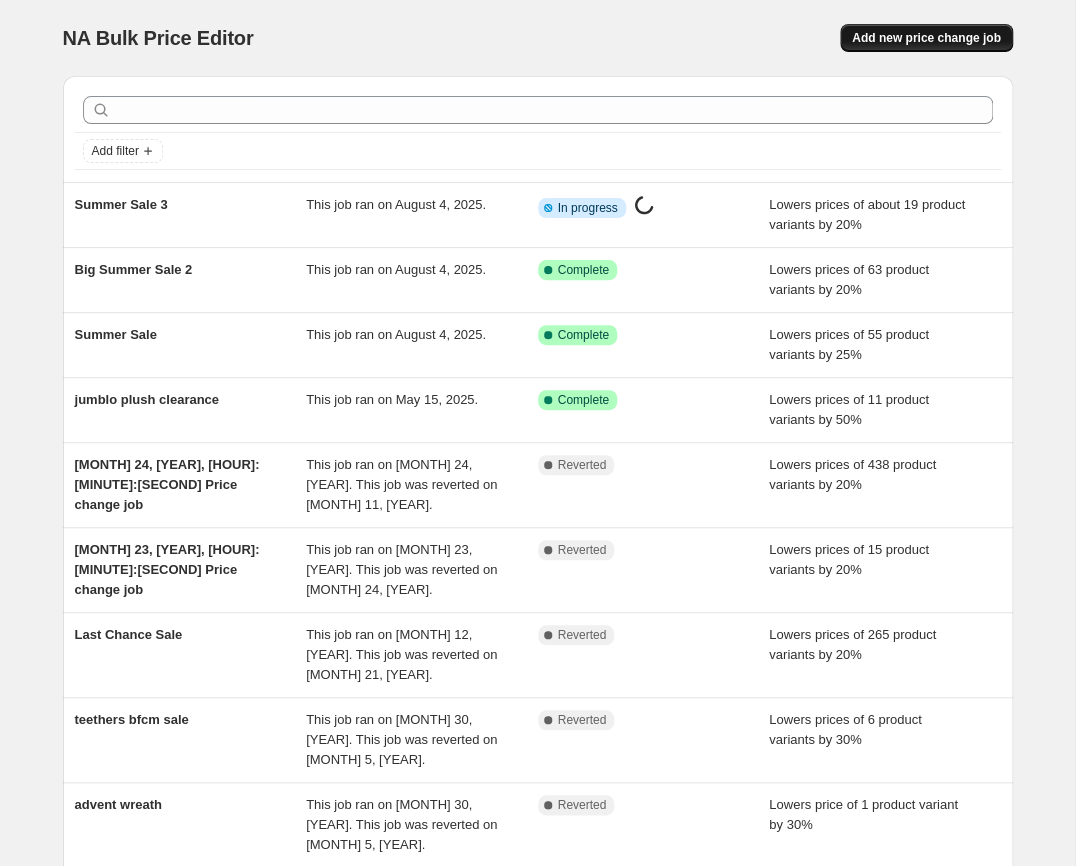 click on "Add new price change job" at bounding box center (926, 38) 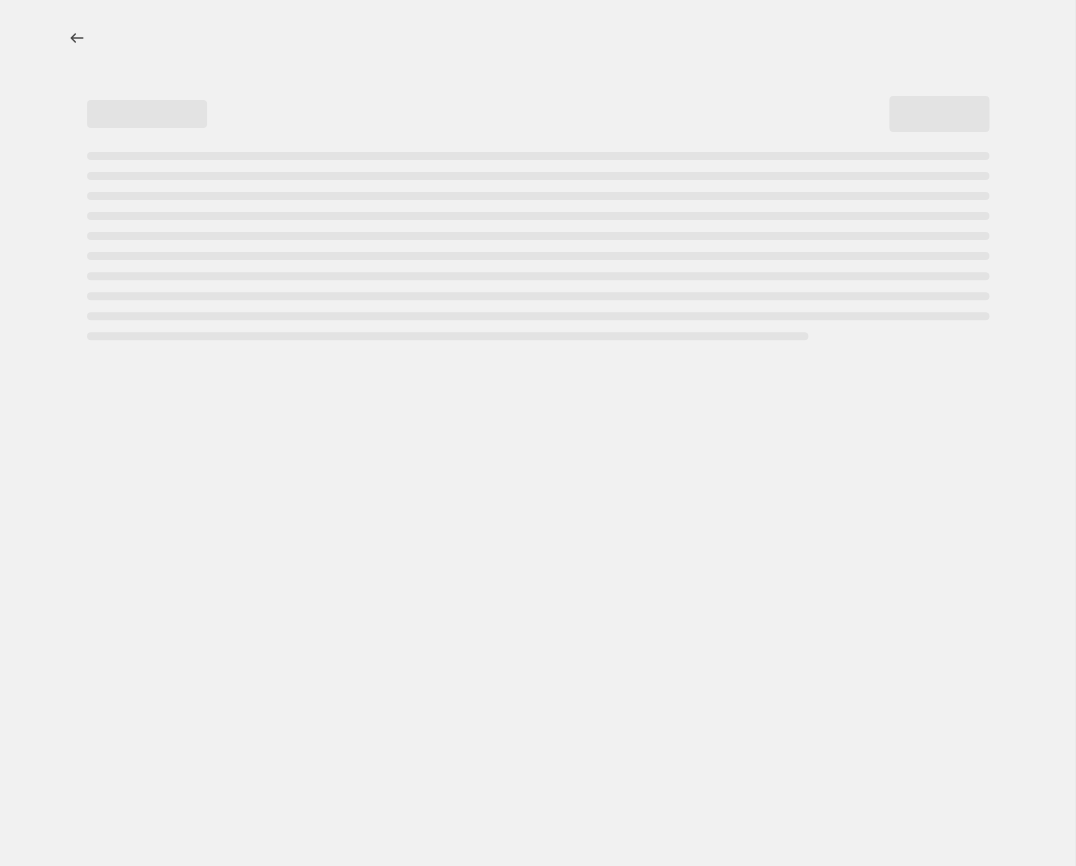 select on "percentage" 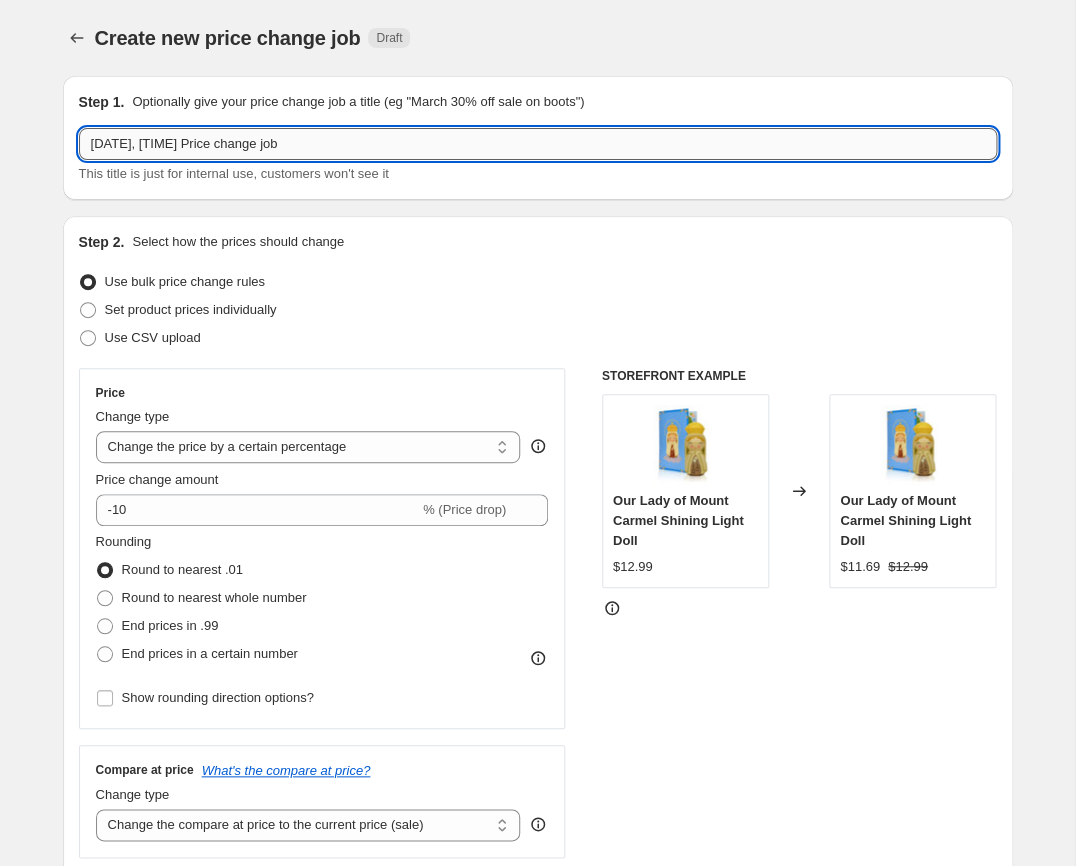 click on "[DATE], [TIME] Price change job" at bounding box center [538, 144] 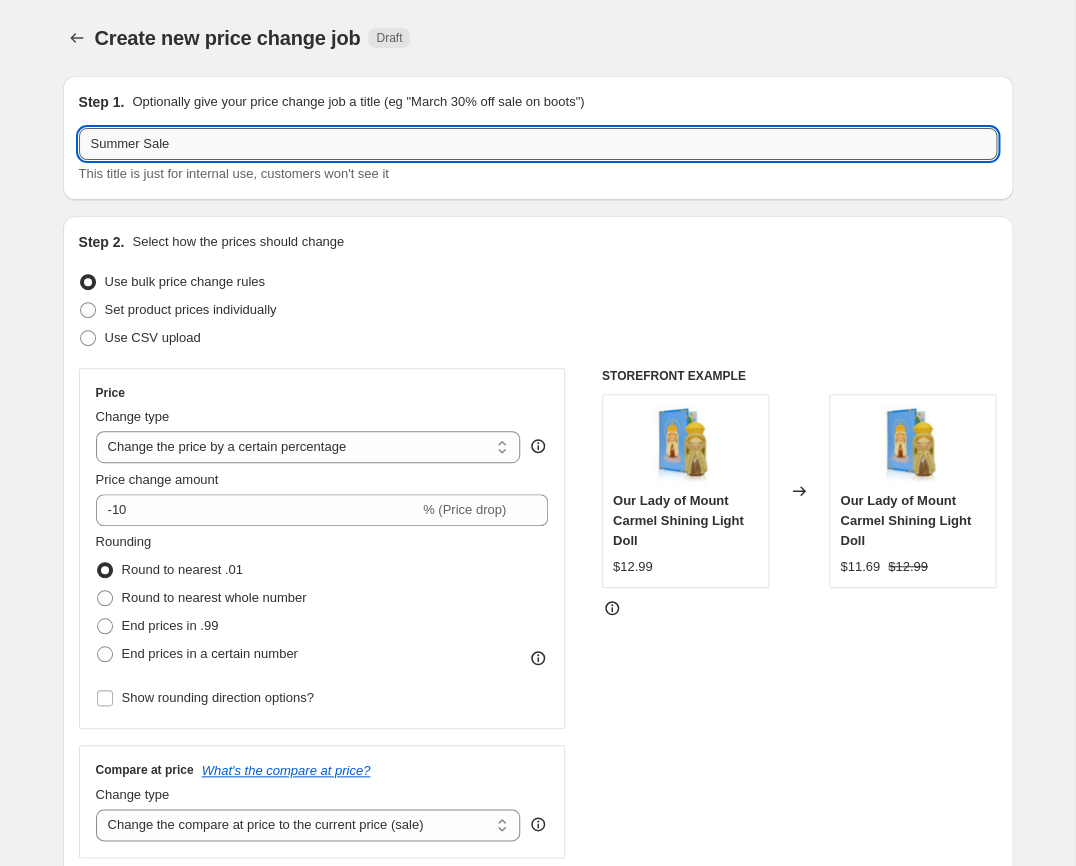 type on "Summer Sale" 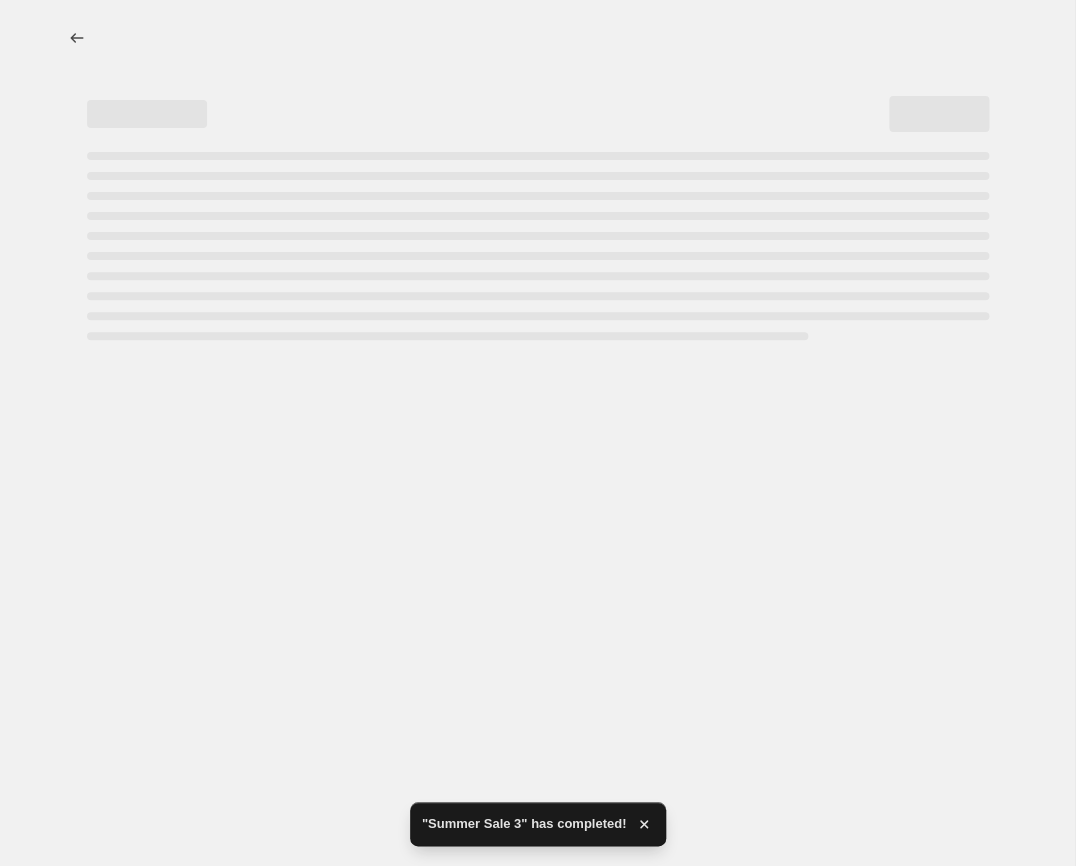 select on "percentage" 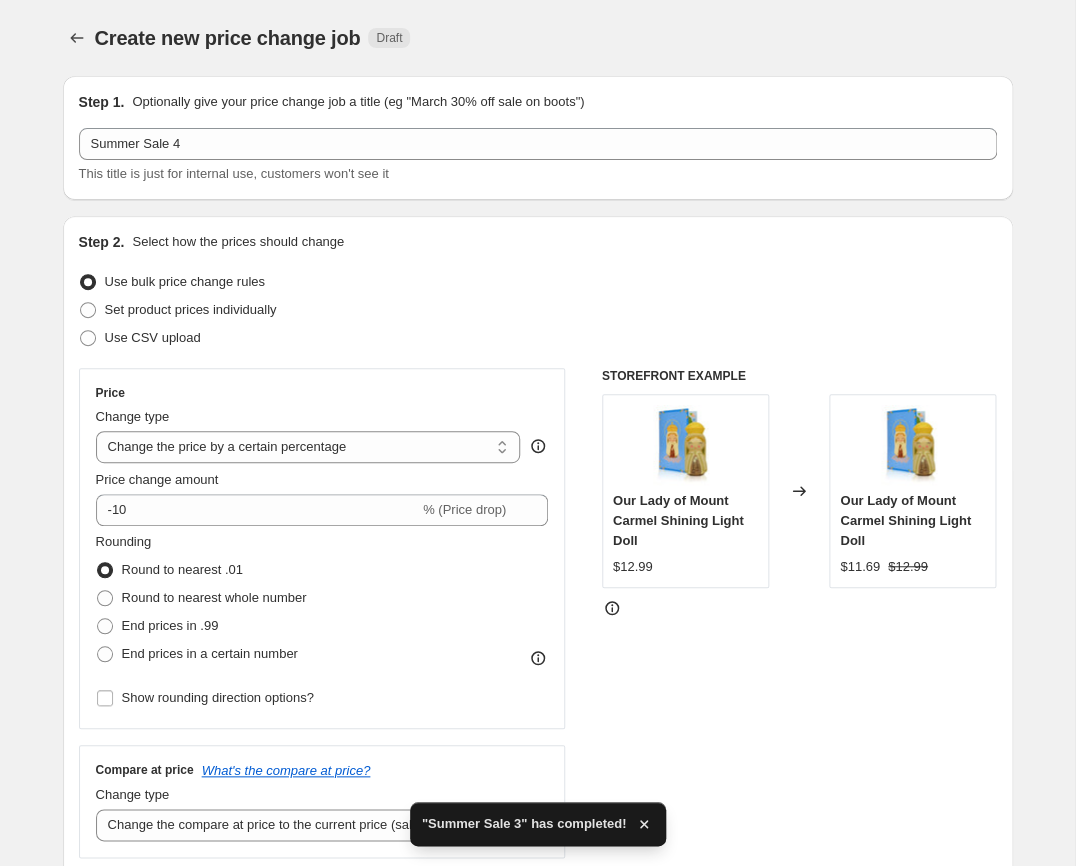 click on "Step 2. Select how the prices should change" at bounding box center [538, 242] 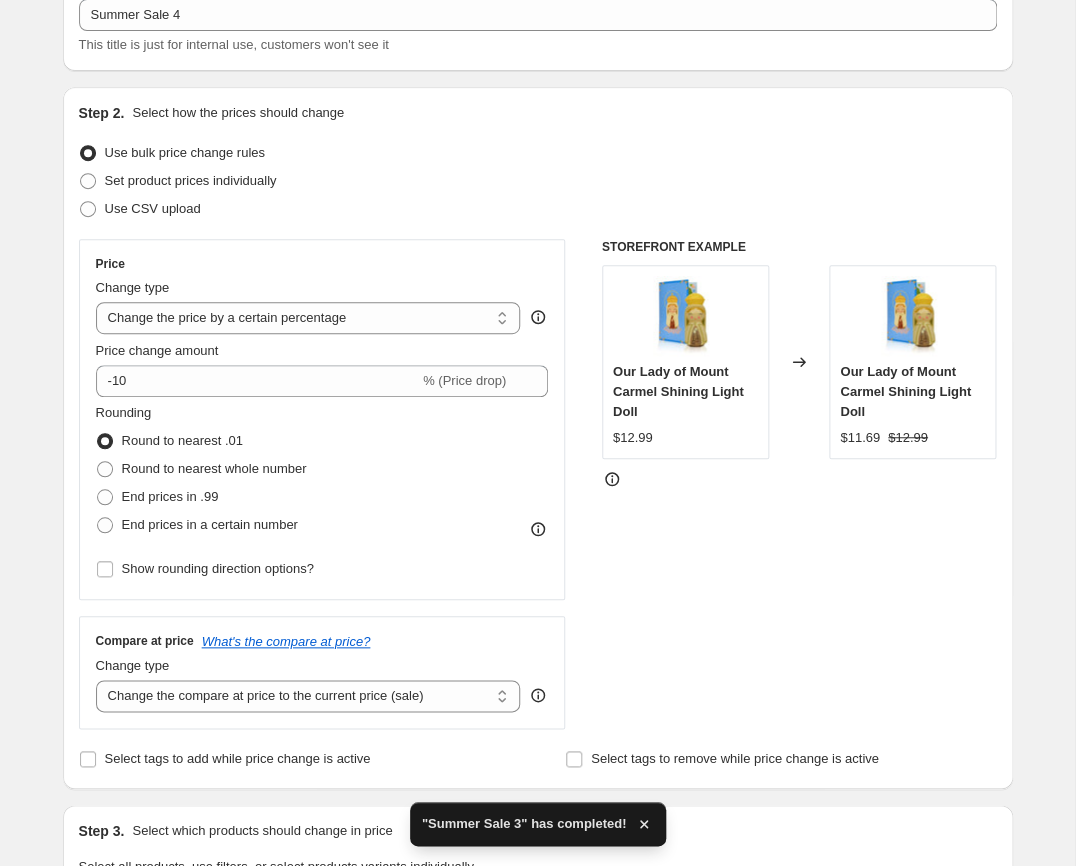 scroll, scrollTop: 165, scrollLeft: 0, axis: vertical 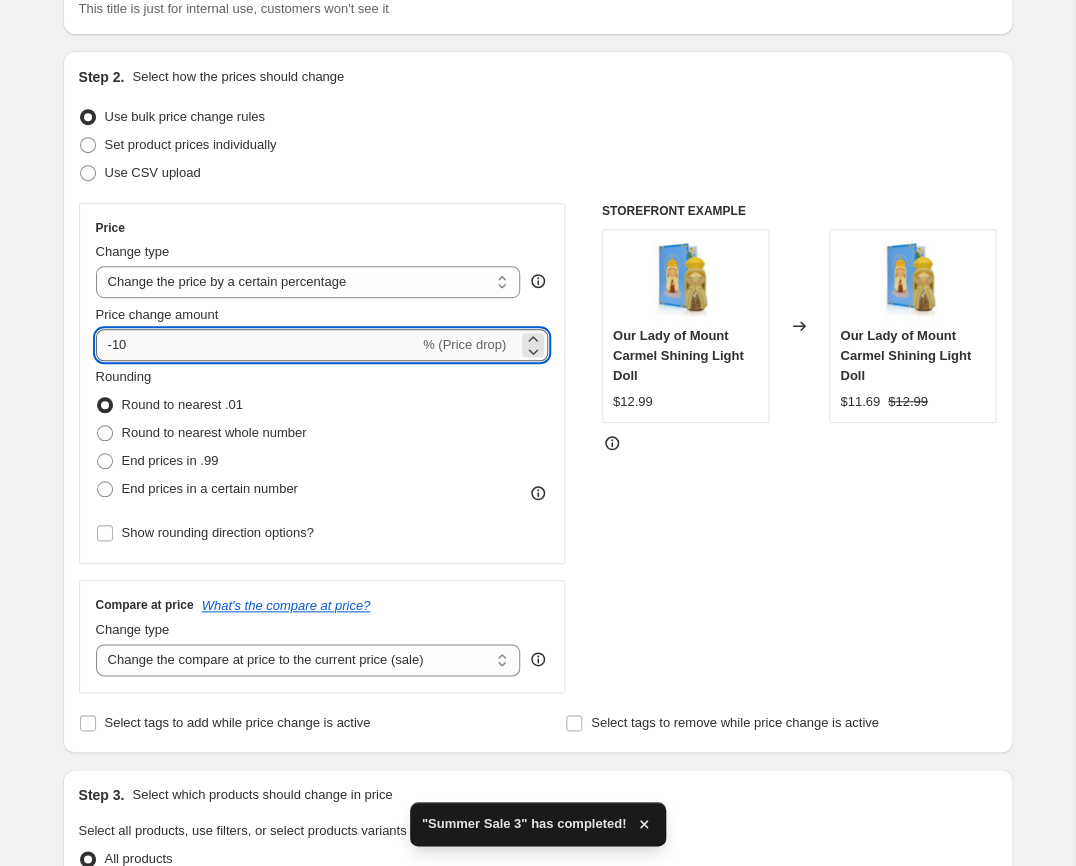 click on "-10" at bounding box center [257, 345] 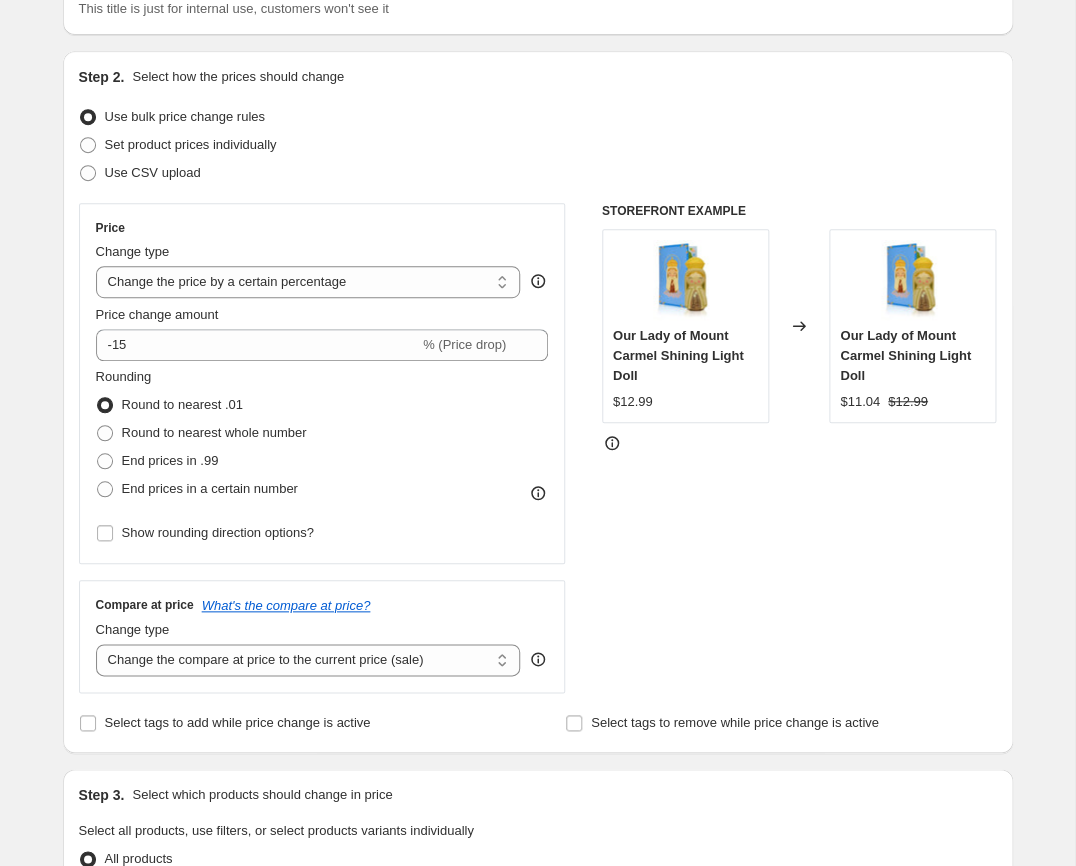 click on "Price Change type Change the price to a certain amount Change the price by a certain amount Change the price by a certain percentage Change the price to the current compare at price (price before sale) Change the price by a certain amount relative to the compare at price Change the price by a certain percentage relative to the compare at price Don't change the price Change the price by a certain percentage relative to the cost per item Change price to certain cost margin Change the price by a certain percentage Price change amount -15 % (Price drop) Rounding Round to nearest .01 Round to nearest whole number End prices in .99 End prices in a certain number Show rounding direction options? Compare at price What's the compare at price? Change type Change the compare at price to the current price (sale) Change the compare at price to a certain amount Change the compare at price by a certain amount Change the compare at price by a certain percentage Don't change the compare at price Remove the compare at price" at bounding box center (538, 448) 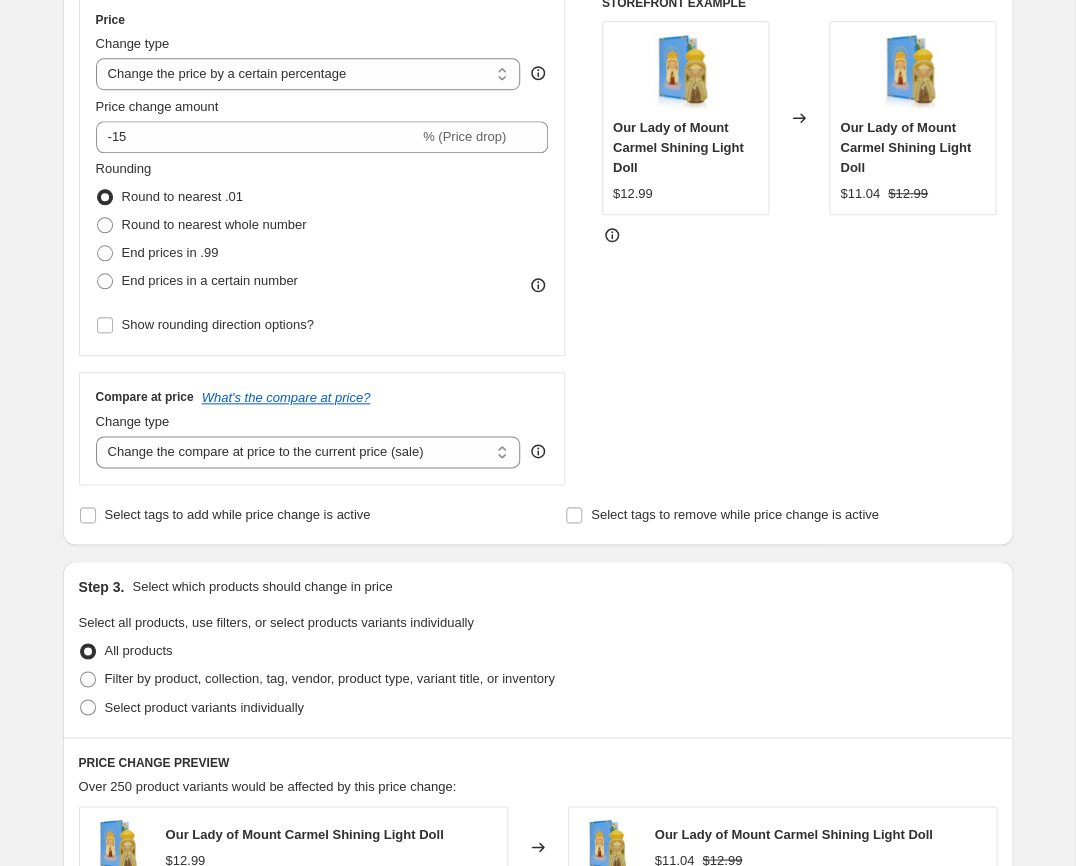 scroll, scrollTop: 337, scrollLeft: 0, axis: vertical 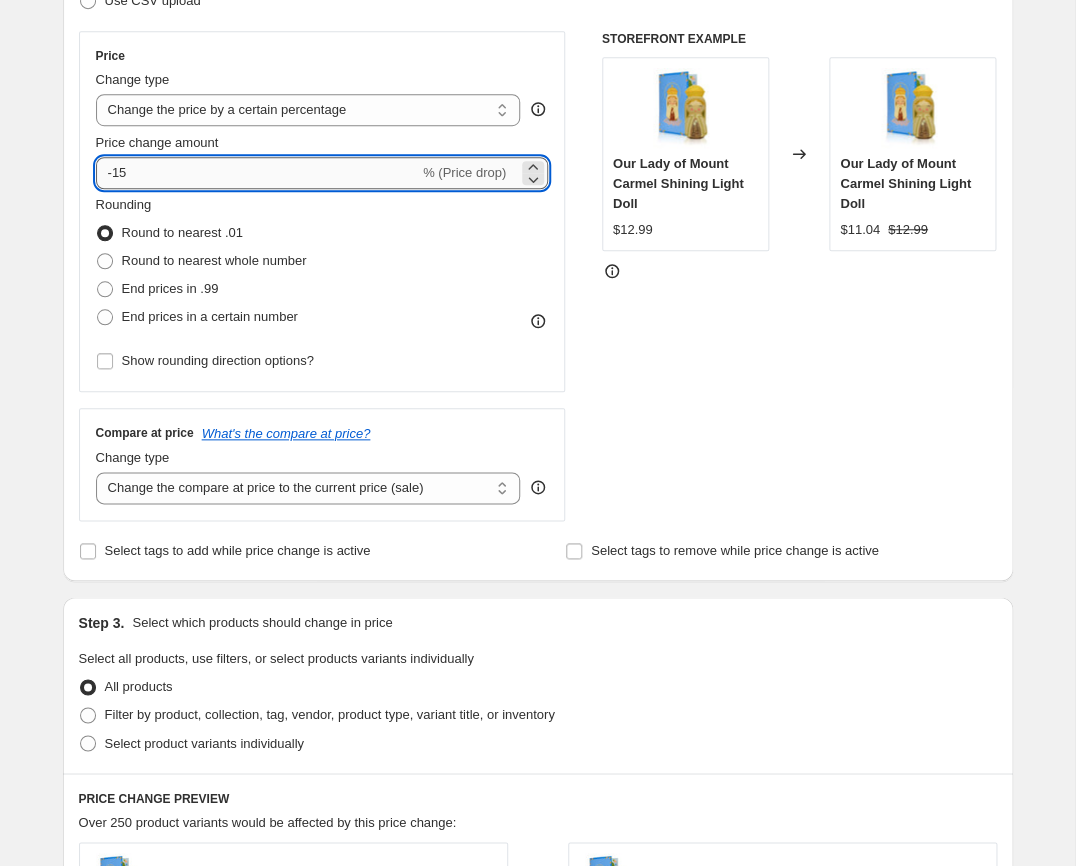 click on "-15" at bounding box center [257, 173] 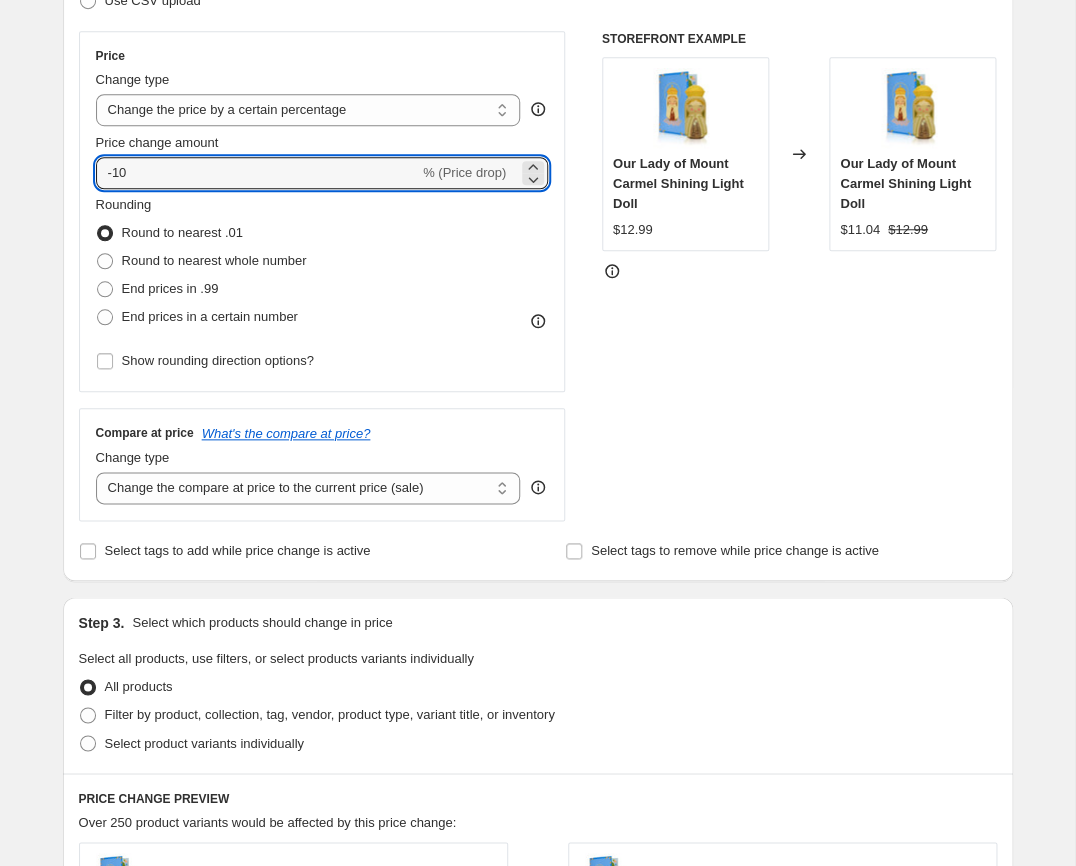 type on "-10" 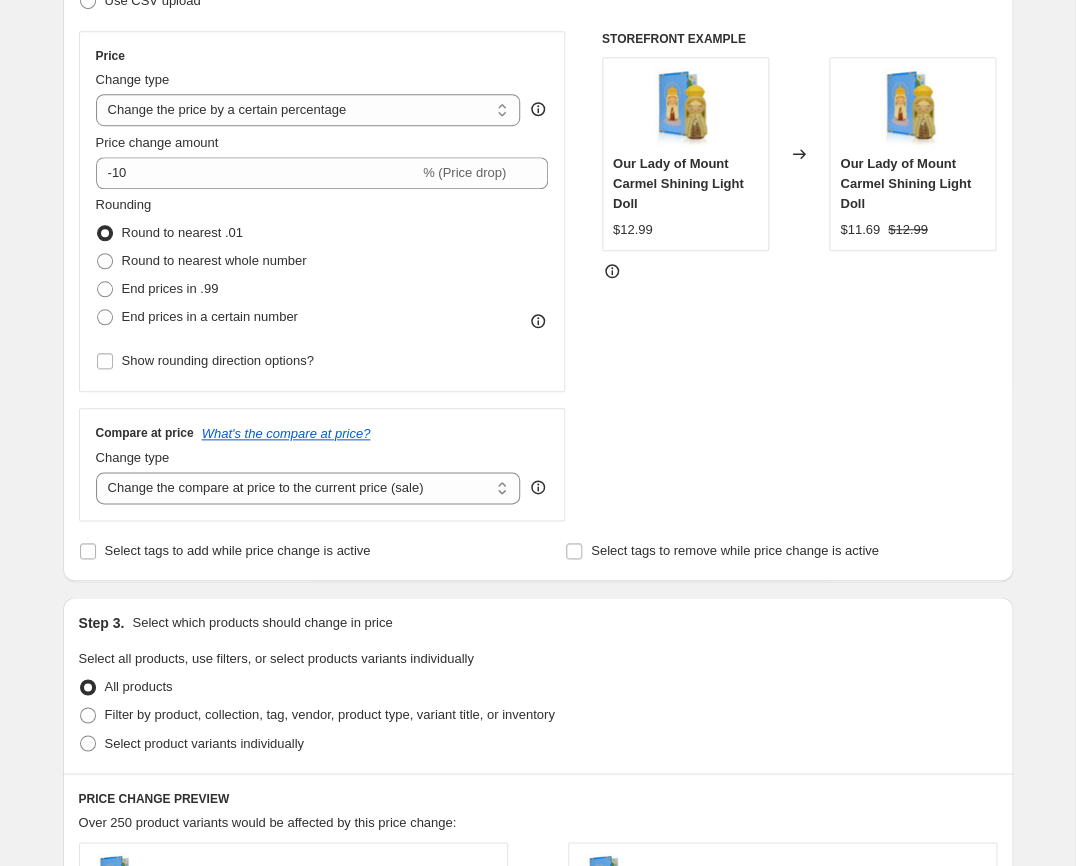 click on "Price Change type Change the price to a certain amount Change the price by a certain amount Change the price by a certain percentage Change the price to the current compare at price (price before sale) Change the price by a certain amount relative to the compare at price Change the price by a certain percentage relative to the compare at price Don't change the price Change the price by a certain percentage relative to the cost per item Change price to certain cost margin Change the price by a certain percentage Price change amount -10 % (Price drop) Rounding Round to nearest .01 Round to nearest whole number End prices in .99 End prices in a certain number Show rounding direction options? Compare at price What's the compare at price? Change type Change the compare at price to the current price (sale) Change the compare at price to a certain amount Change the compare at price by a certain amount Change the compare at price by a certain percentage Don't change the compare at price Remove the compare at price" at bounding box center [538, 276] 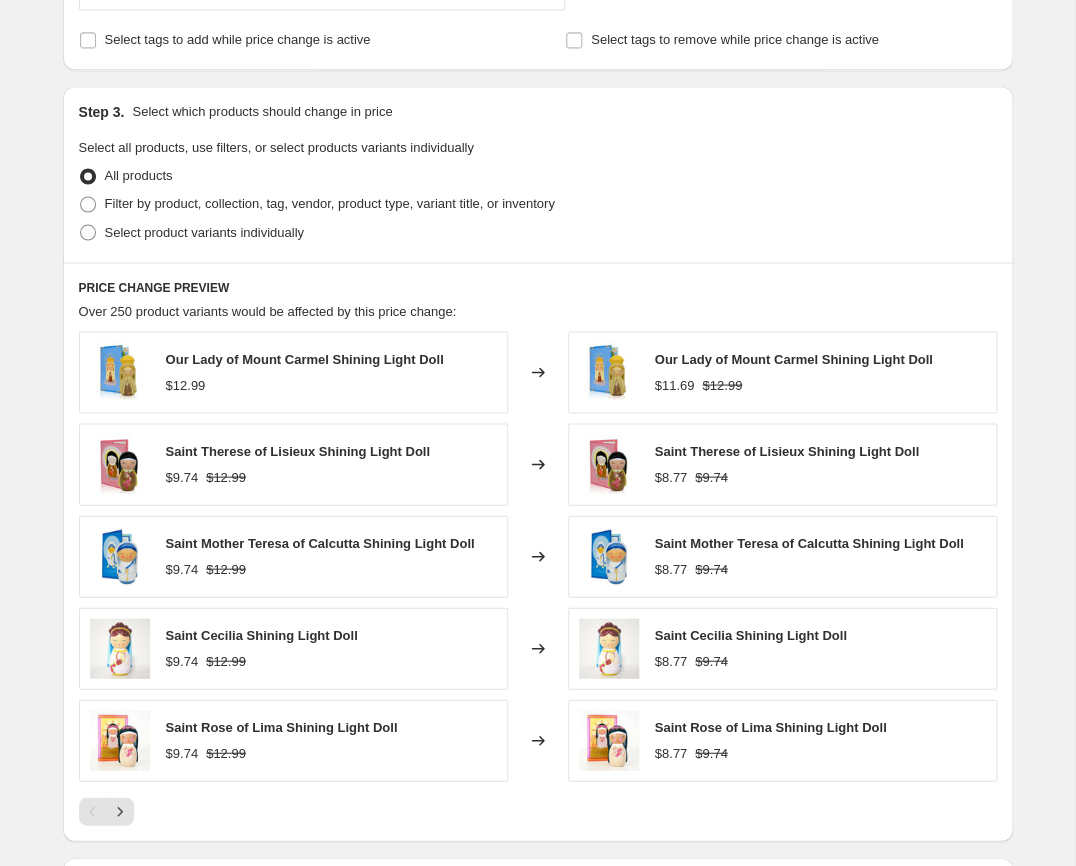 scroll, scrollTop: 854, scrollLeft: 0, axis: vertical 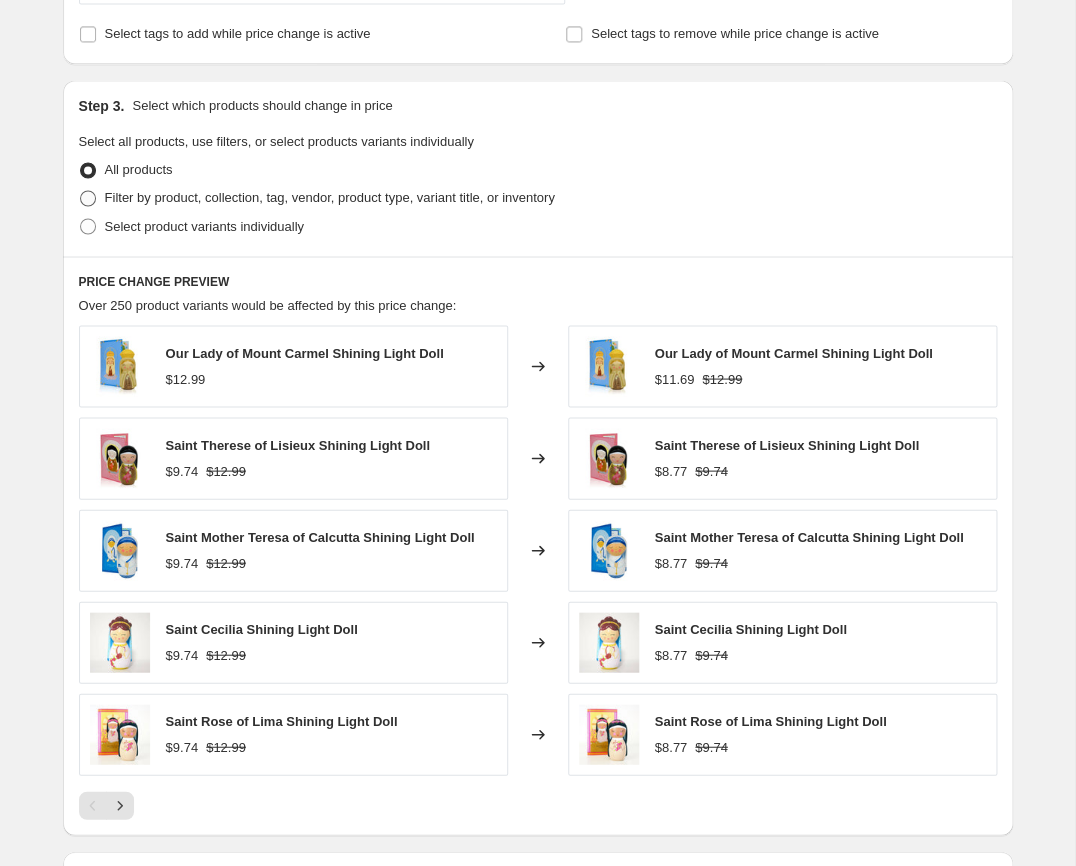 click at bounding box center (88, 198) 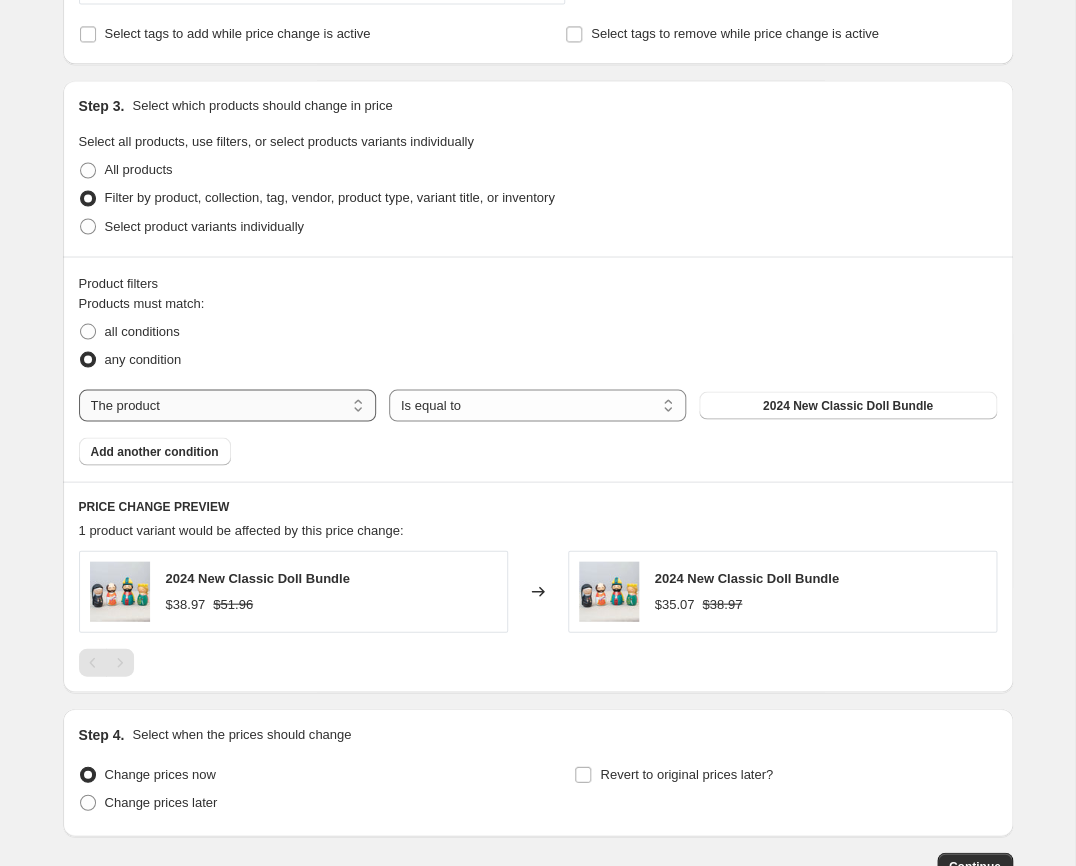select on "collection" 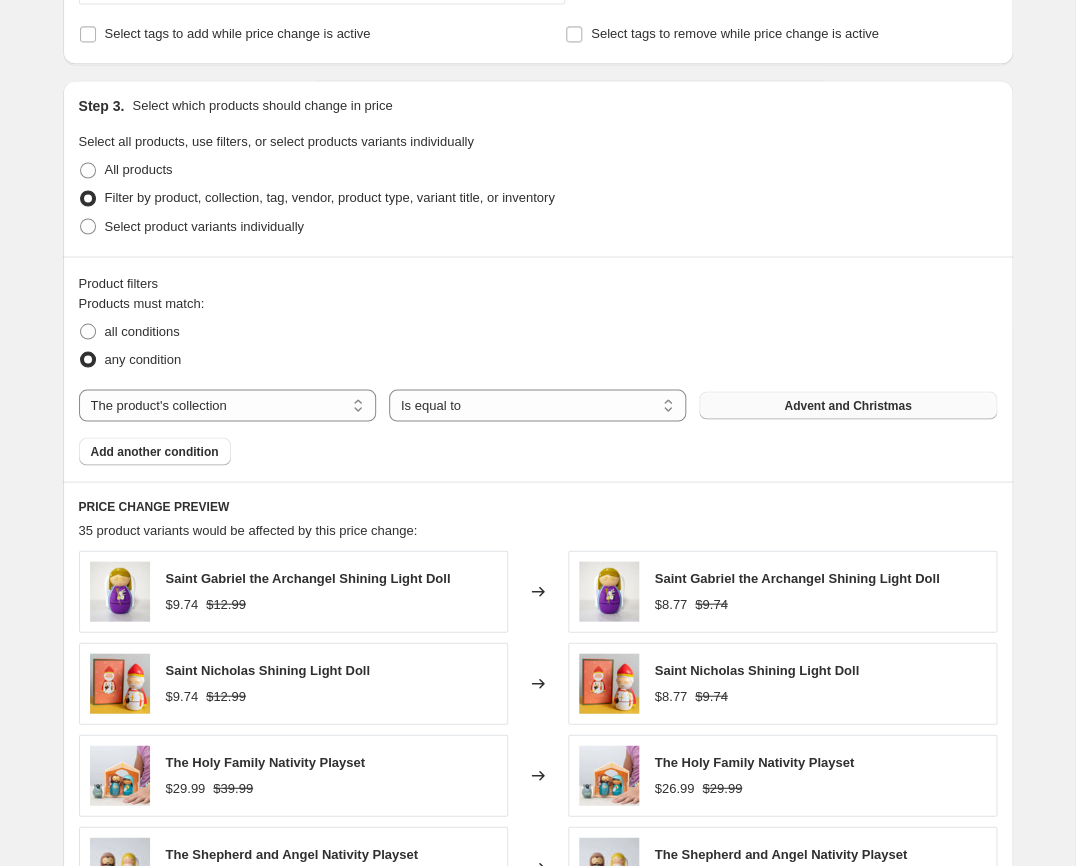 click on "Advent and Christmas" at bounding box center (847, 405) 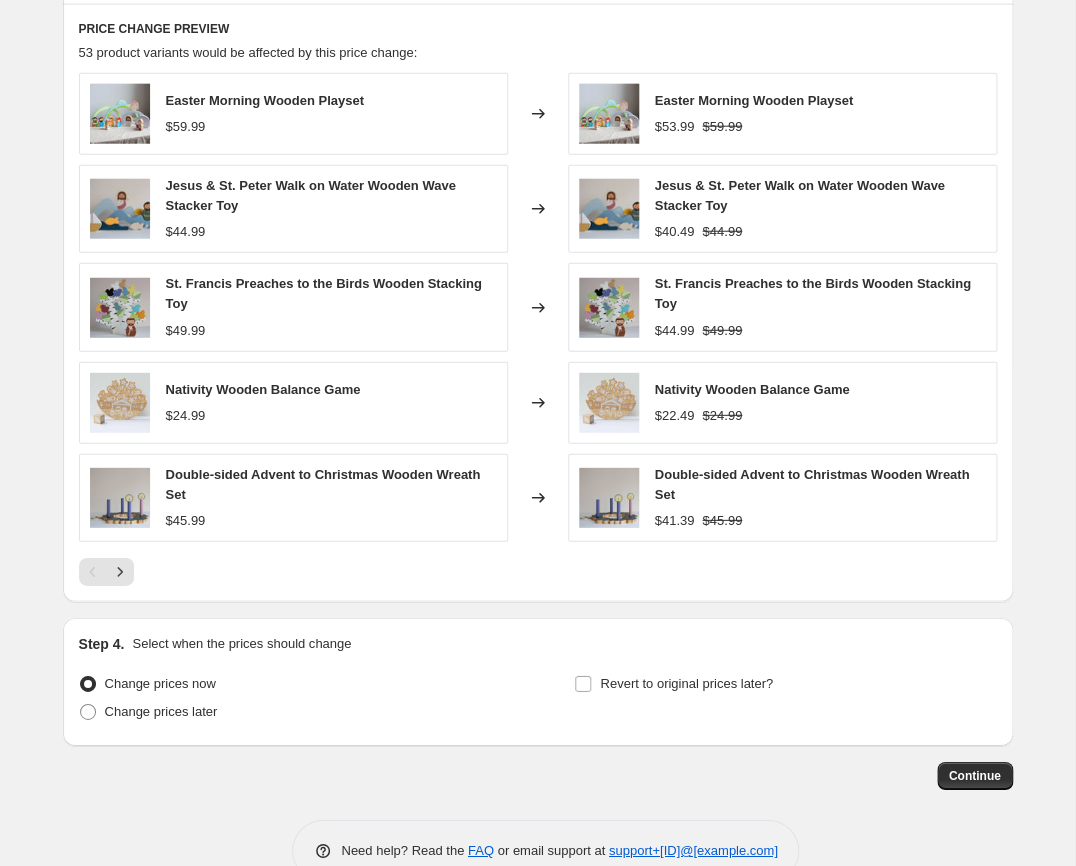 scroll, scrollTop: 1377, scrollLeft: 0, axis: vertical 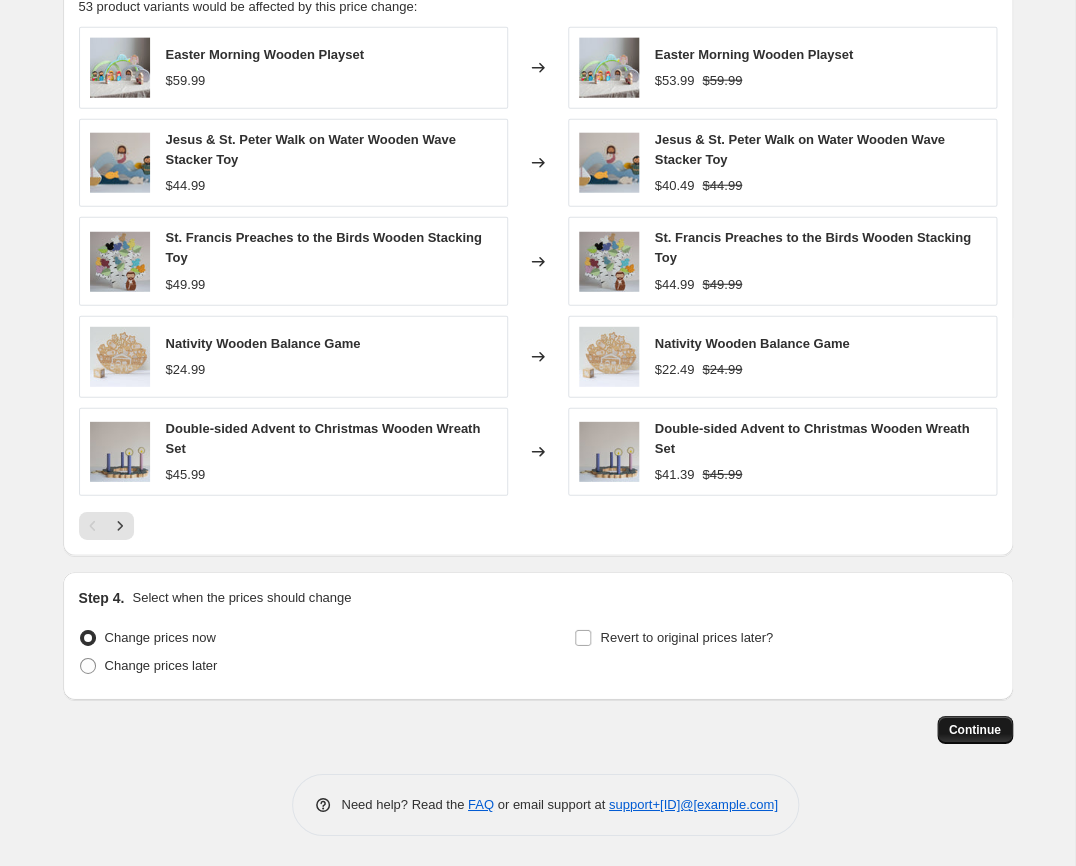 click on "Continue" at bounding box center (975, 730) 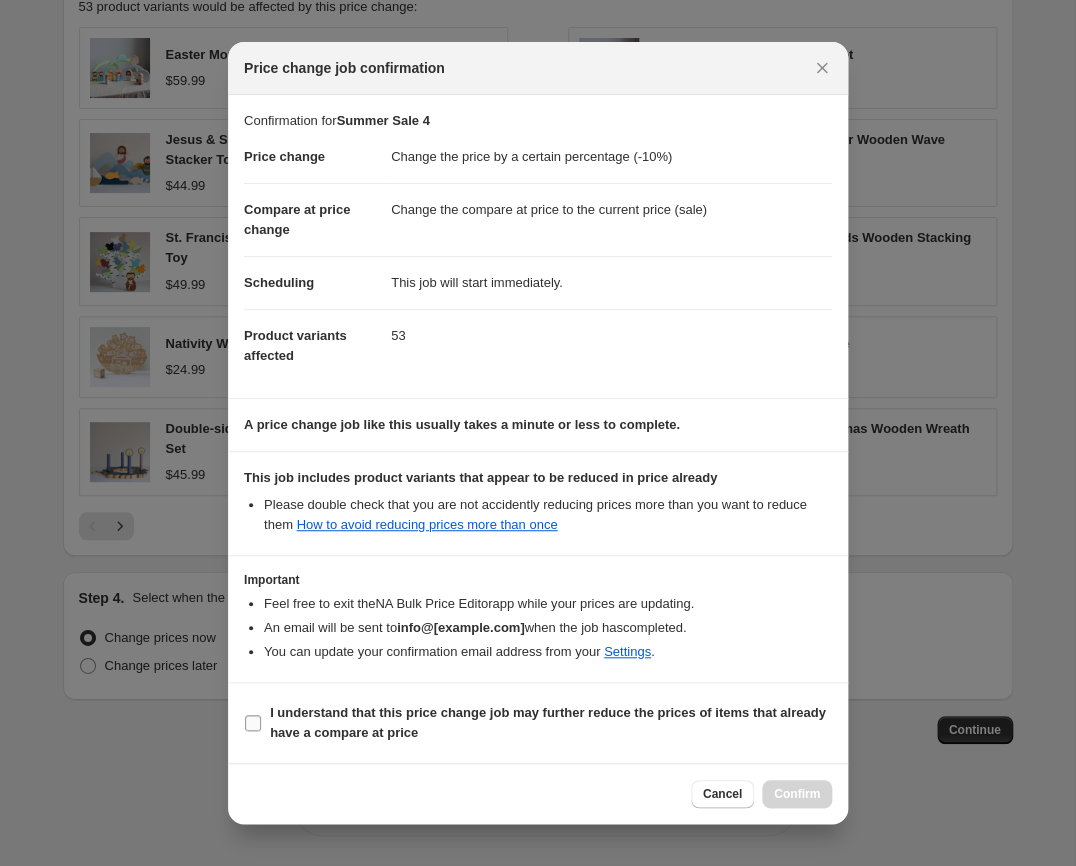 click on "I understand that this price change job may further reduce the prices of items that already have a compare at price" at bounding box center [253, 723] 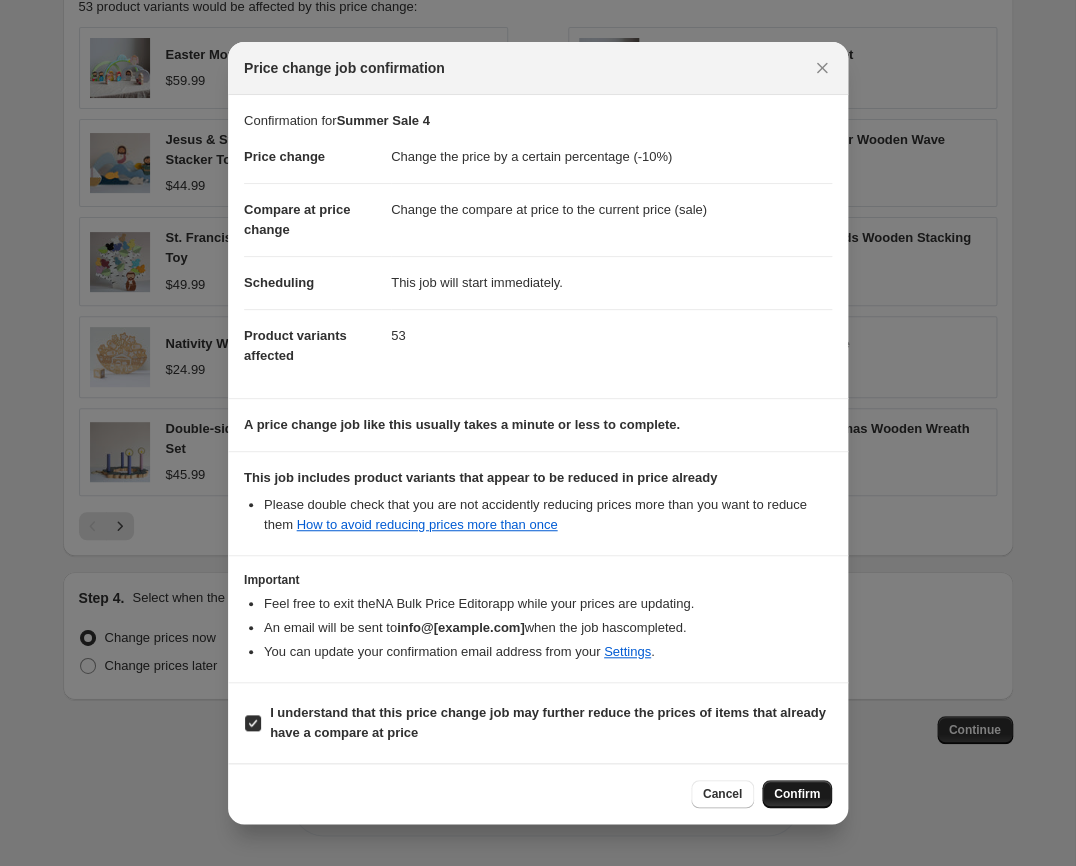 click on "Confirm" at bounding box center [797, 794] 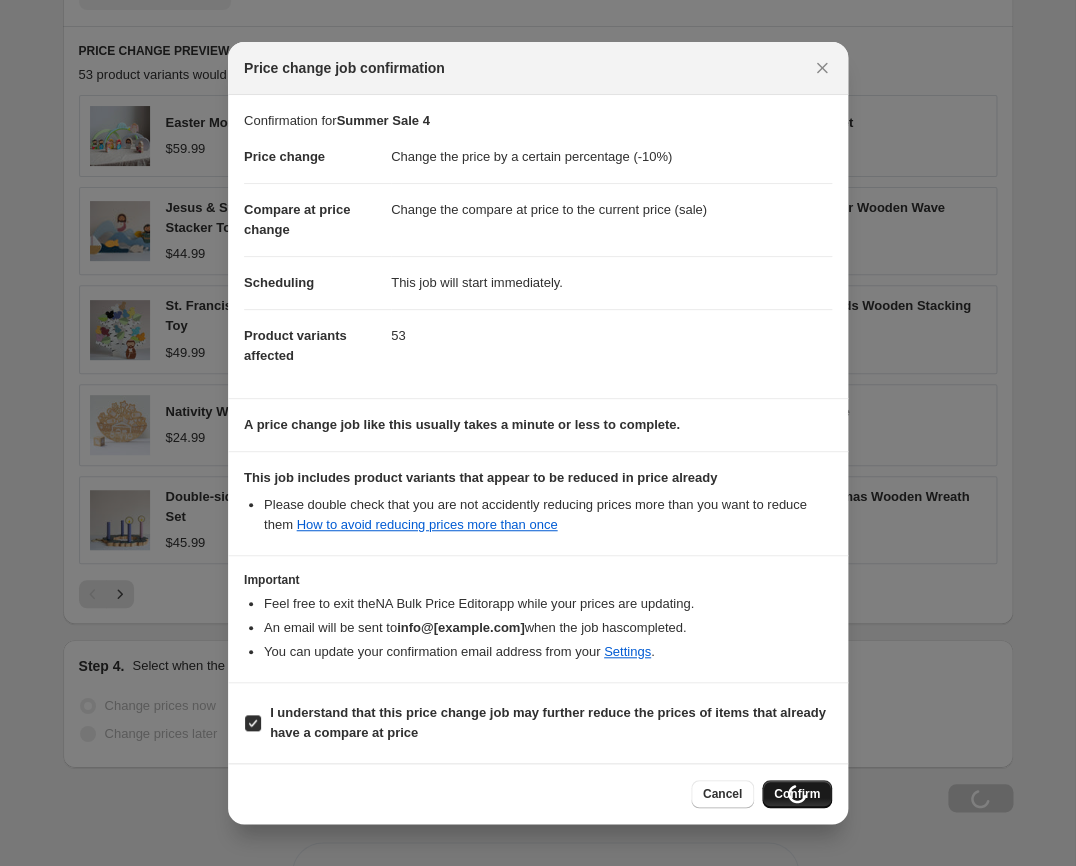 scroll, scrollTop: 1445, scrollLeft: 0, axis: vertical 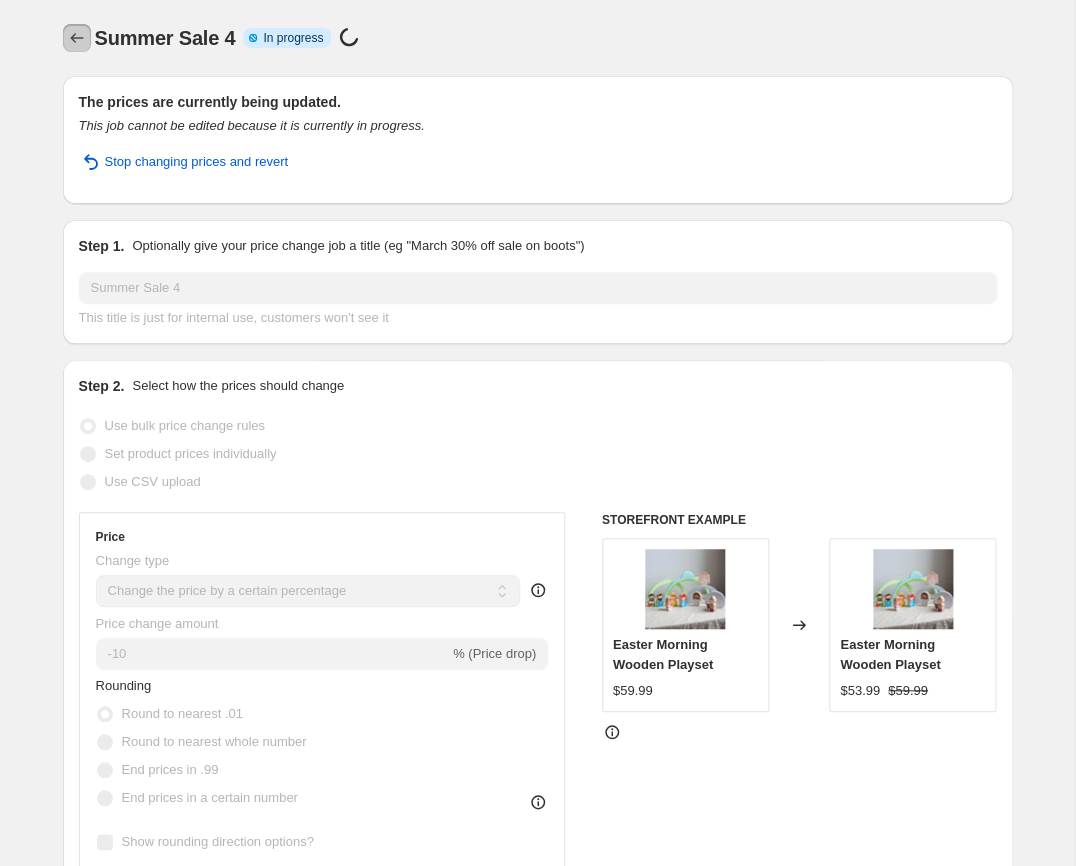 click 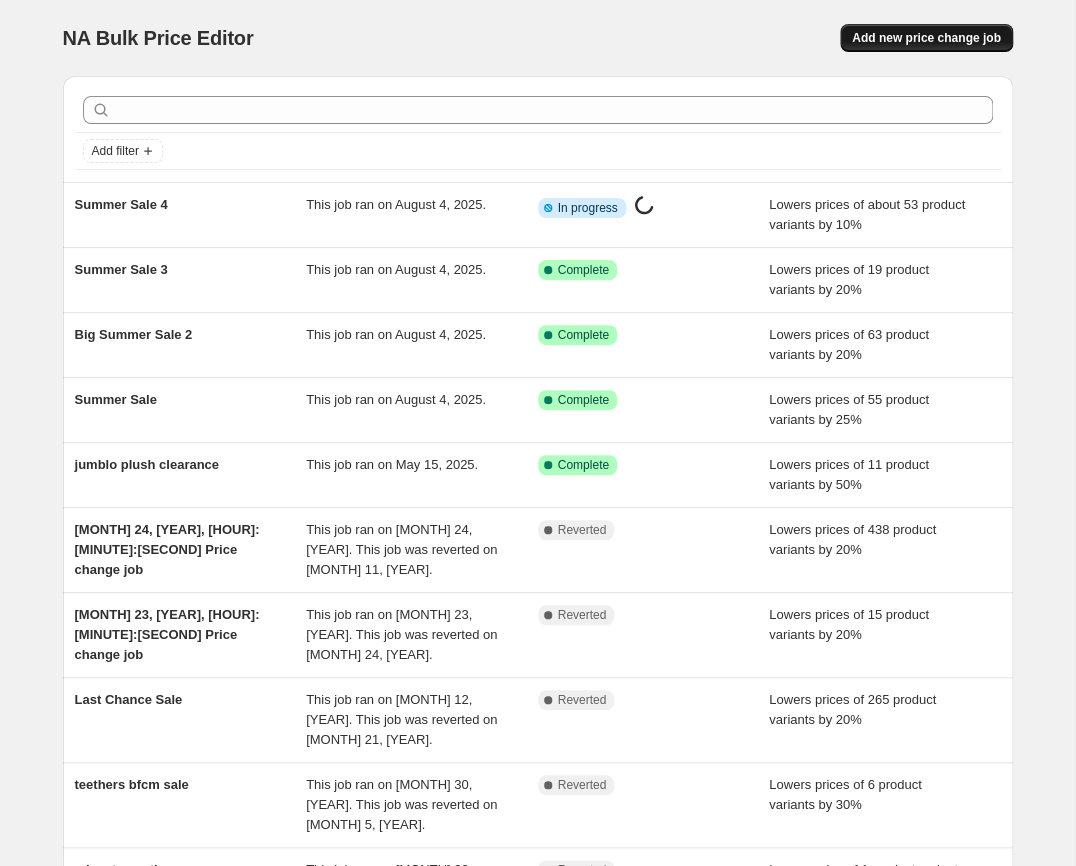 click on "Add new price change job" at bounding box center (926, 38) 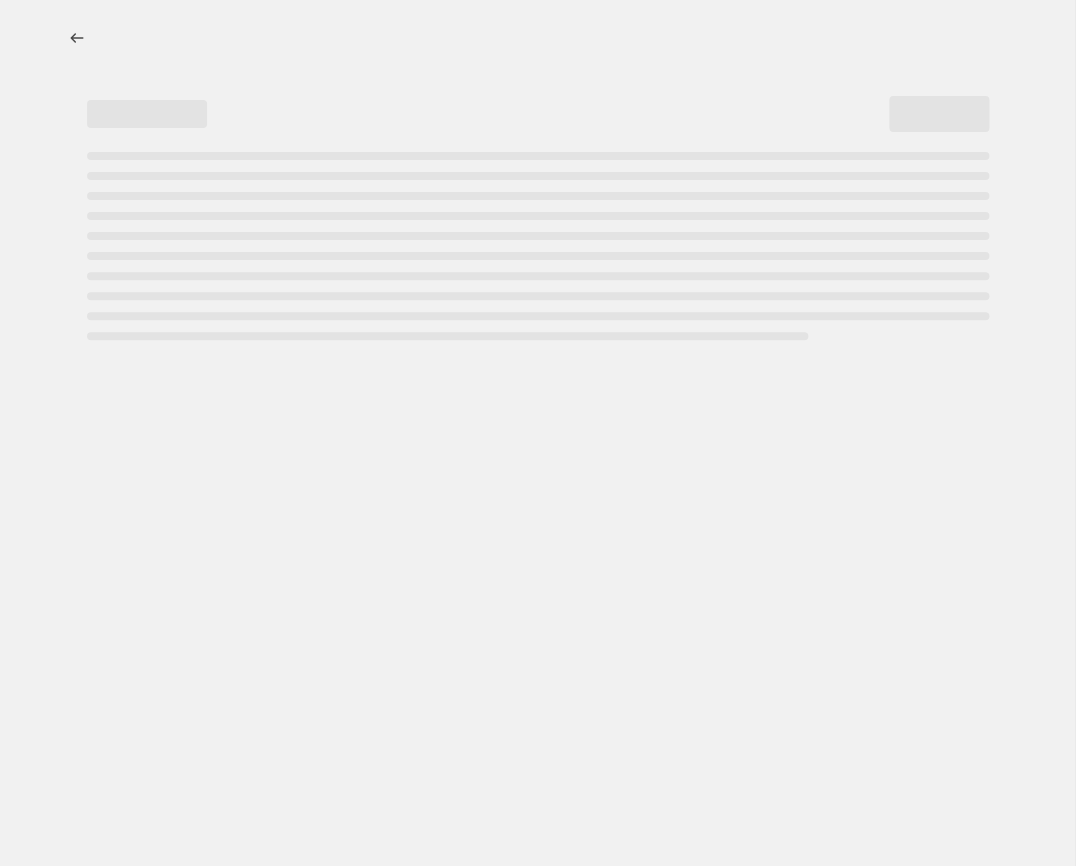 select on "percentage" 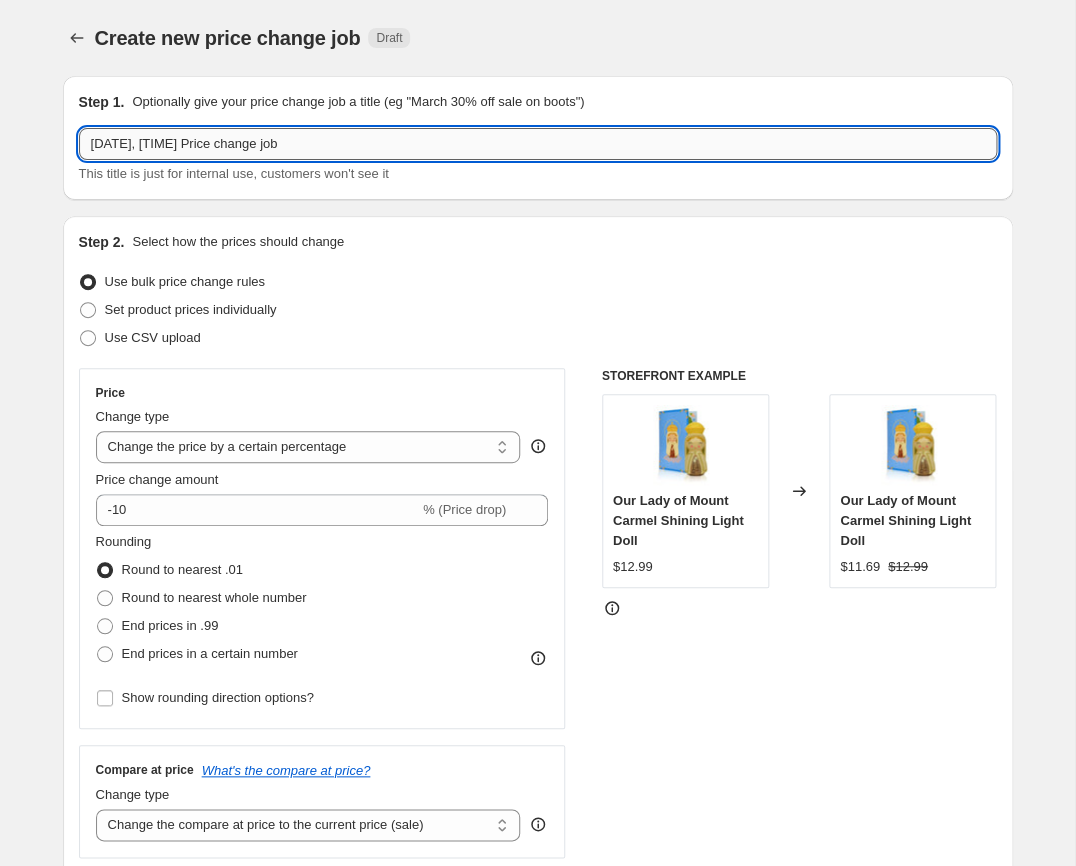 click on "[DATE], [TIME] Price change job" at bounding box center (538, 144) 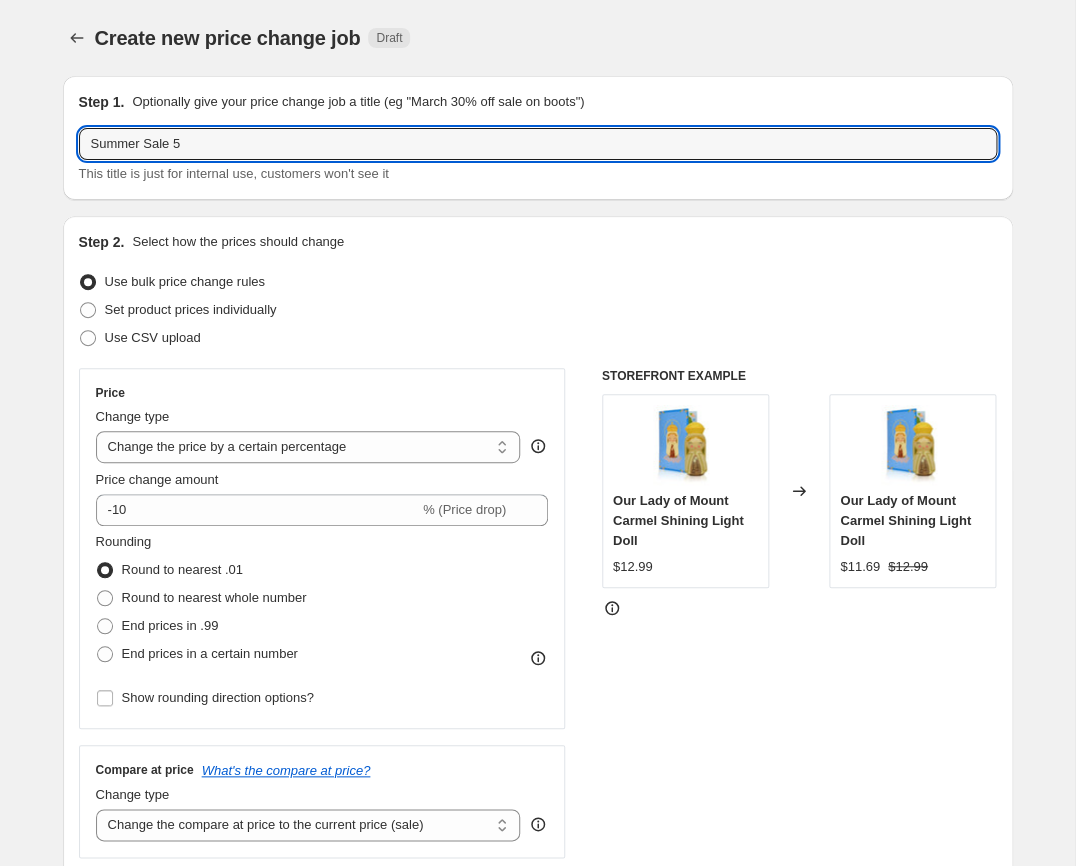 type on "Summer Sale 5" 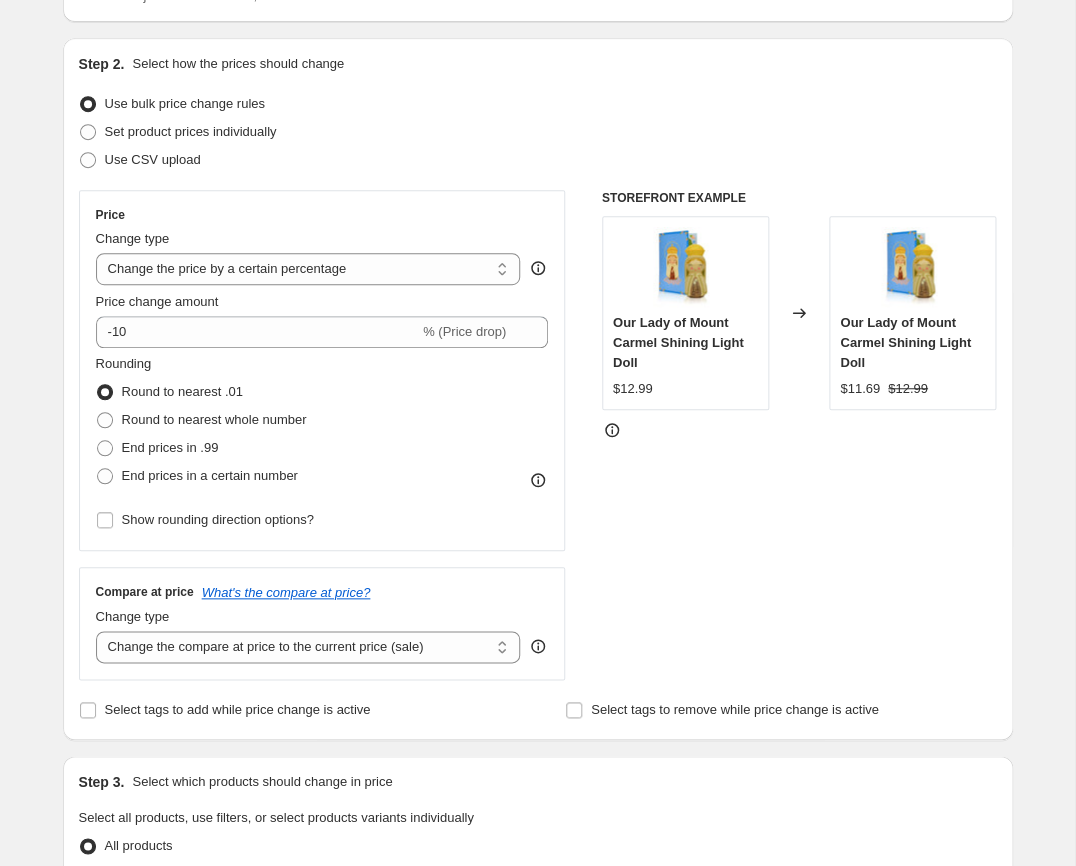 scroll, scrollTop: 187, scrollLeft: 0, axis: vertical 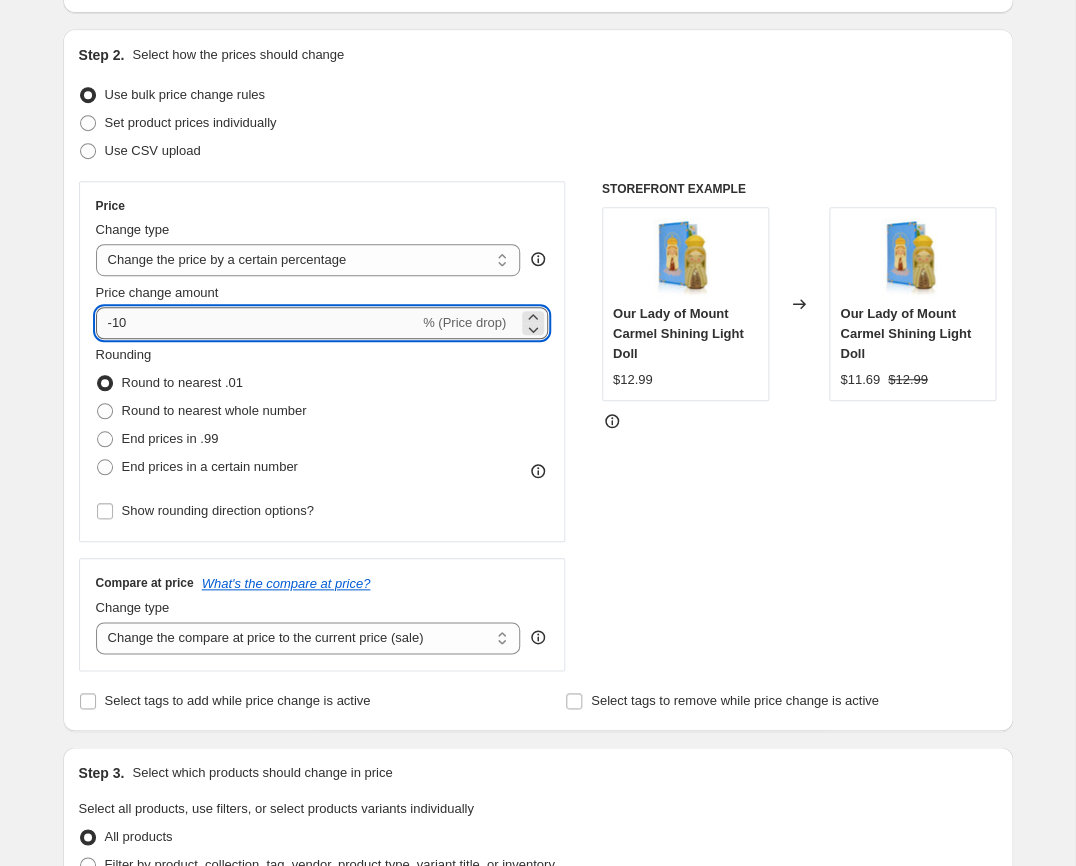 click on "-10" at bounding box center [257, 323] 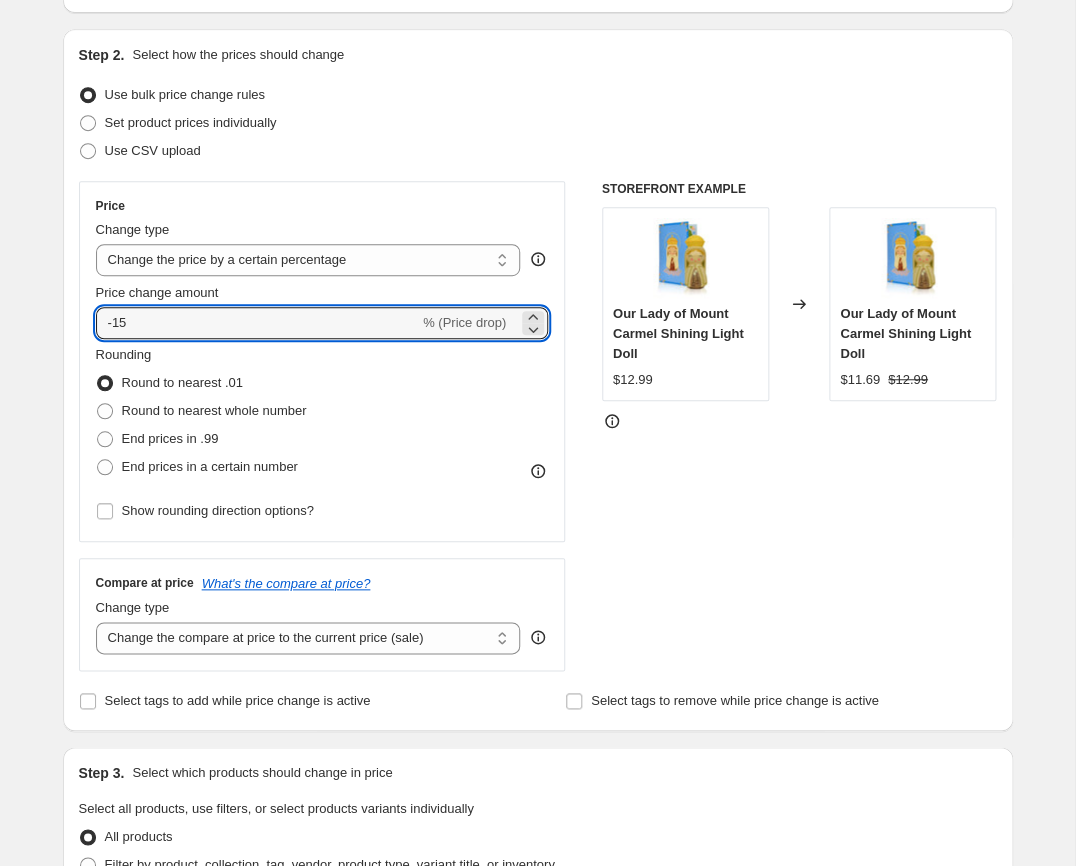 type on "-15" 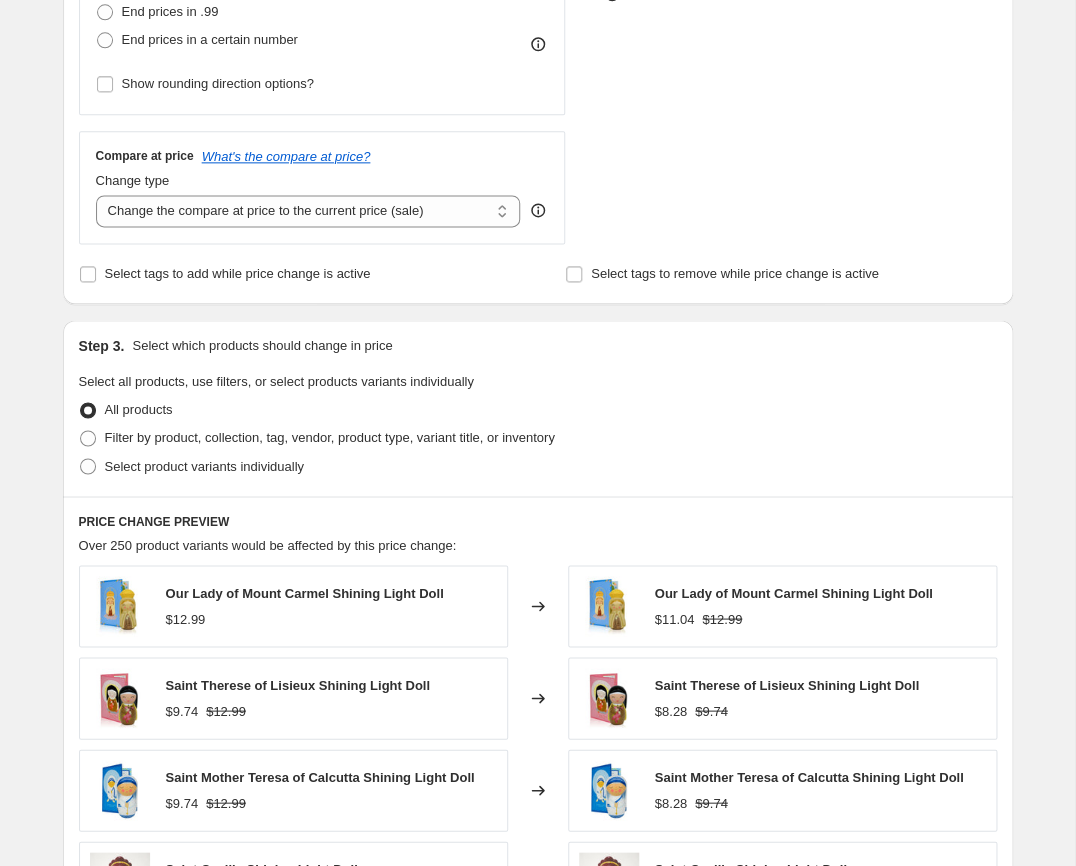 scroll, scrollTop: 646, scrollLeft: 0, axis: vertical 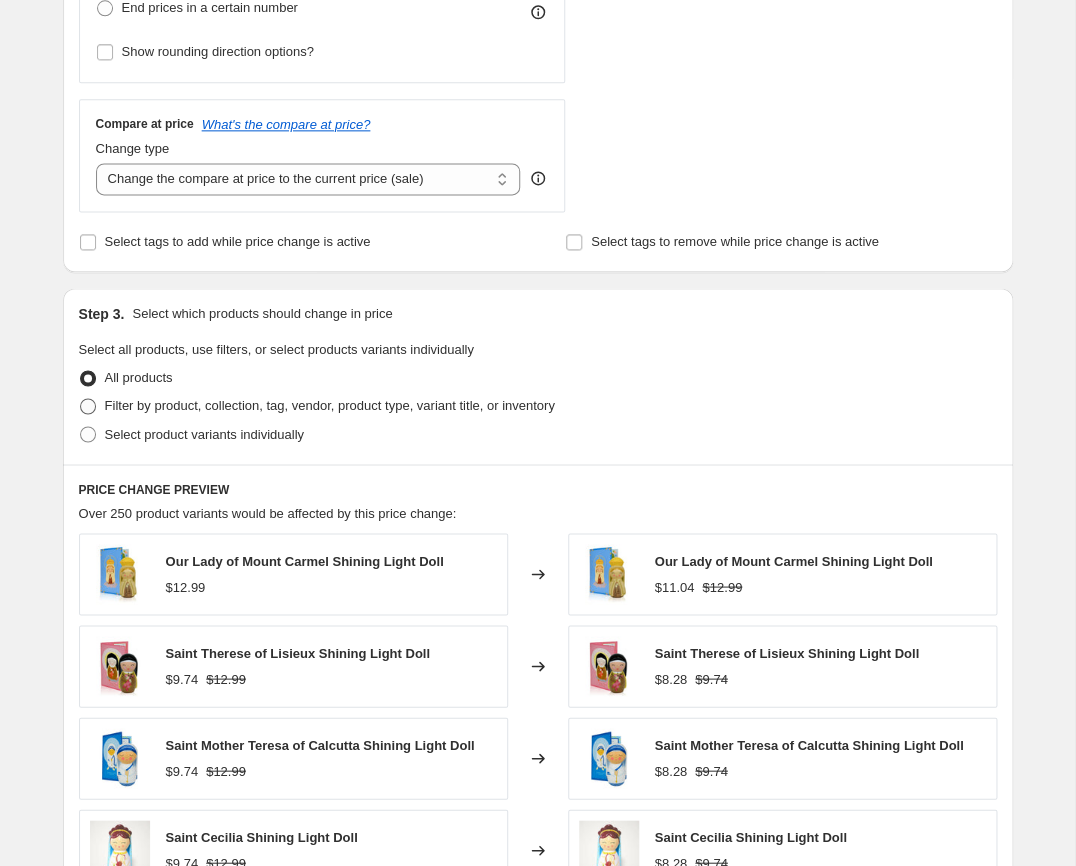 click at bounding box center [88, 406] 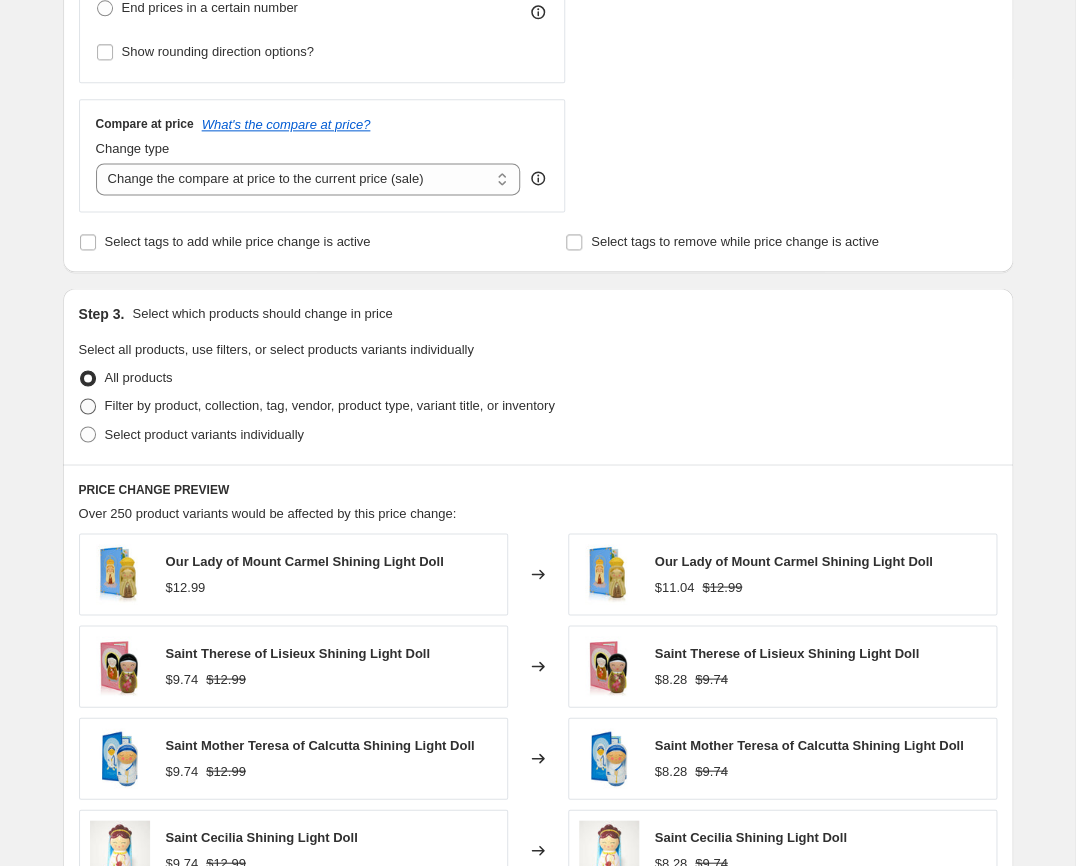 radio on "true" 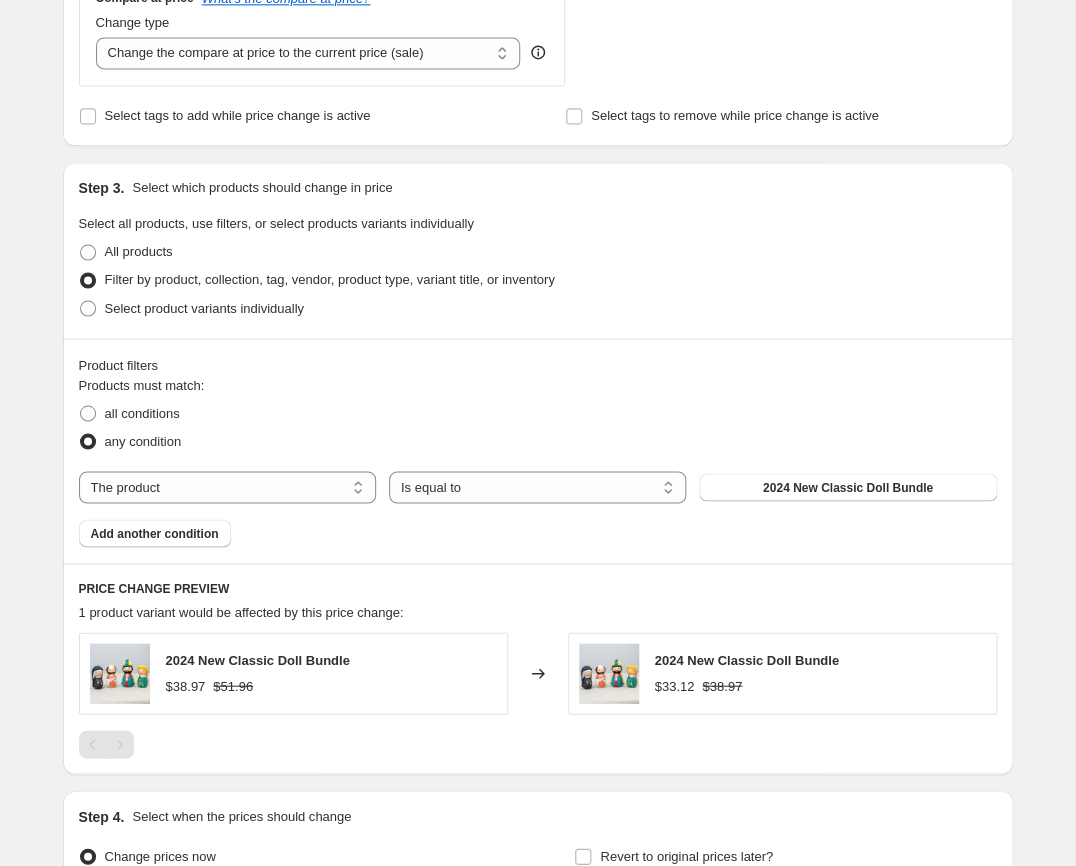 scroll, scrollTop: 807, scrollLeft: 0, axis: vertical 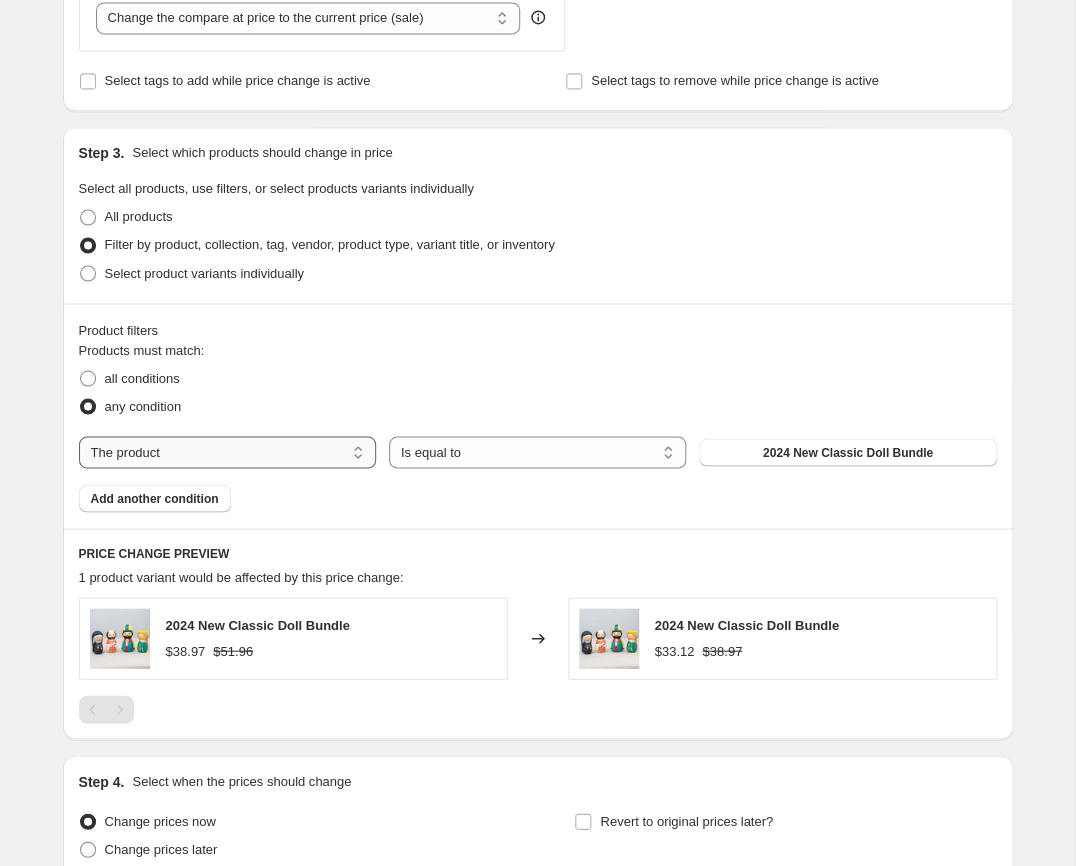 select on "collection" 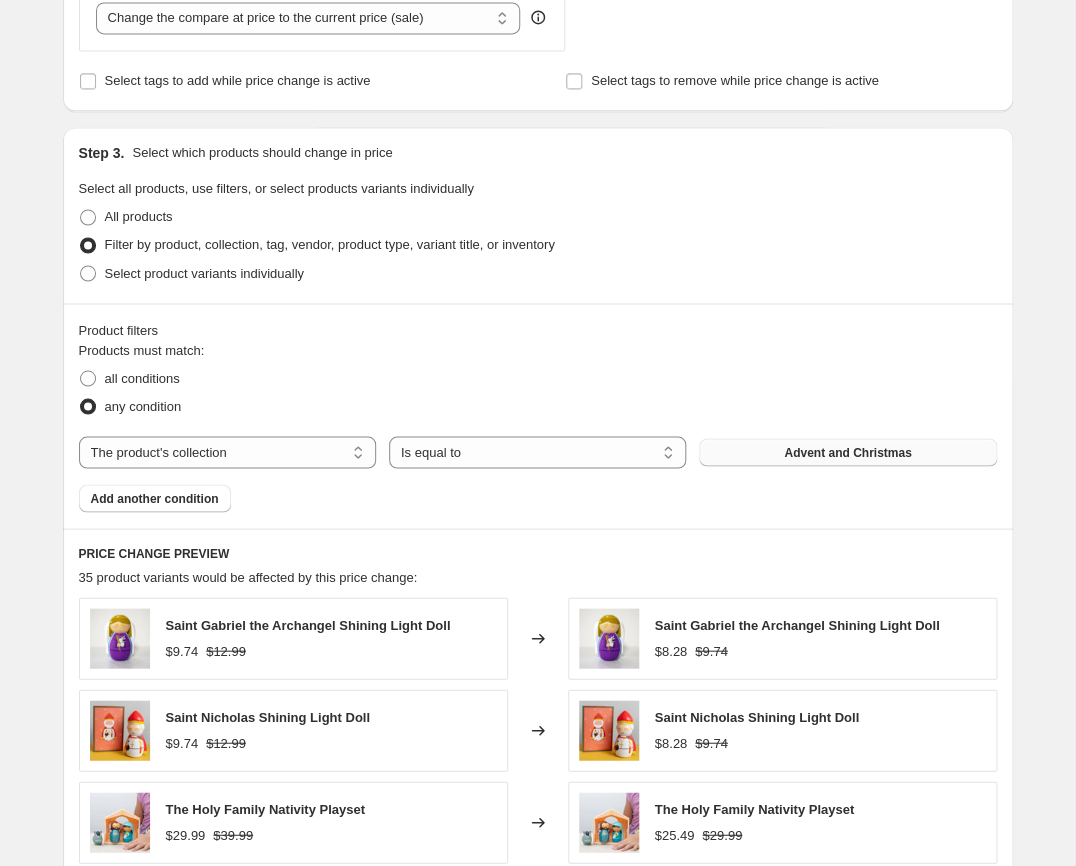 click on "Advent and Christmas" at bounding box center [847, 452] 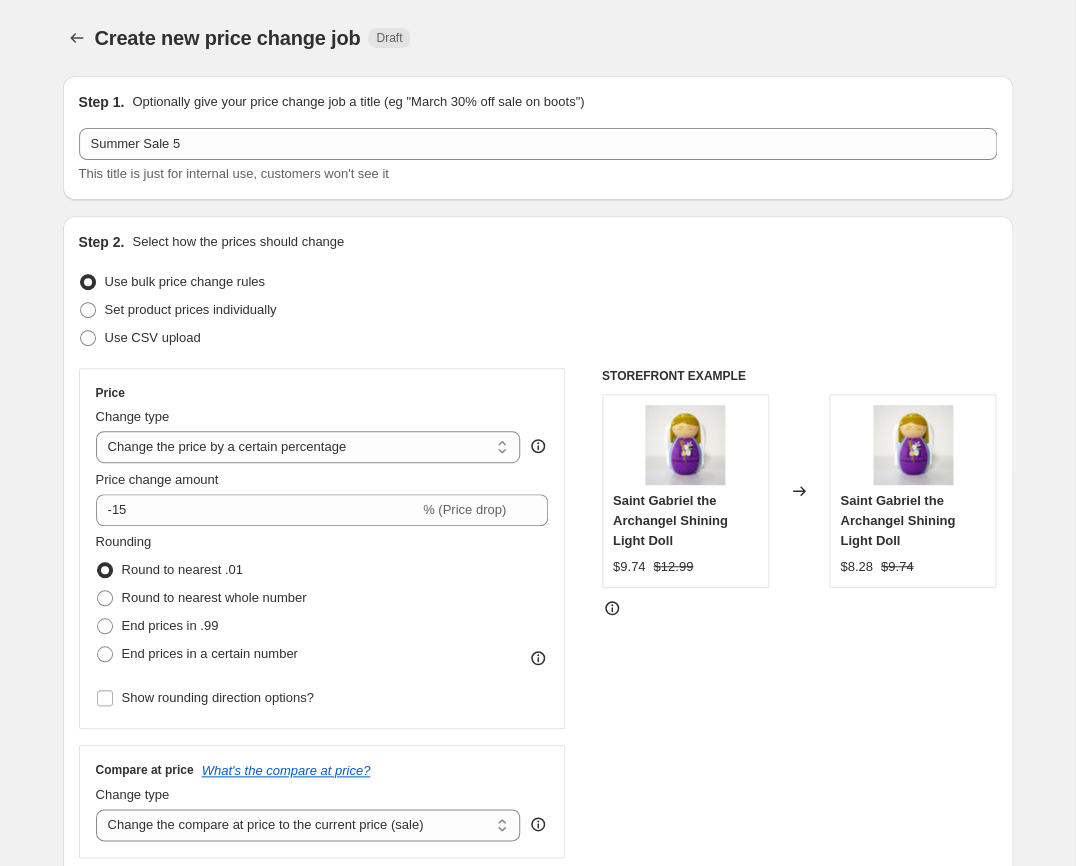 select on "percentage" 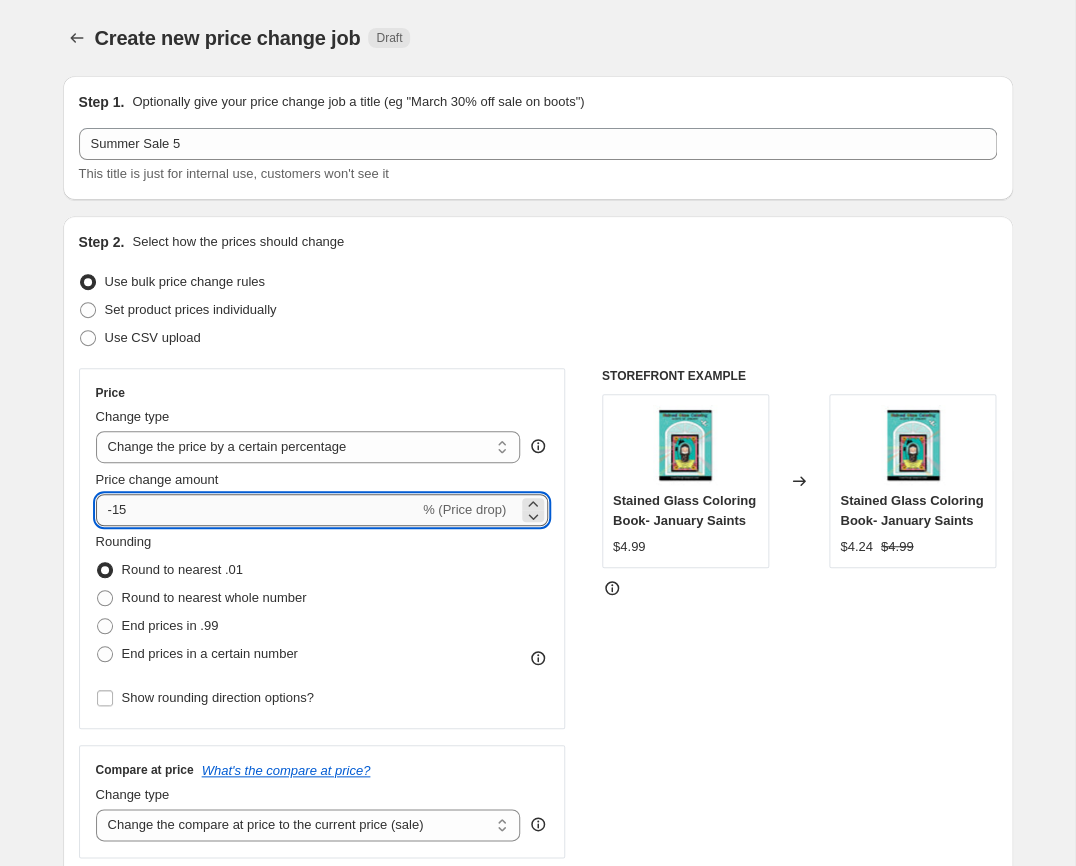 click on "-15" at bounding box center (257, 510) 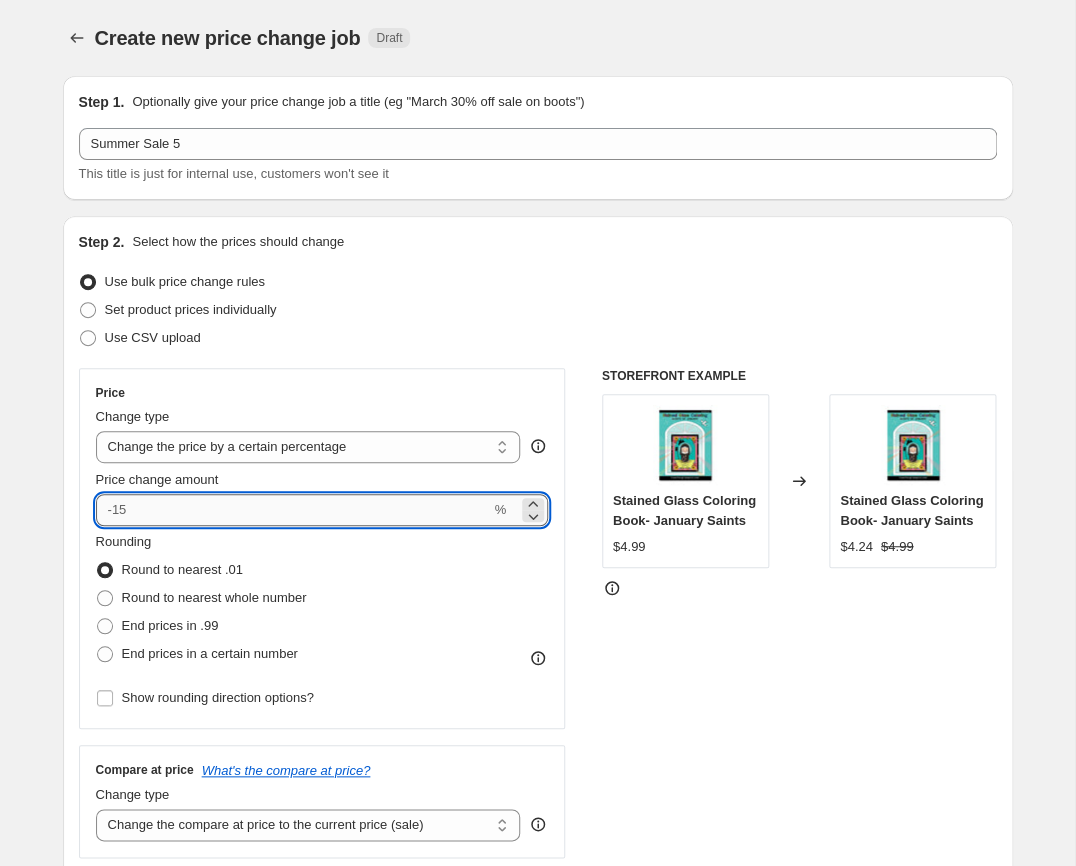 type on "-3" 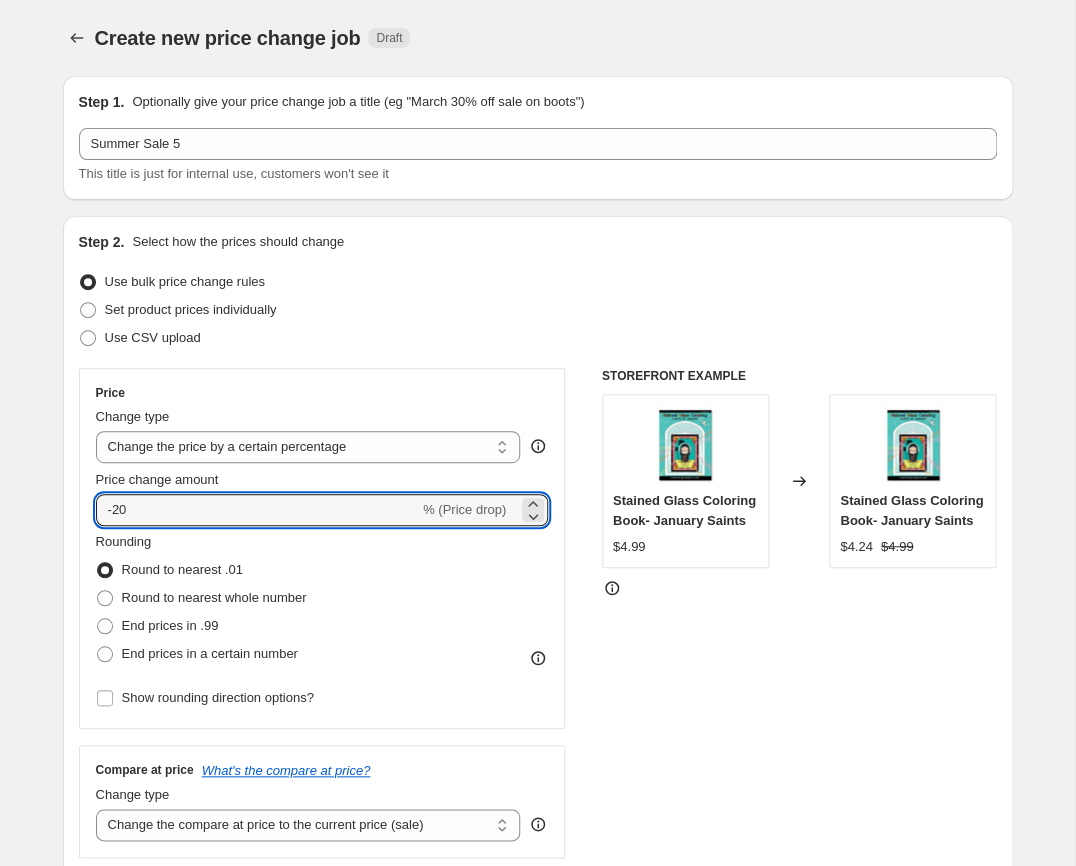 type on "-20" 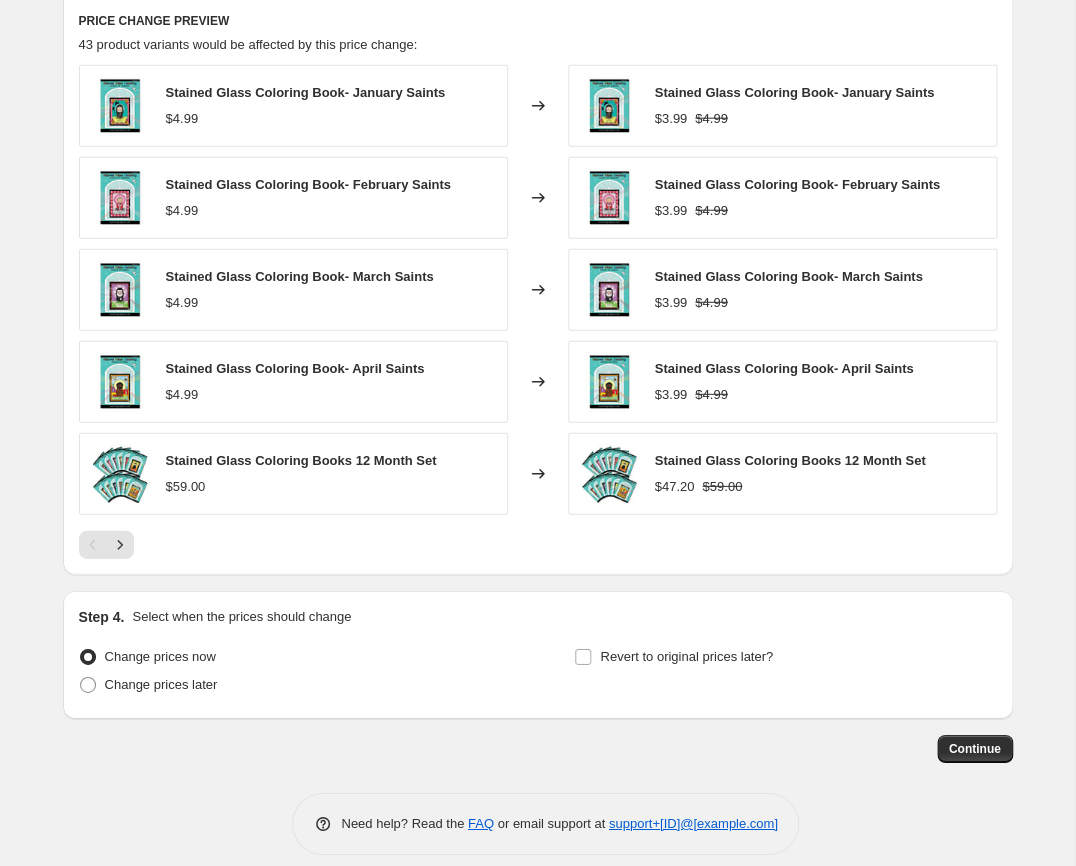 scroll, scrollTop: 1358, scrollLeft: 0, axis: vertical 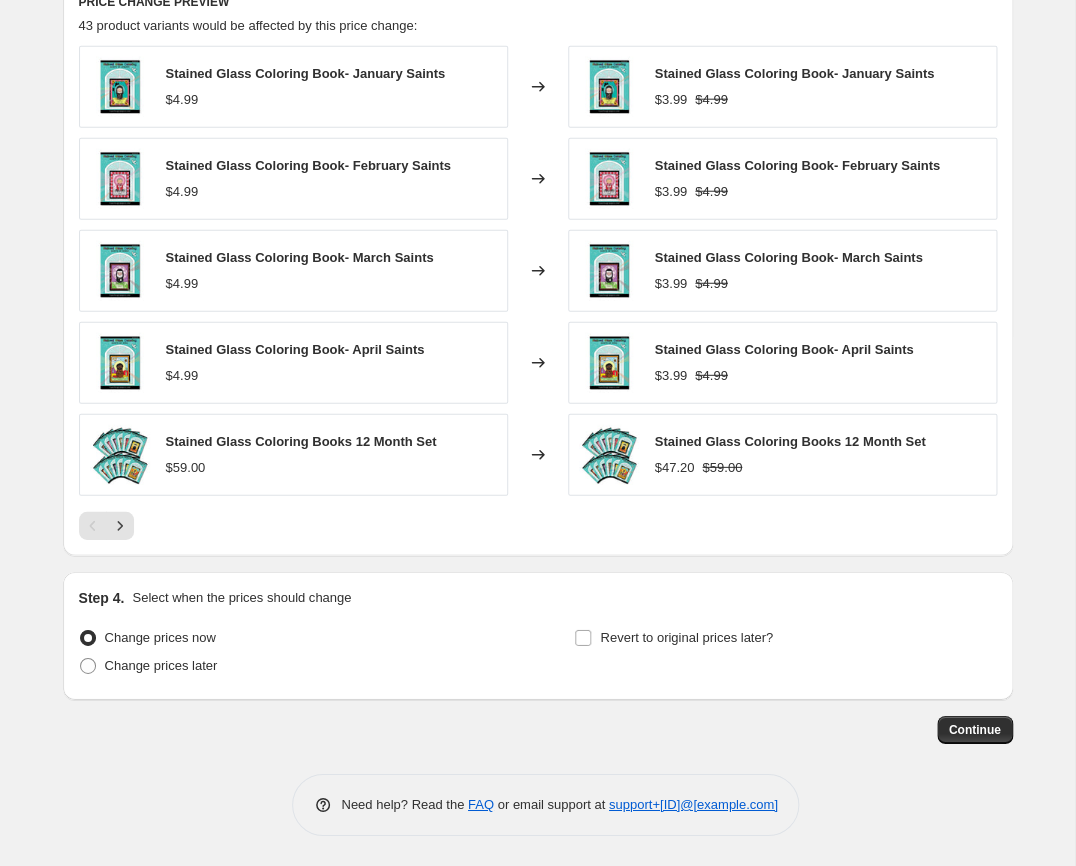 click at bounding box center (538, 526) 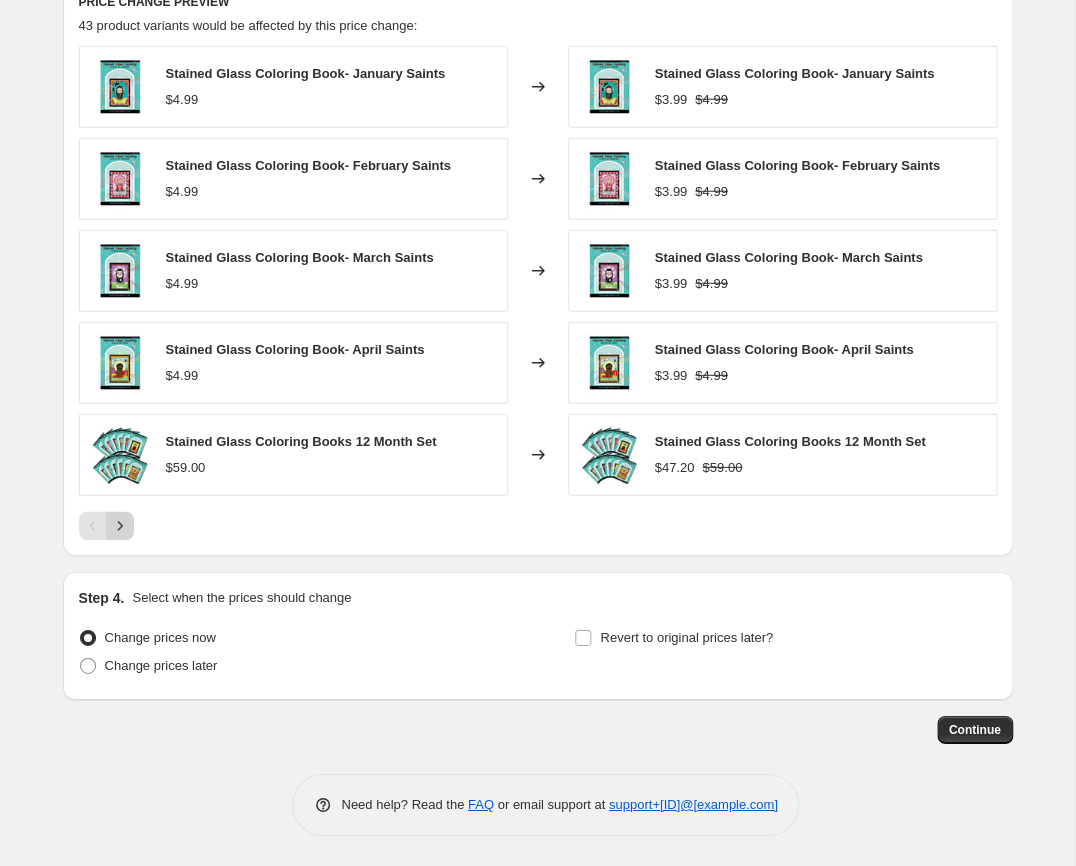 click 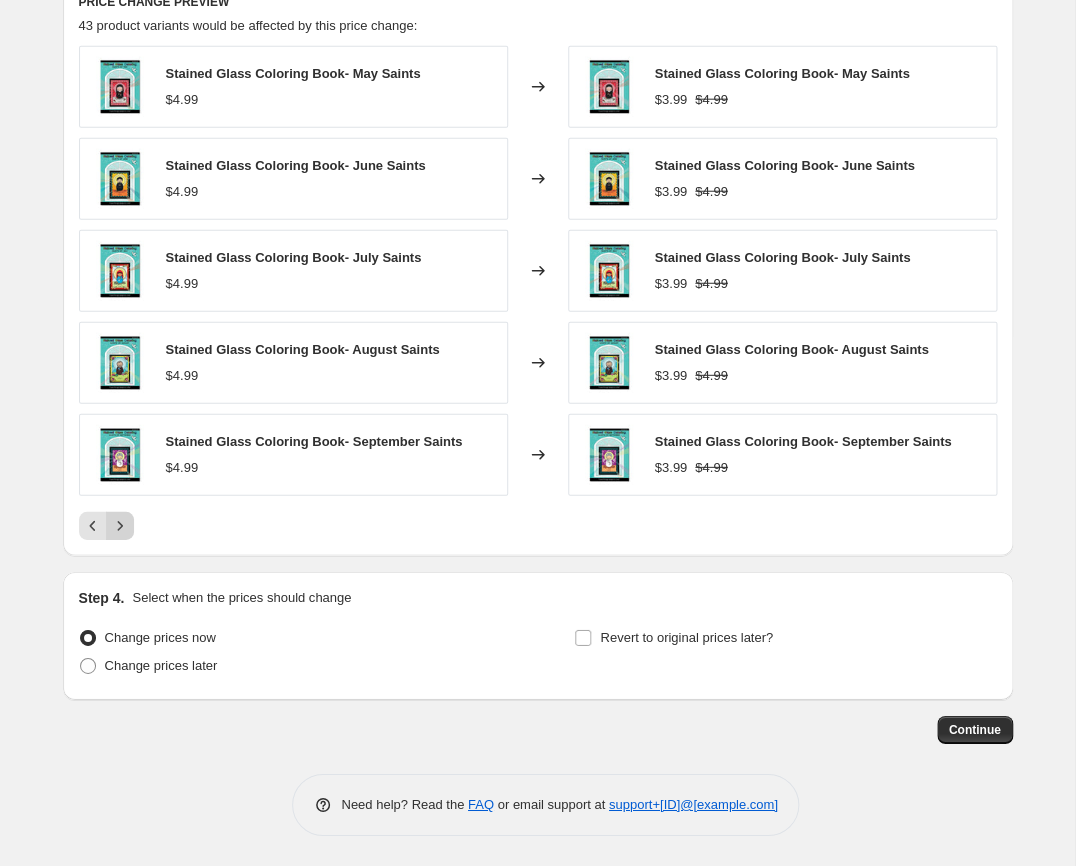 click 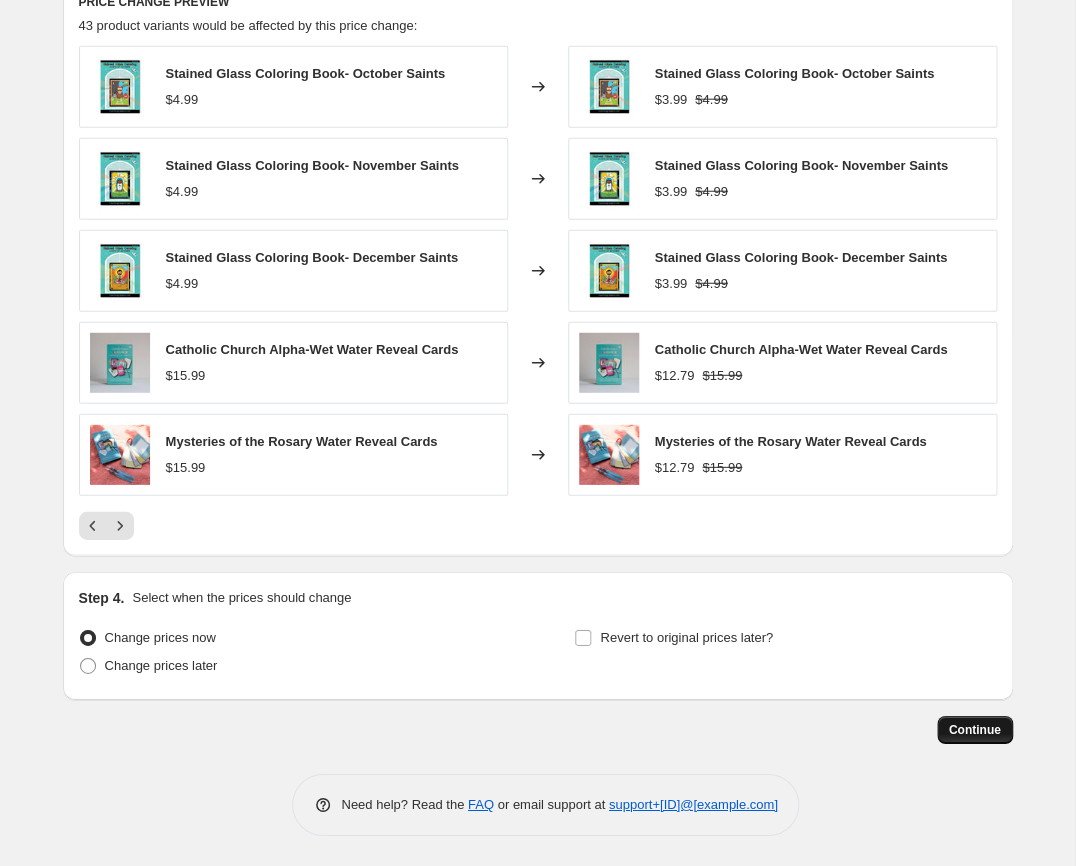 click on "Continue" at bounding box center (975, 730) 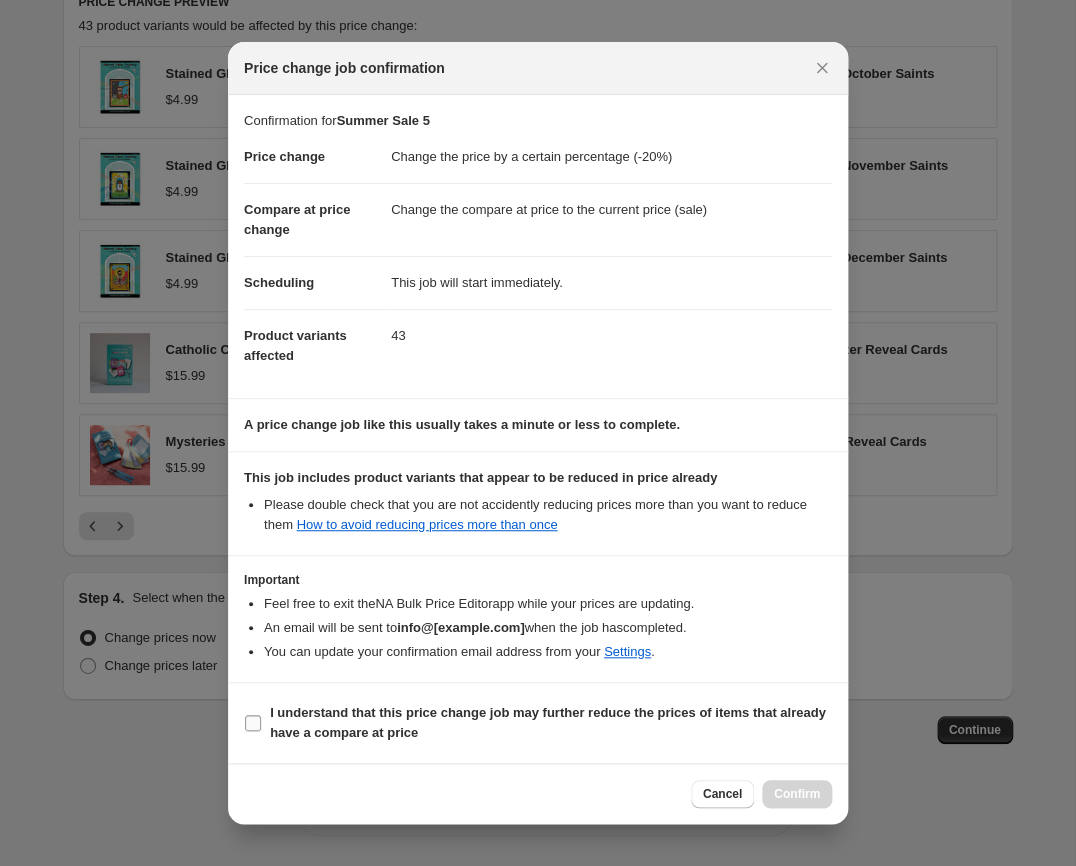 click on "I understand that this price change job may further reduce the prices of items that already have a compare at price" at bounding box center (253, 723) 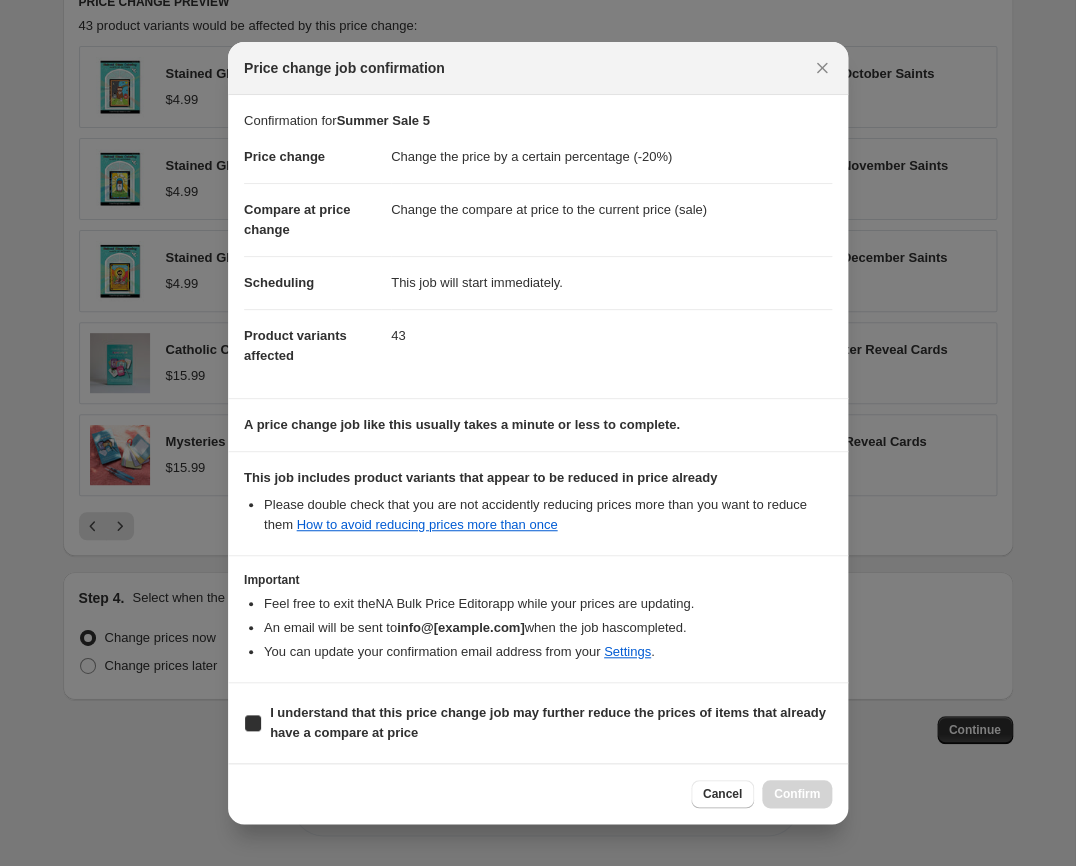 checkbox on "true" 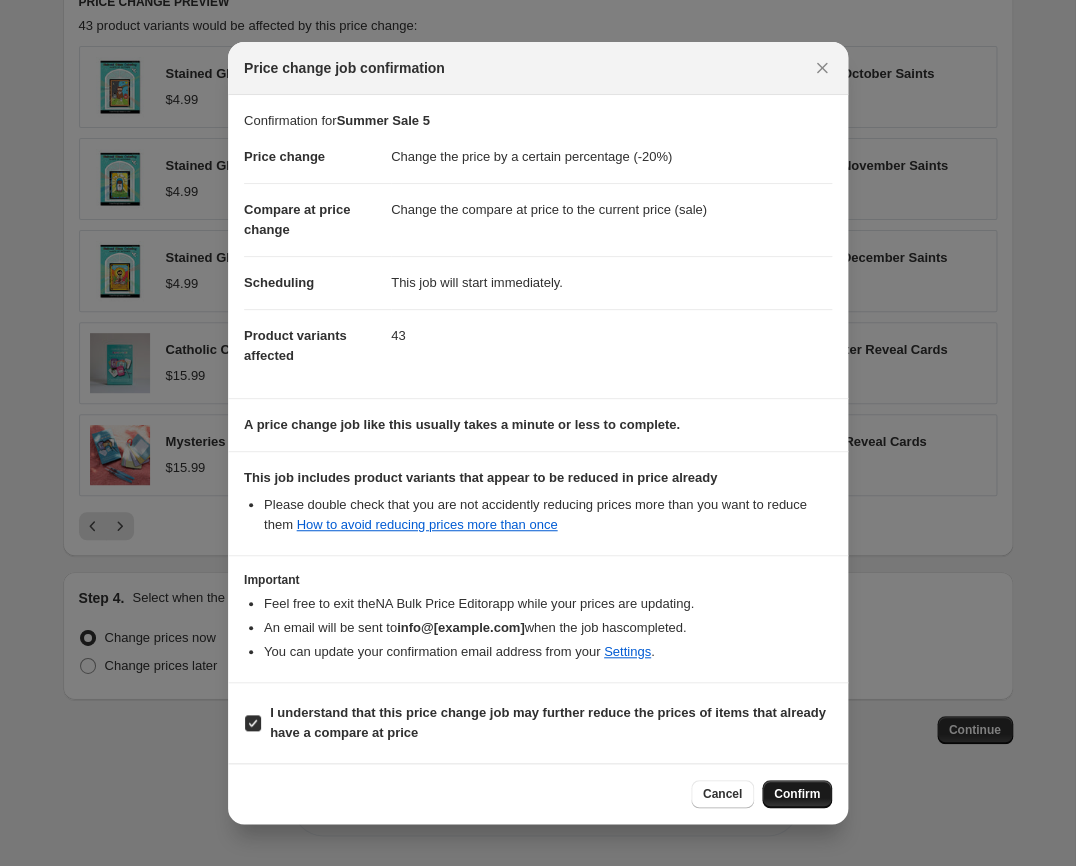 click on "Confirm" at bounding box center [797, 794] 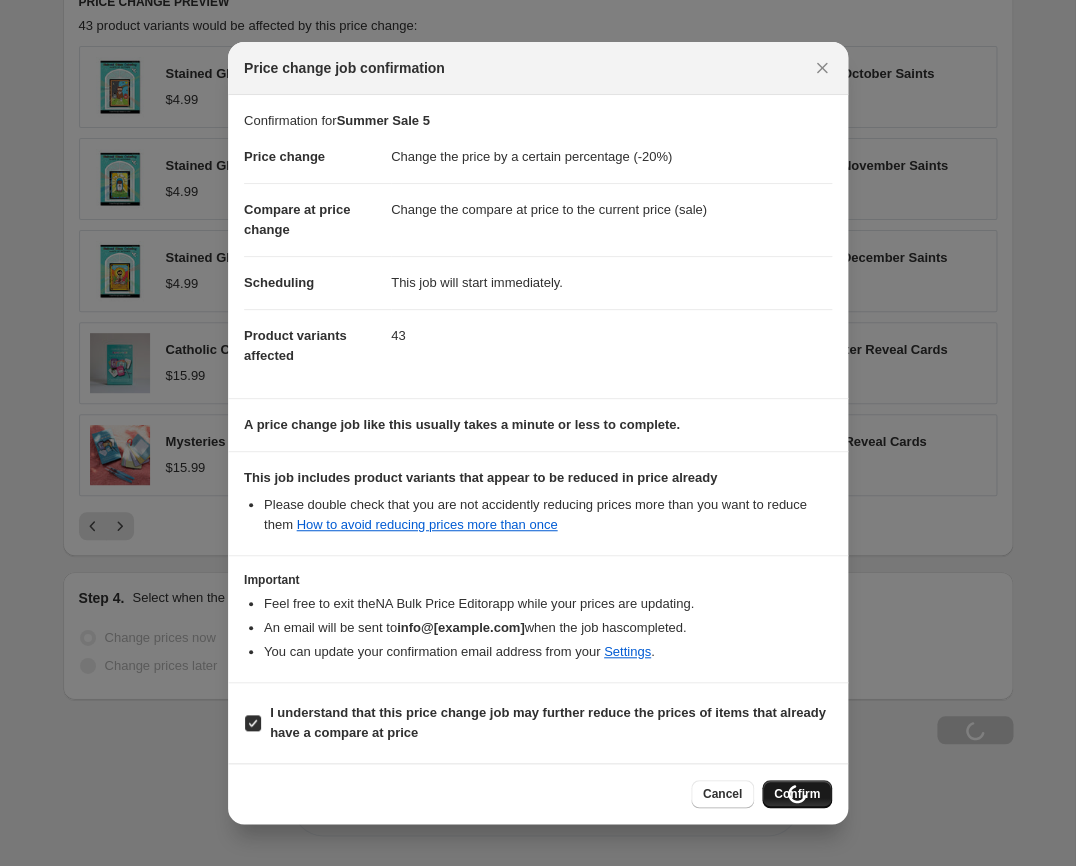 scroll, scrollTop: 1426, scrollLeft: 0, axis: vertical 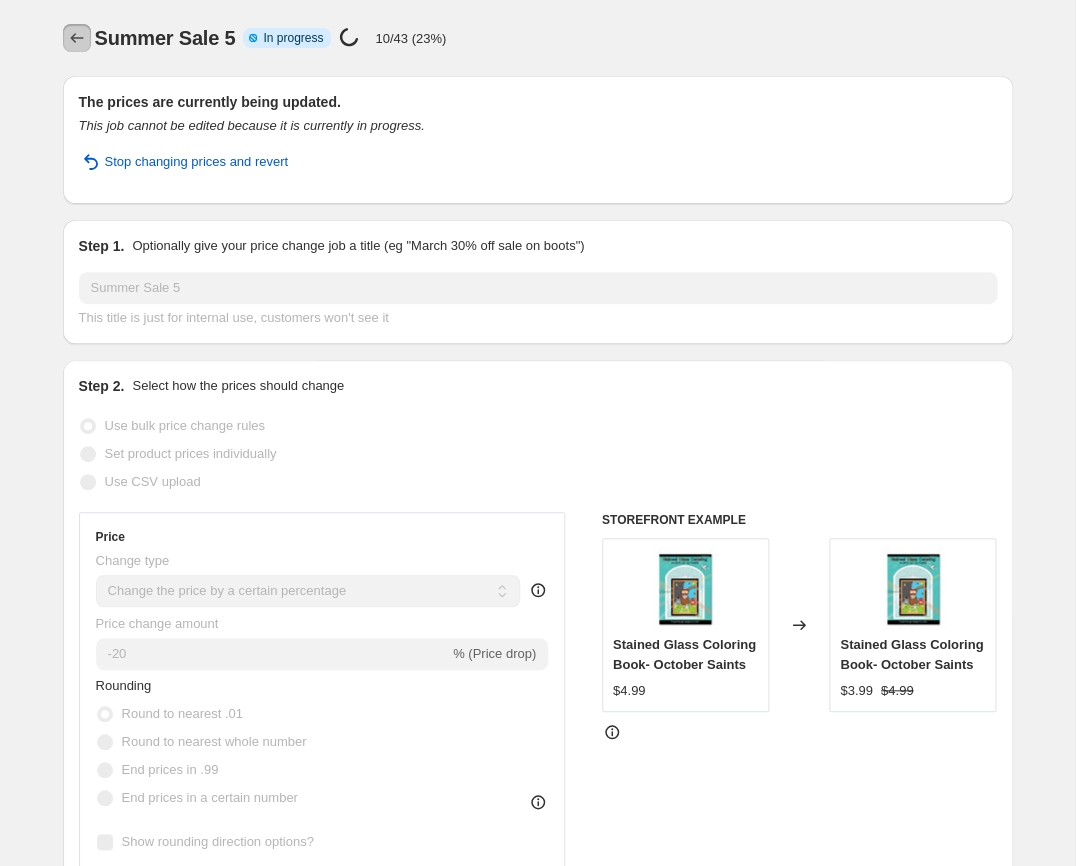 click 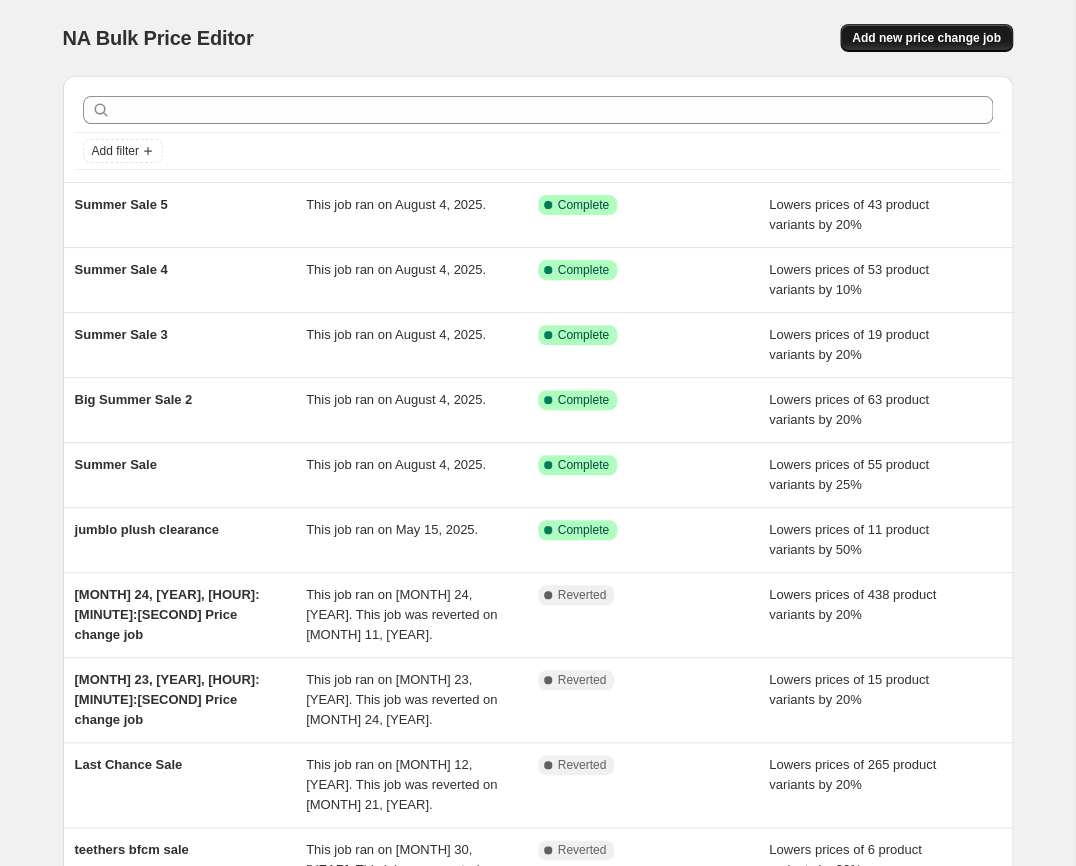 click on "Add new price change job" at bounding box center (926, 38) 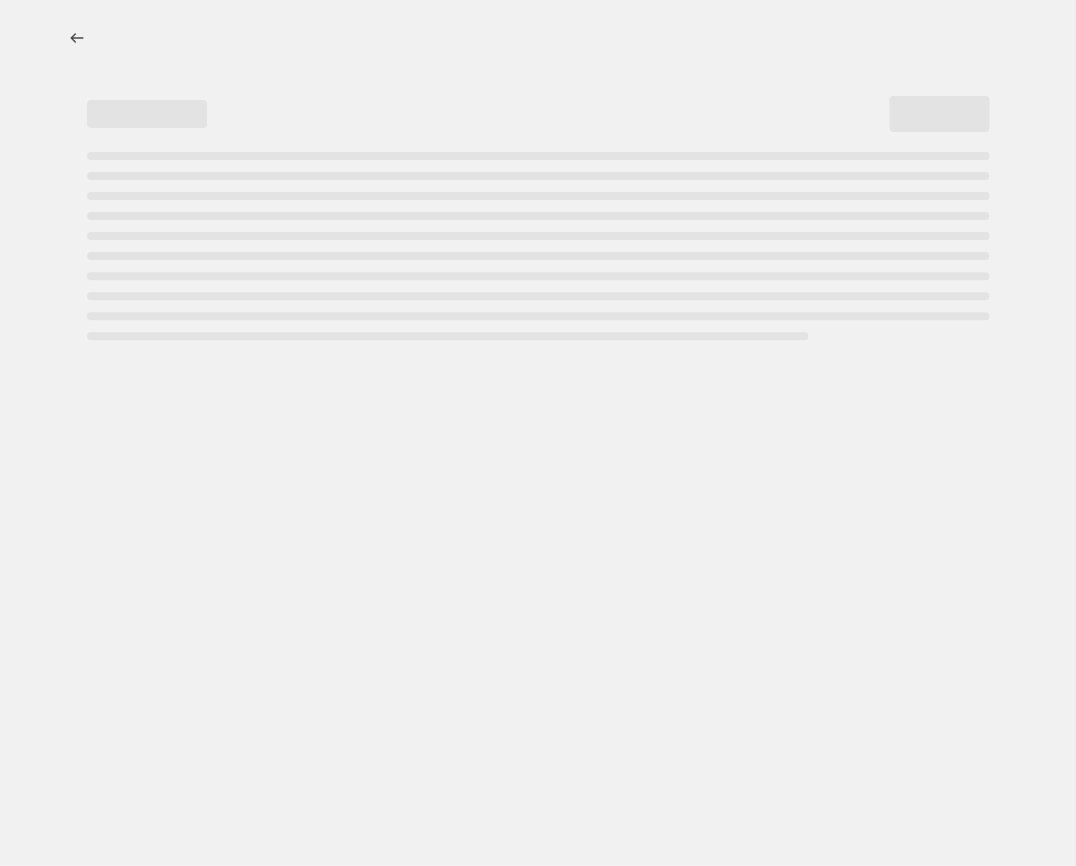 select on "percentage" 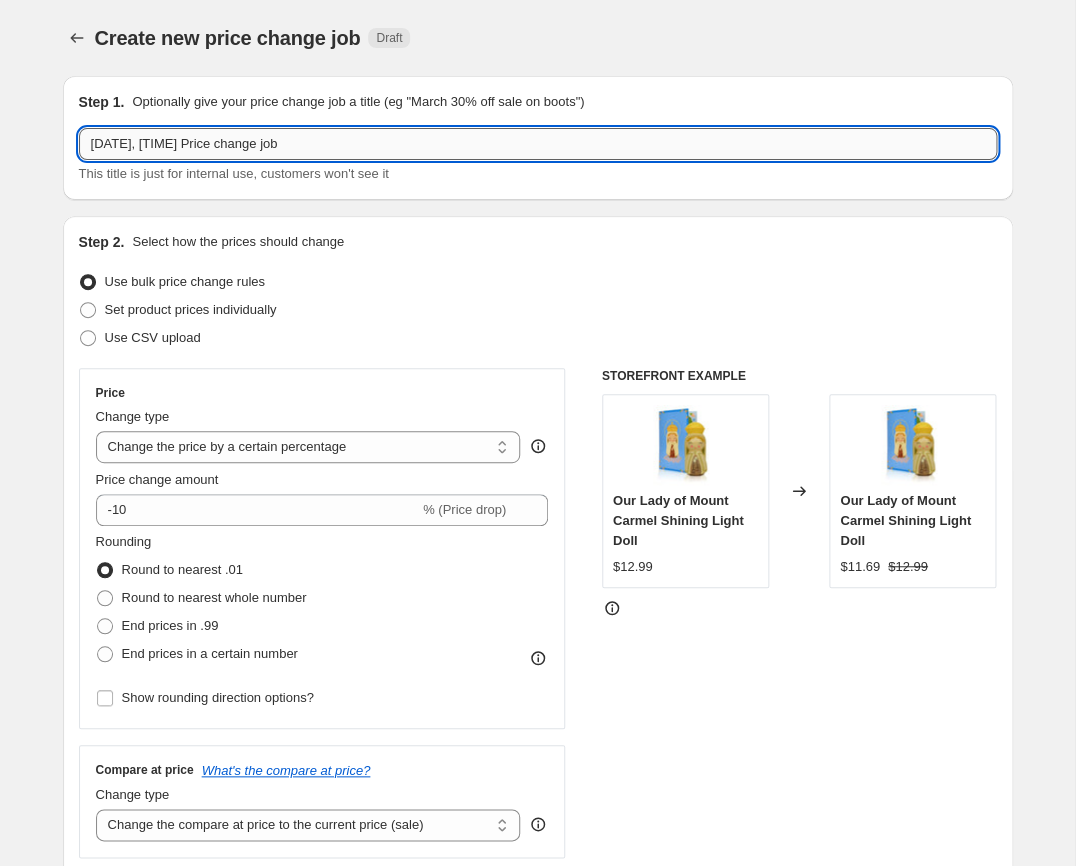 click on "[DATE], [TIME] Price change job" at bounding box center (538, 144) 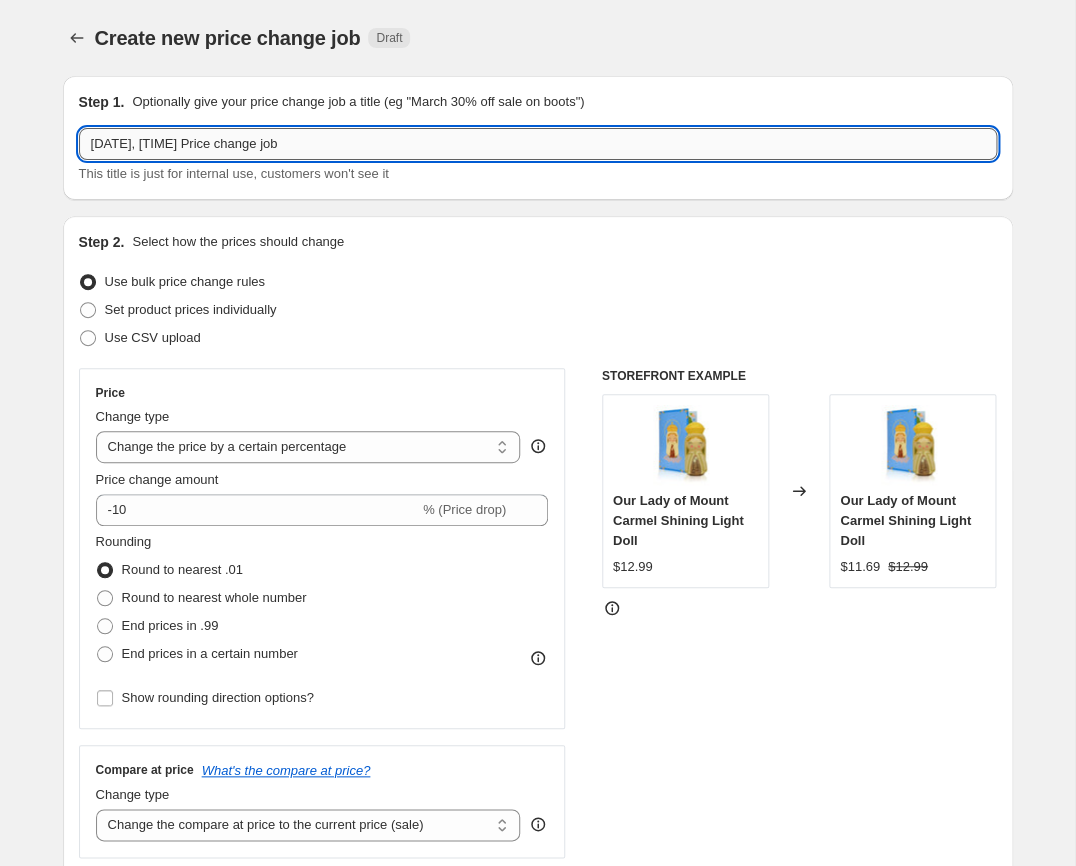 click on "[DATE], [TIME] Price change job" at bounding box center (538, 144) 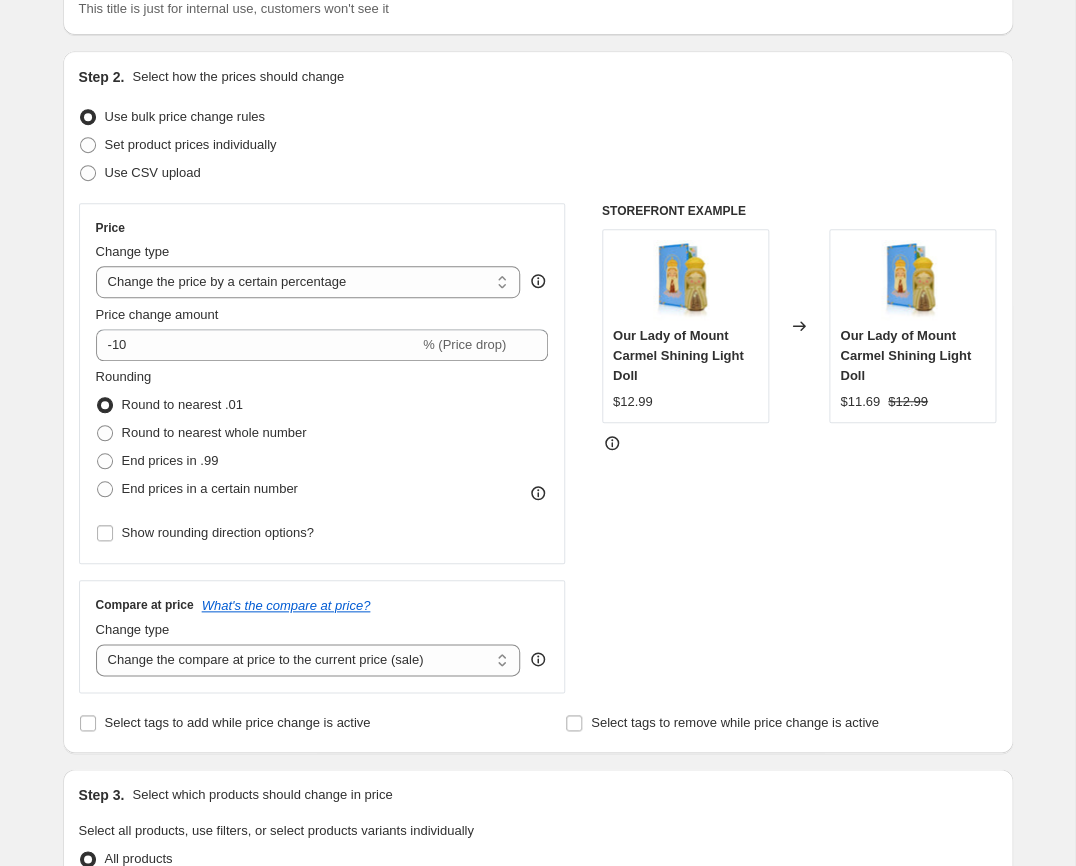 scroll, scrollTop: 185, scrollLeft: 0, axis: vertical 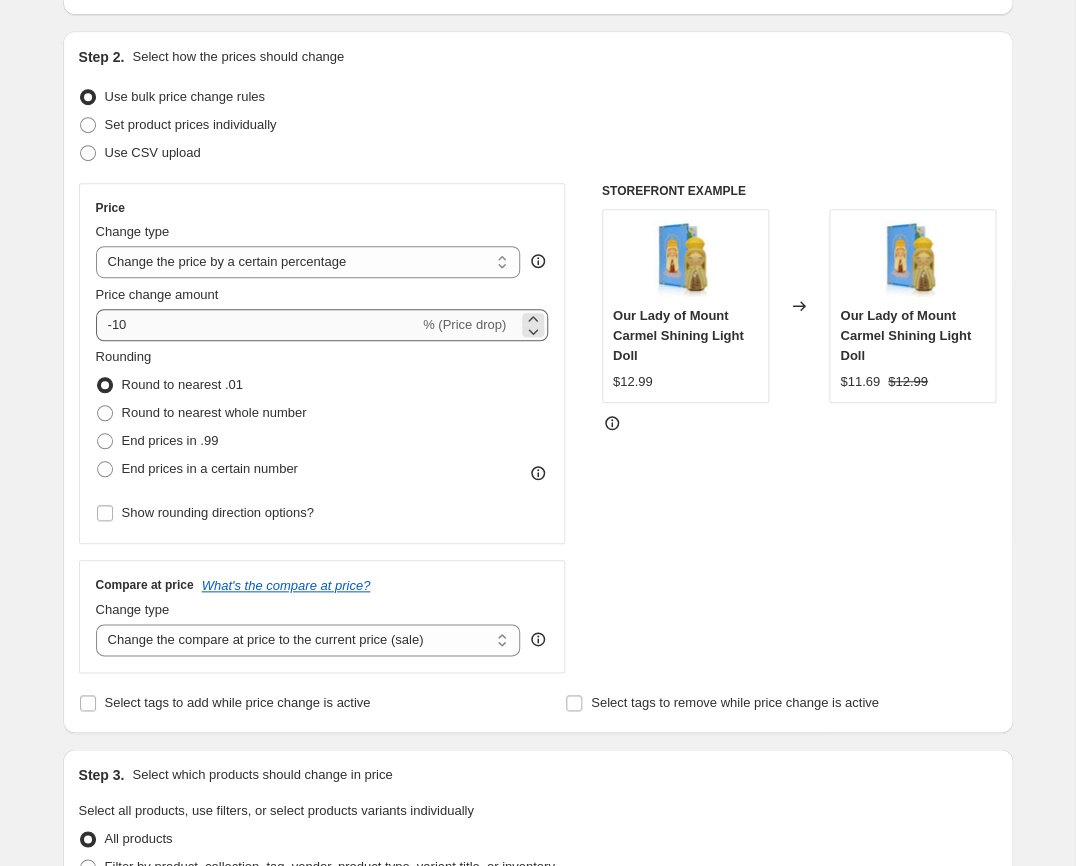 type on "Summer Sale 6" 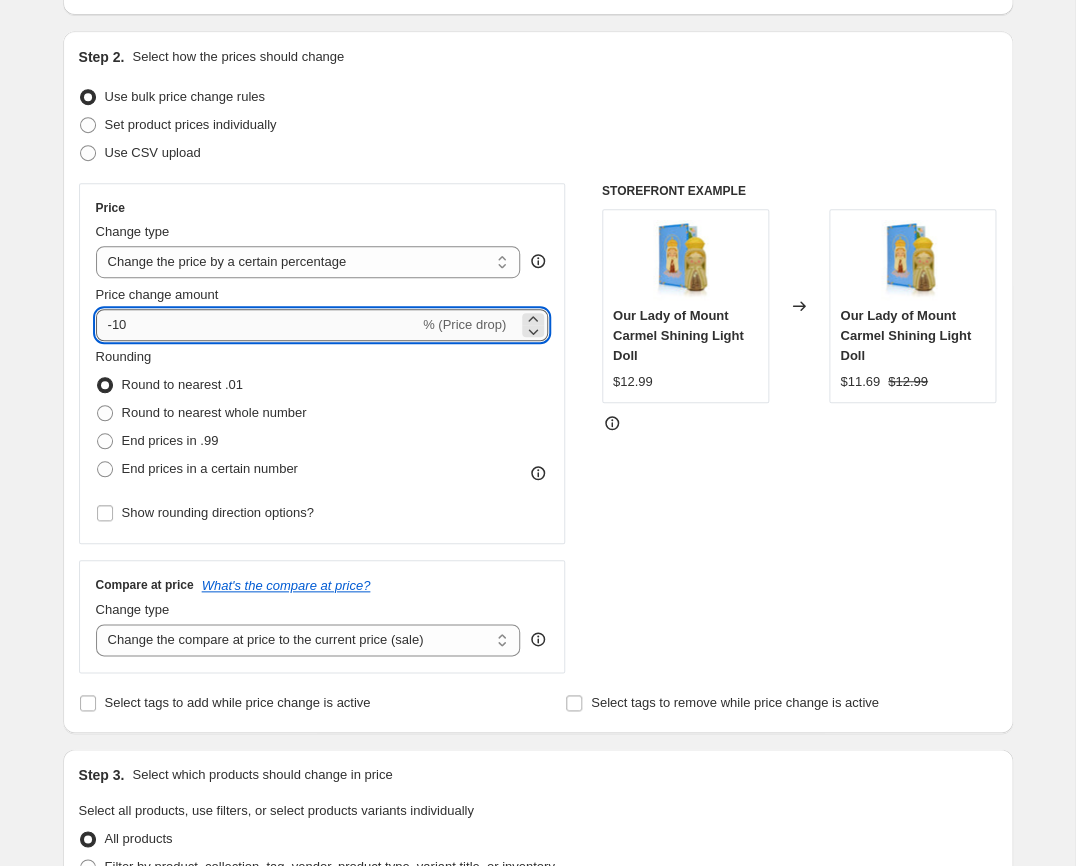 click on "-10" at bounding box center [257, 325] 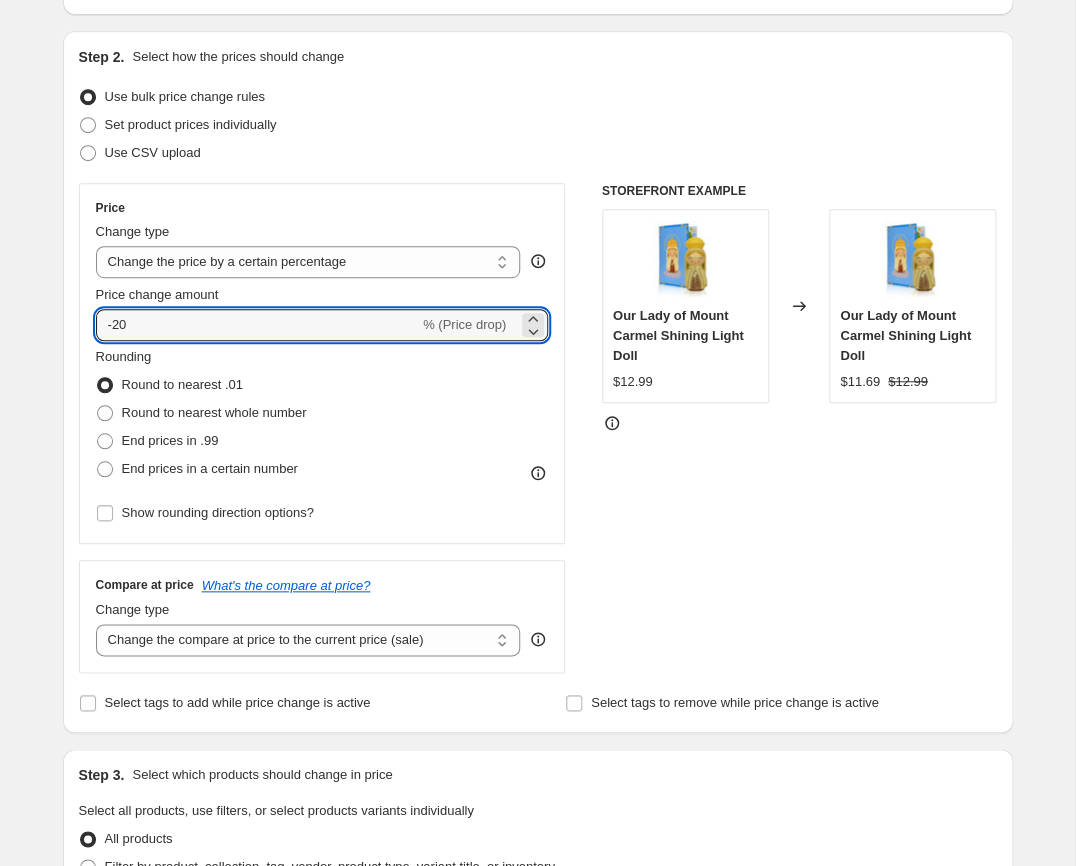 type on "-20" 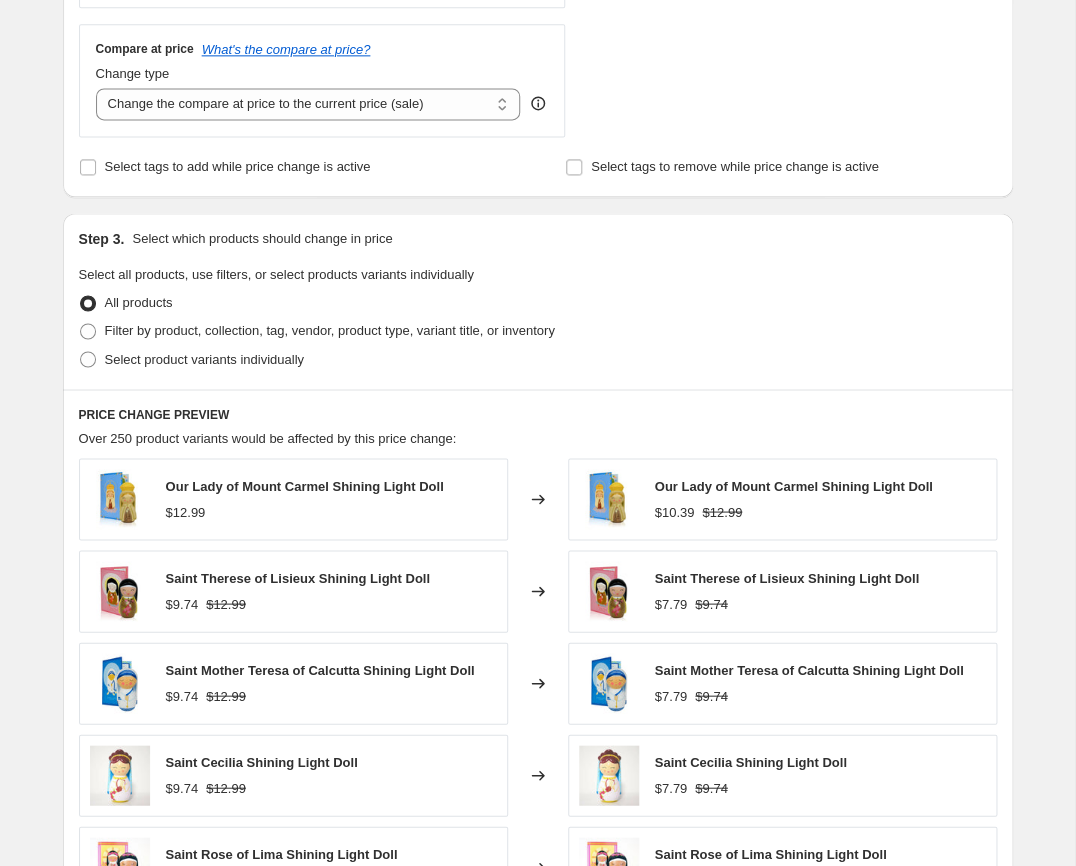 scroll, scrollTop: 768, scrollLeft: 0, axis: vertical 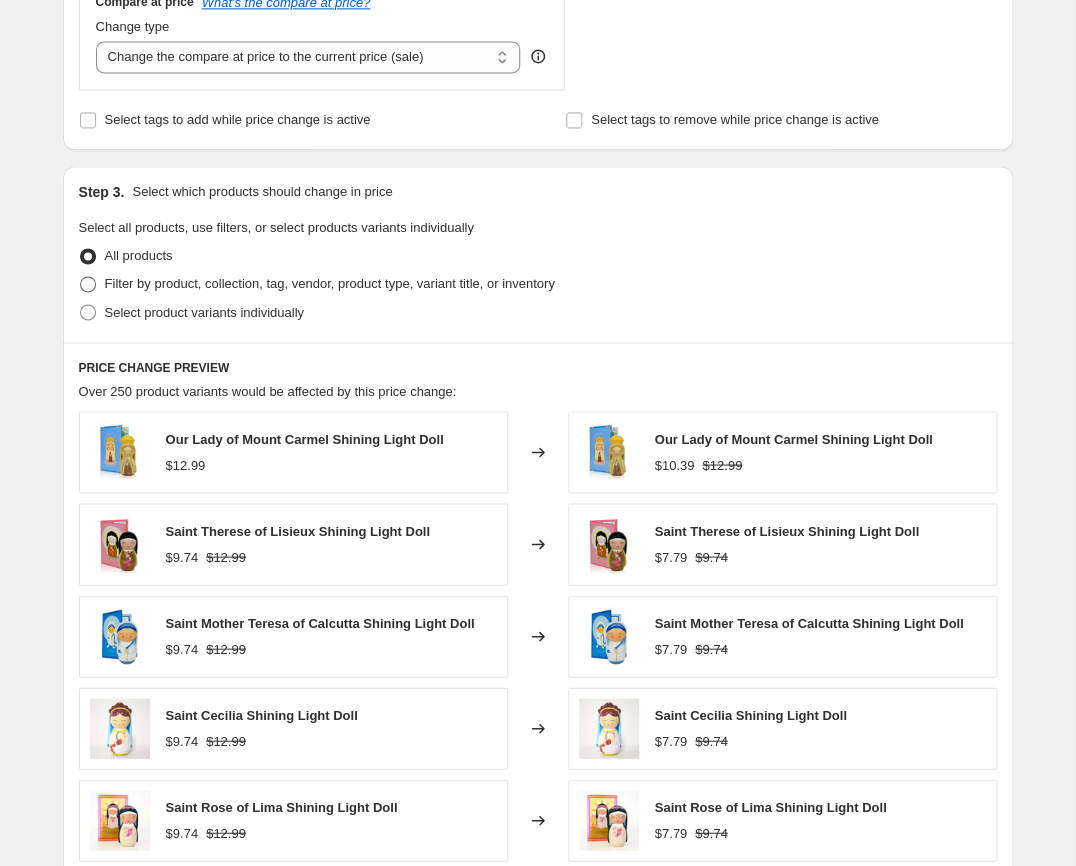 click at bounding box center [88, 284] 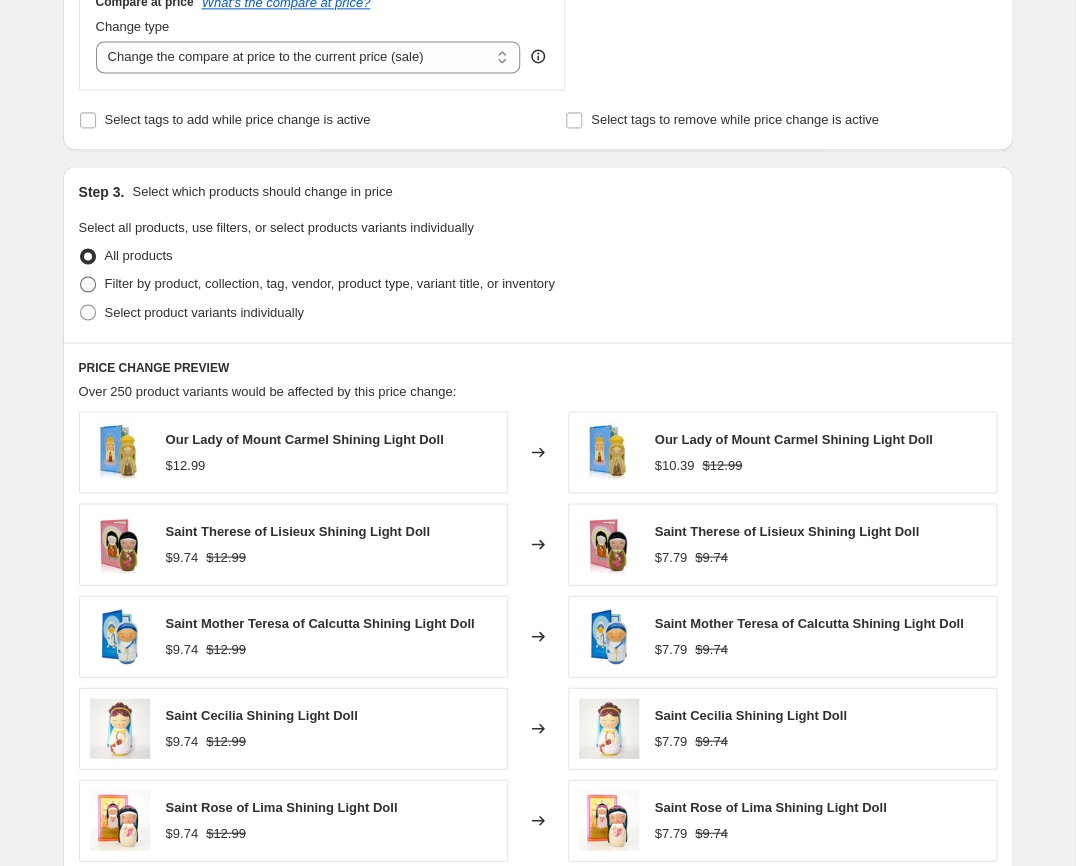 radio on "true" 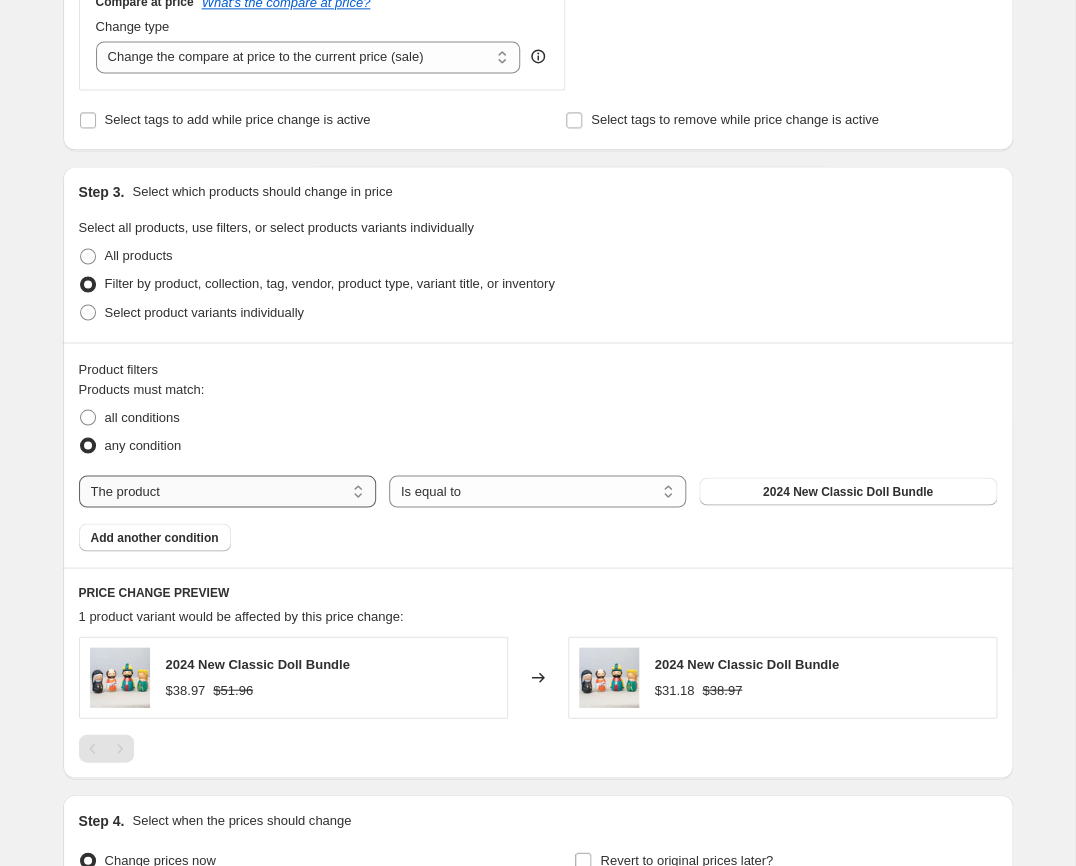 select on "collection" 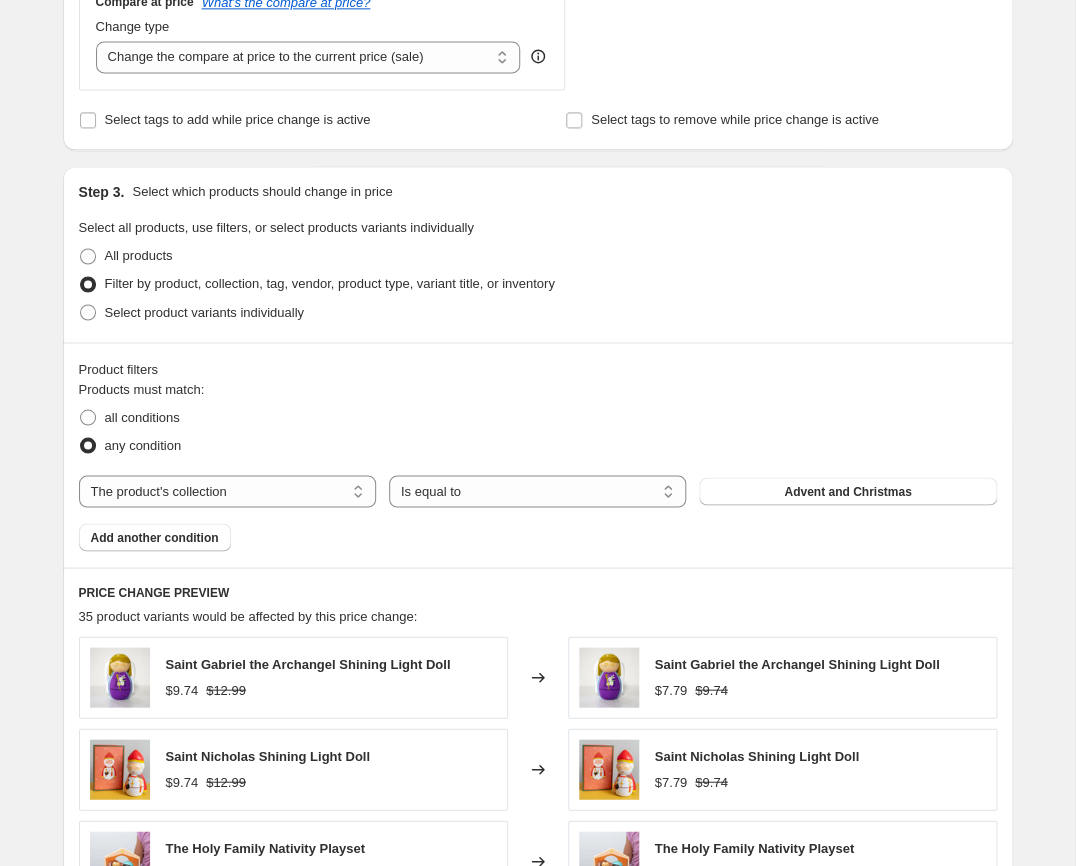 click on "The product The product's collection The product's tag The product's vendor The product's type The product's status The variant's title Inventory quantity The product's collection Is equal to Is not equal to Is equal to Advent and Christmas" at bounding box center (538, 491) 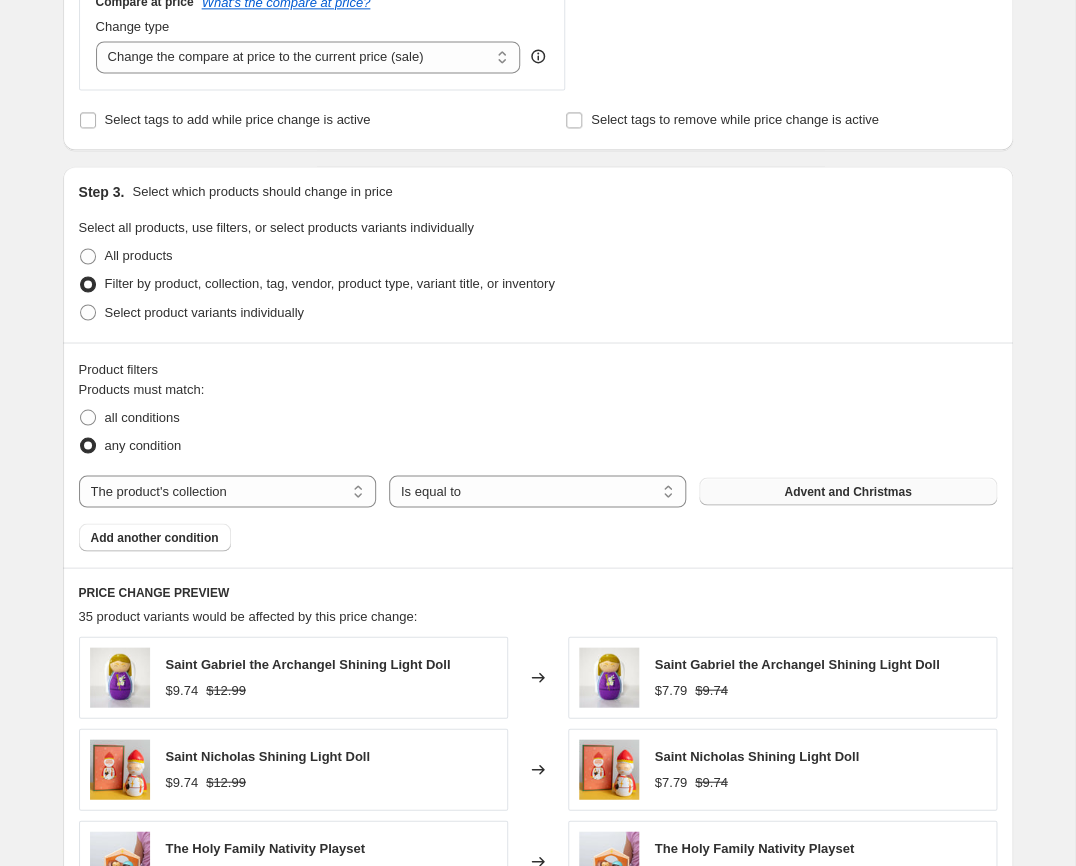 click on "Advent and Christmas" at bounding box center (847, 491) 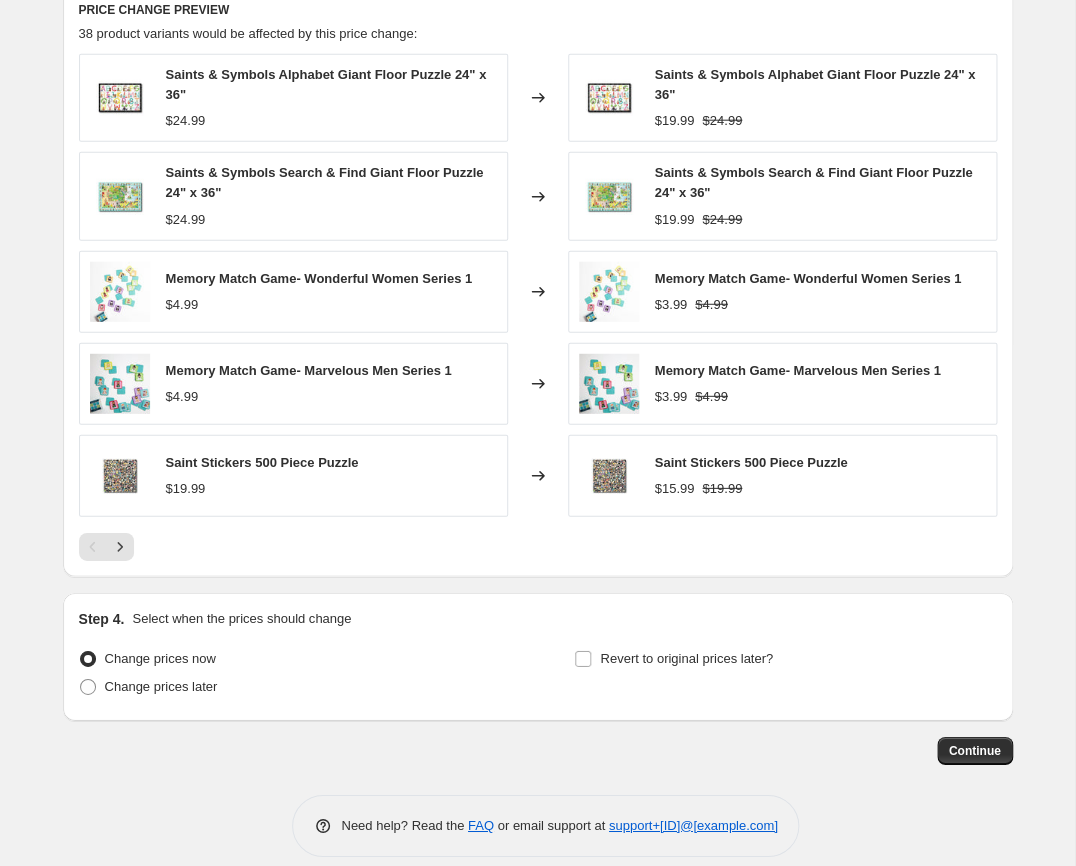 scroll, scrollTop: 1371, scrollLeft: 0, axis: vertical 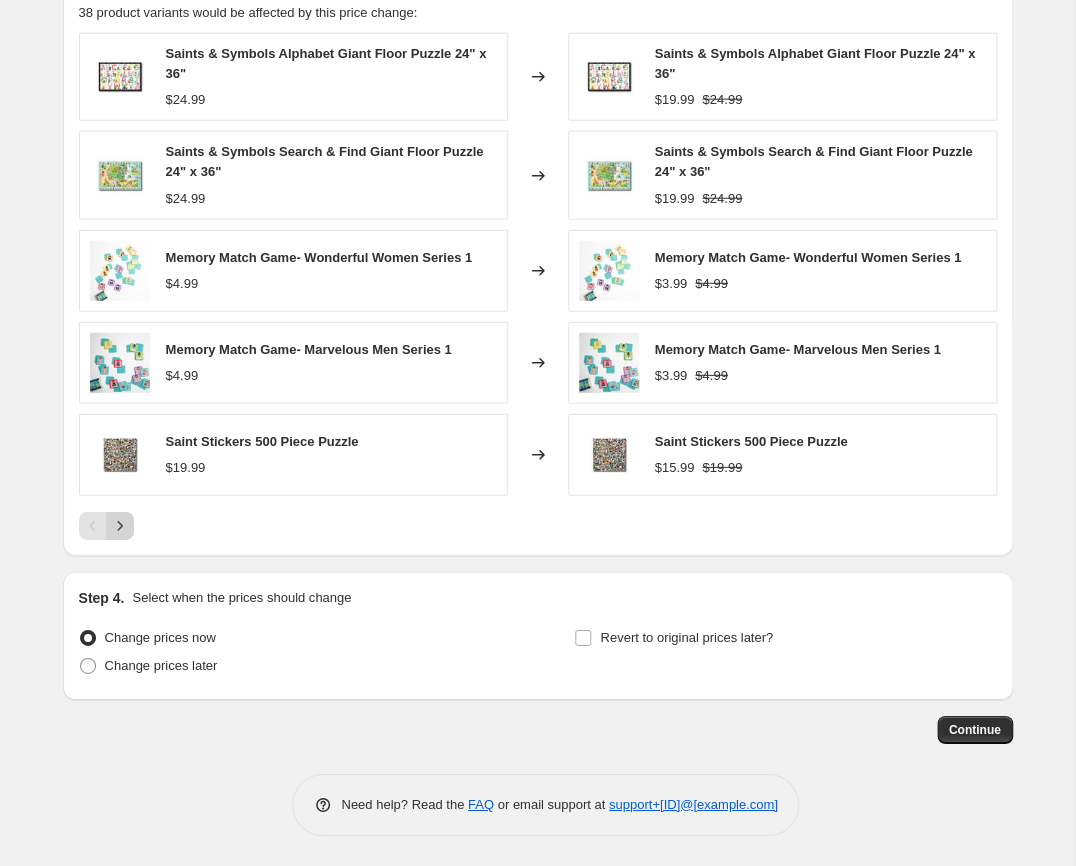 click 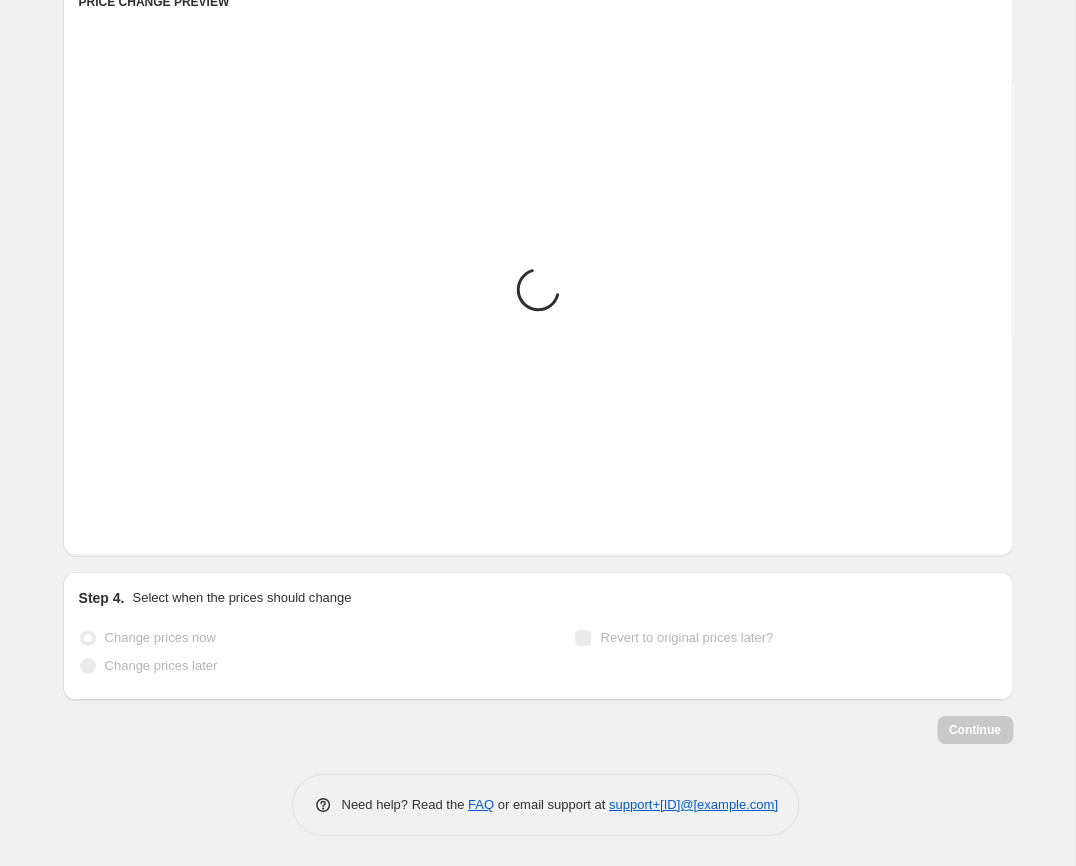 scroll, scrollTop: 1358, scrollLeft: 0, axis: vertical 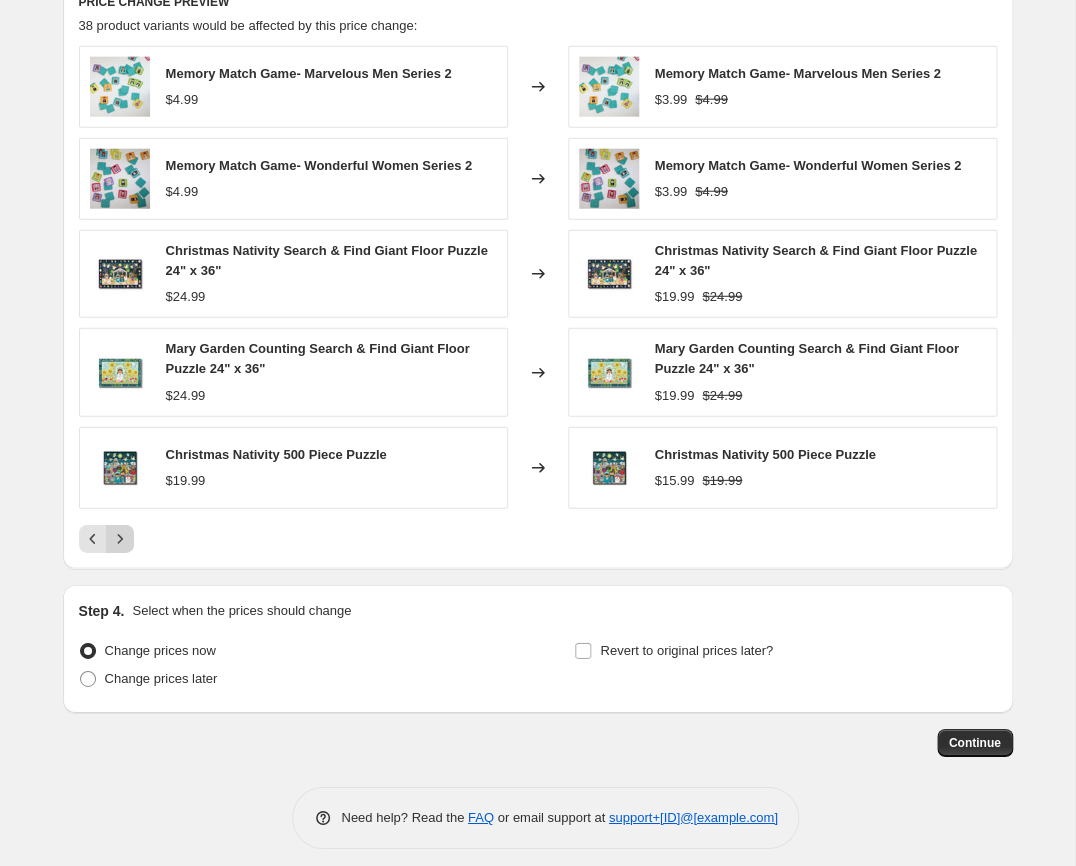 click at bounding box center [120, 539] 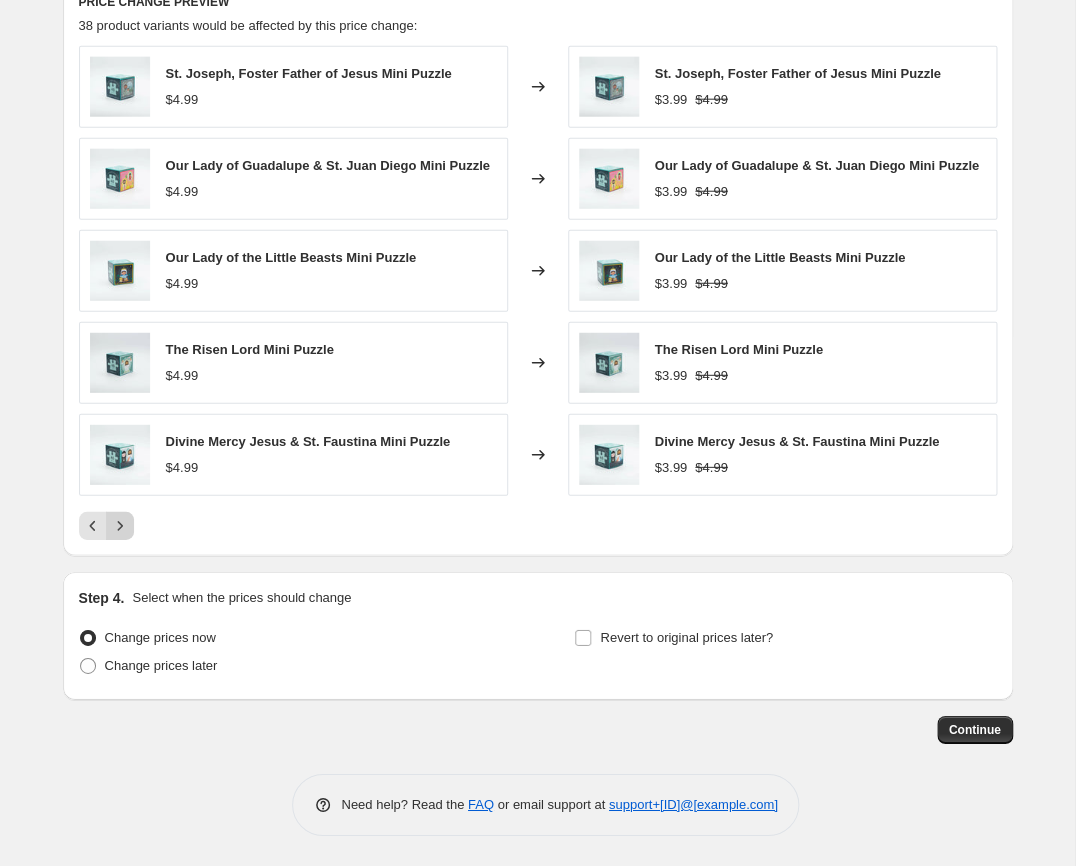 click 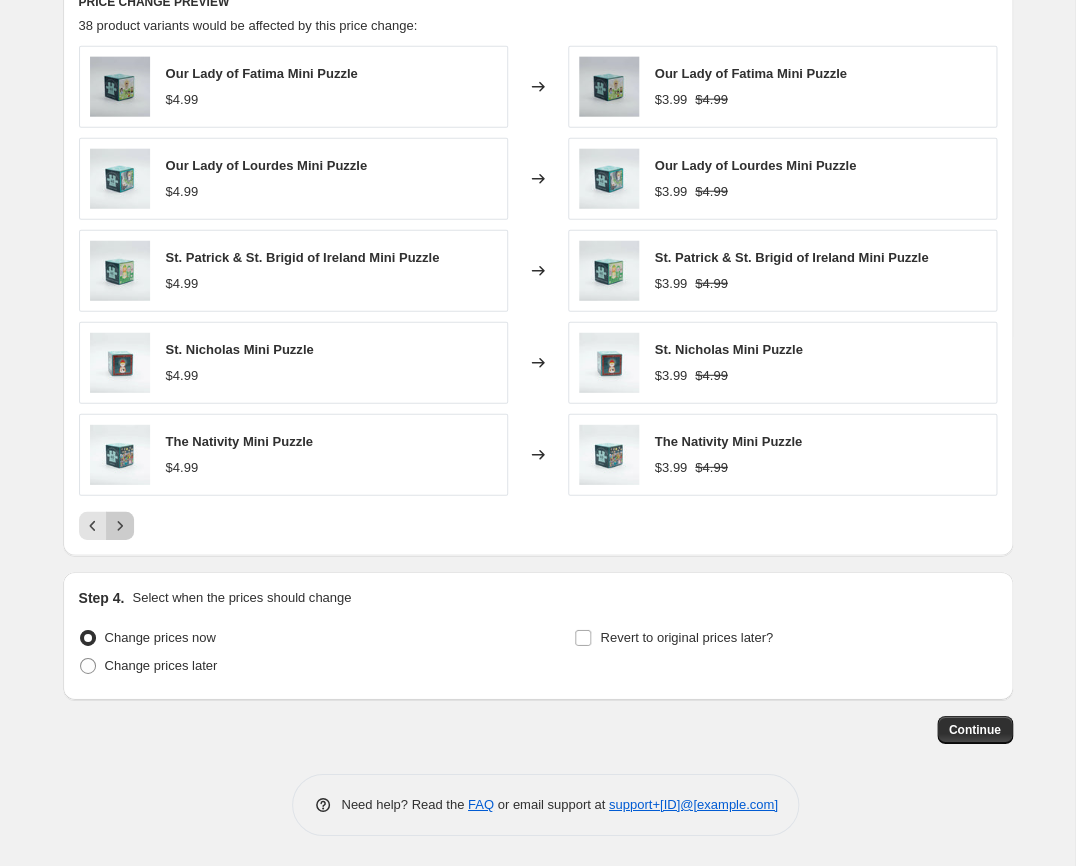 click 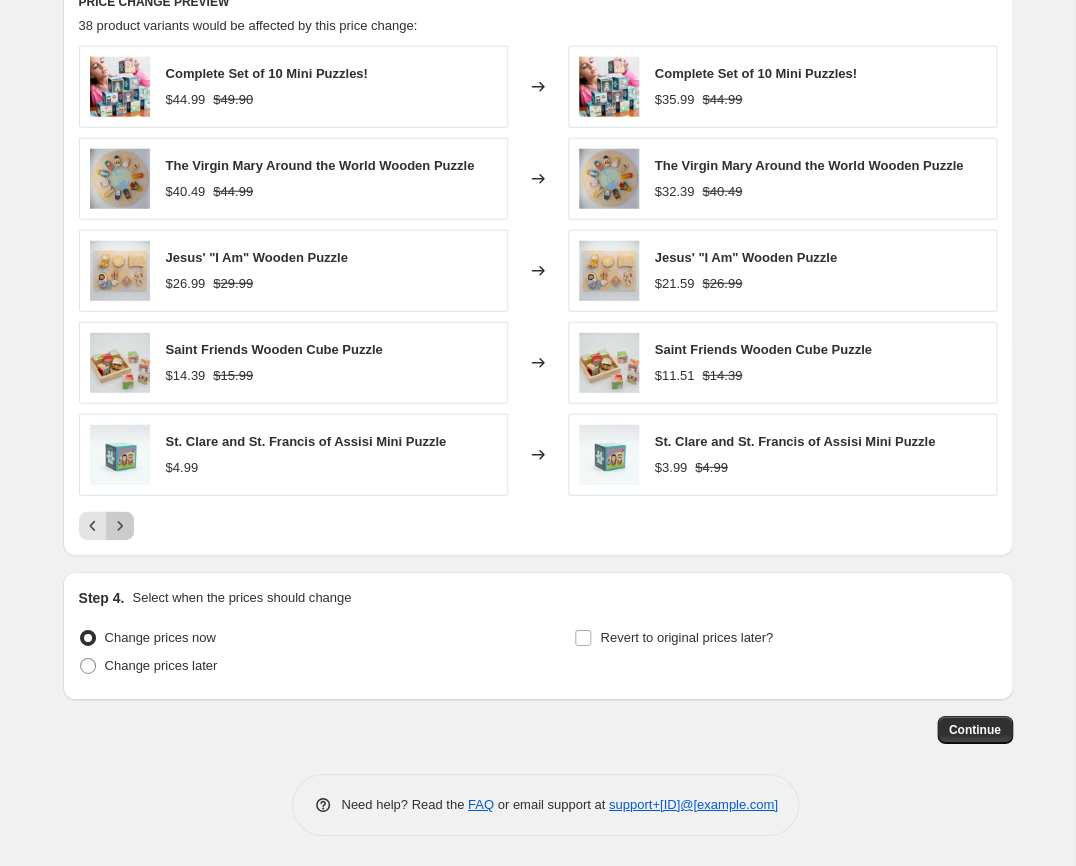 click 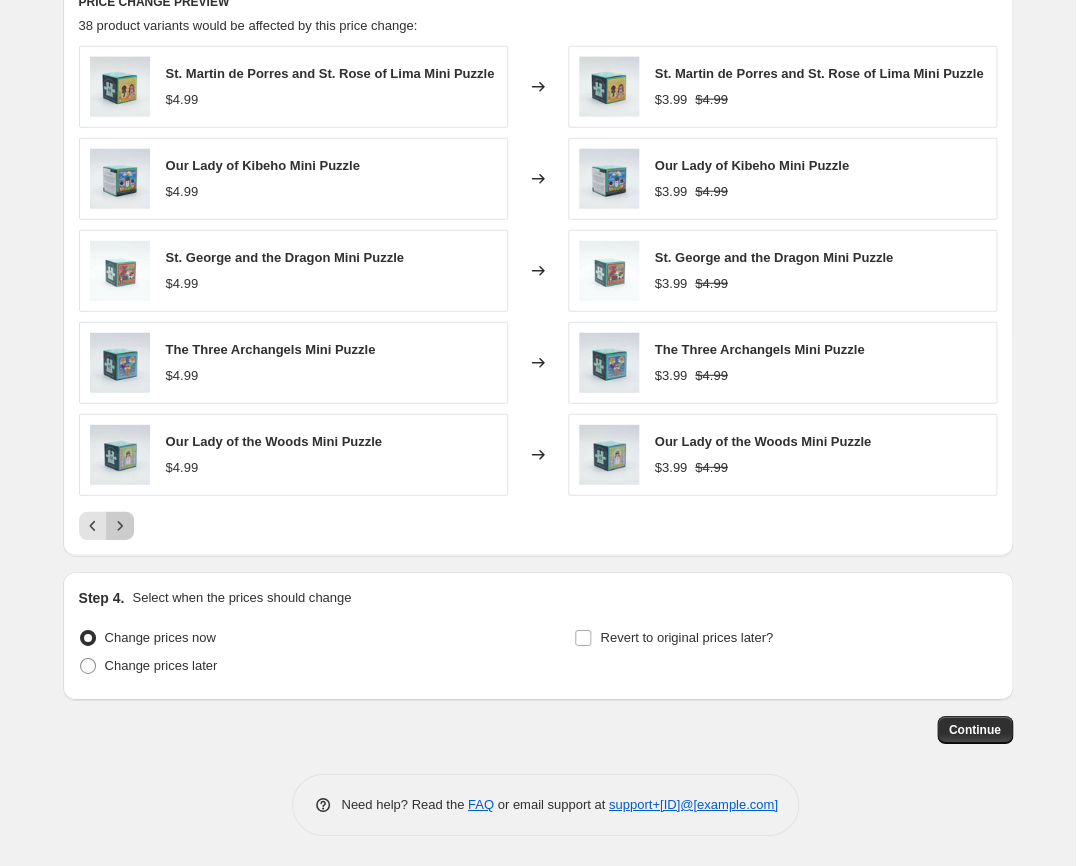 click 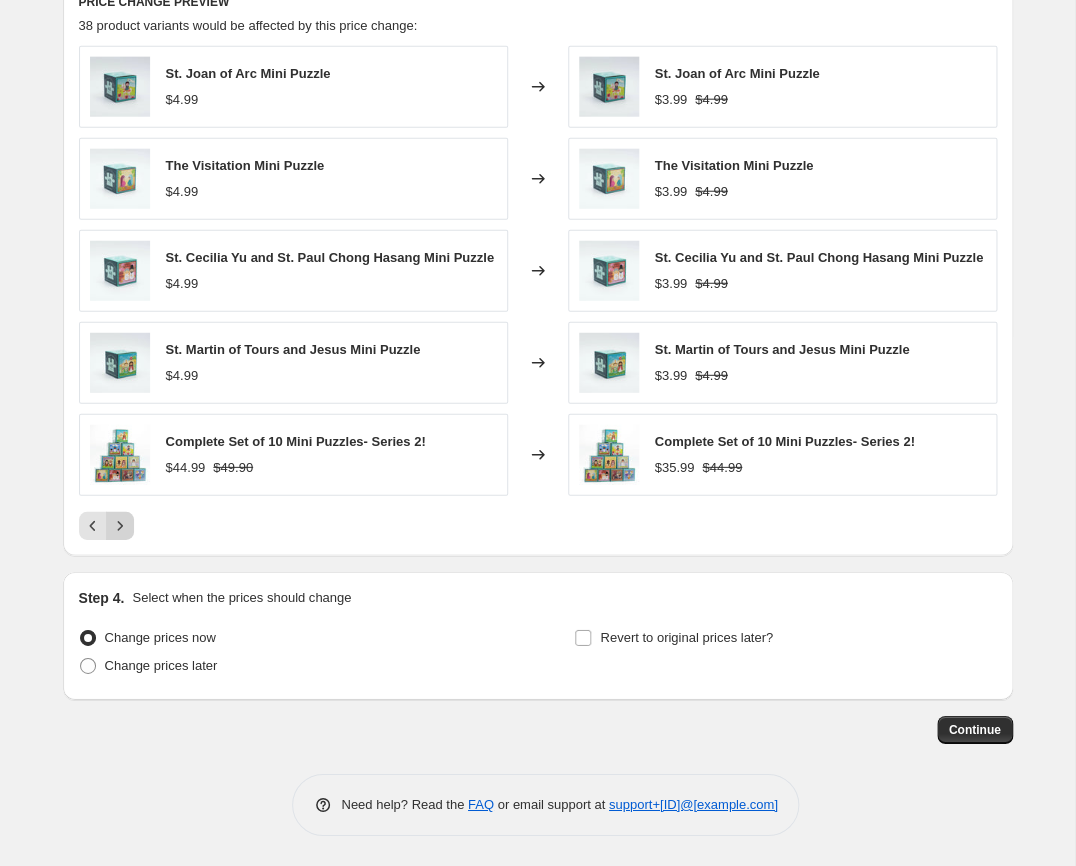 click 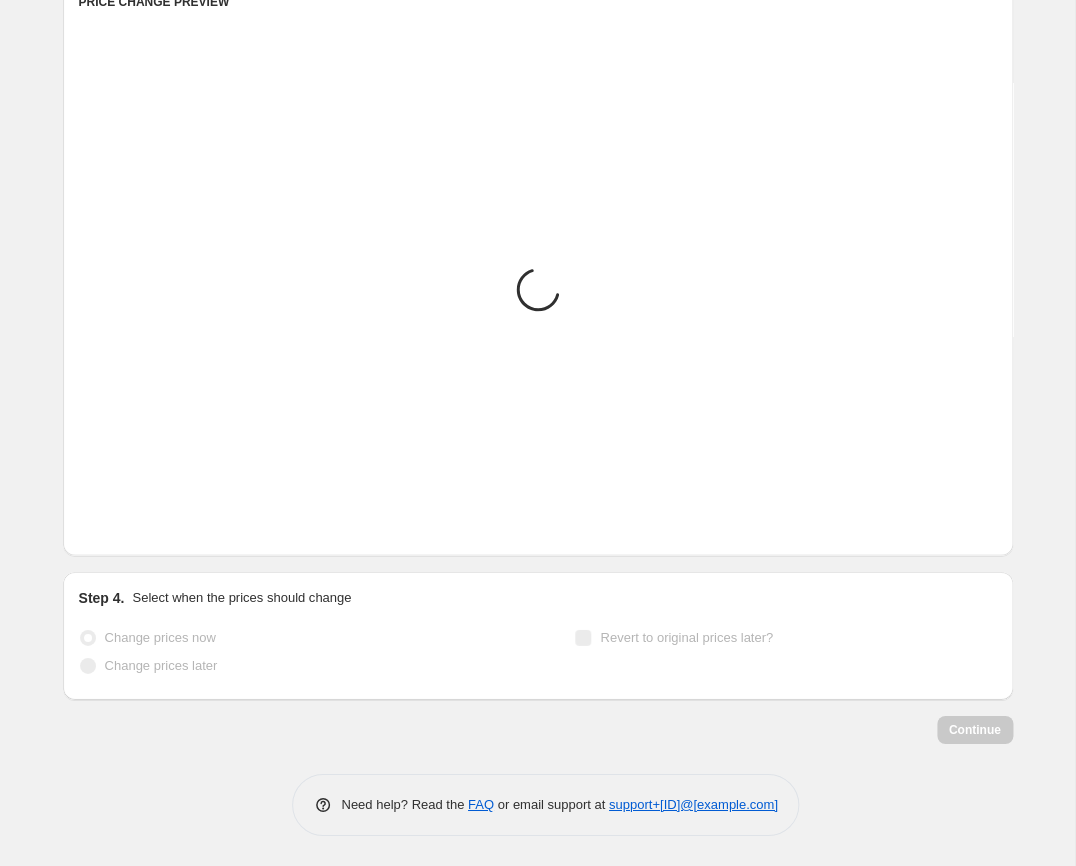 scroll, scrollTop: 1174, scrollLeft: 0, axis: vertical 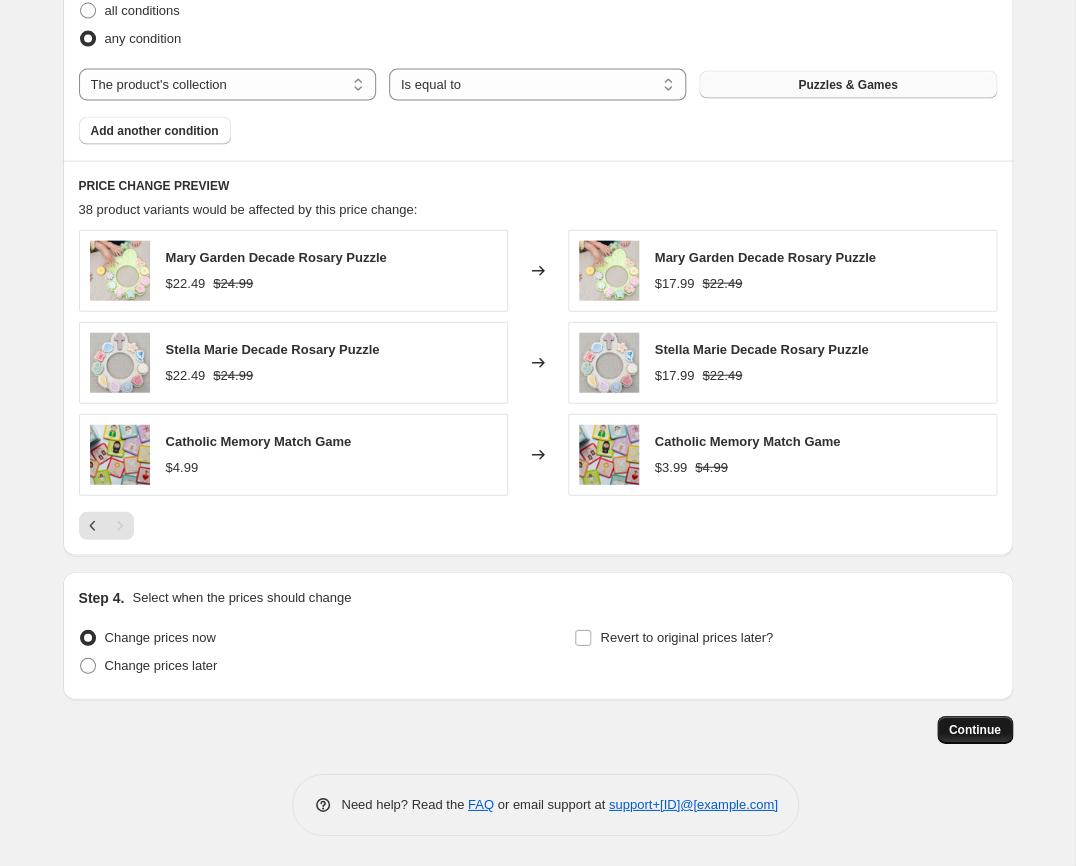 click on "Continue" at bounding box center (975, 730) 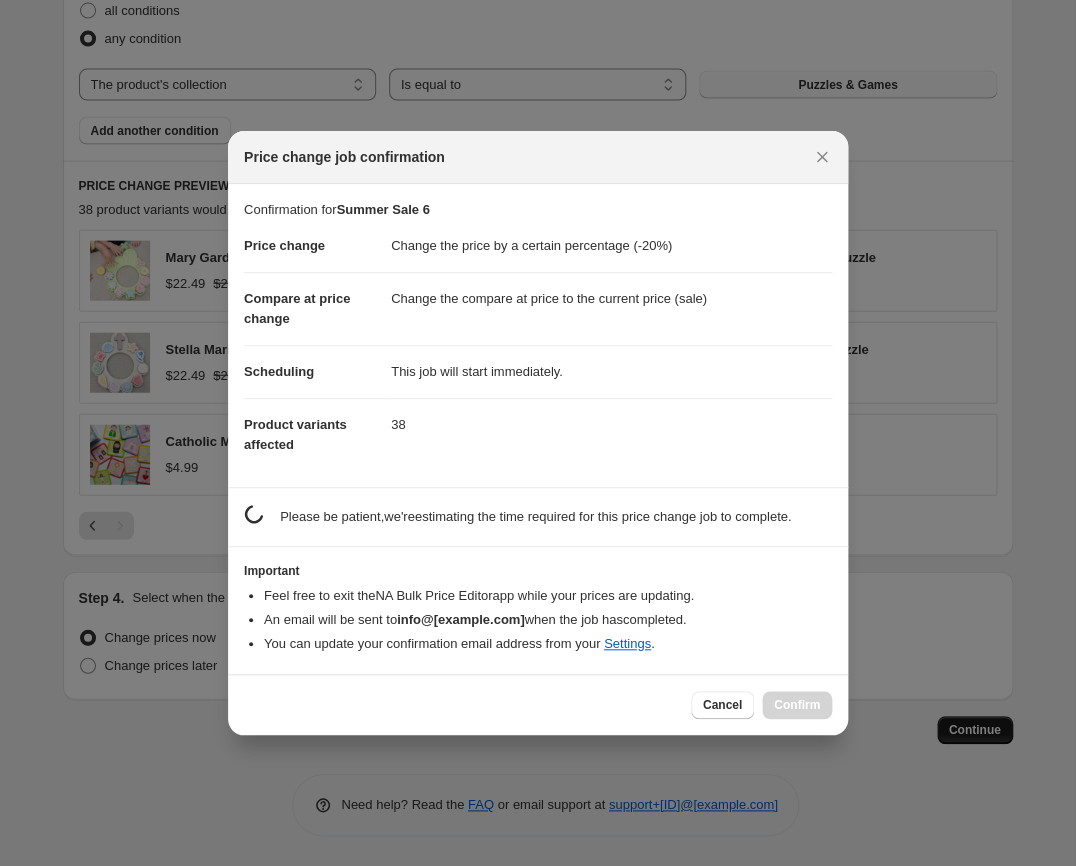 scroll, scrollTop: 0, scrollLeft: 0, axis: both 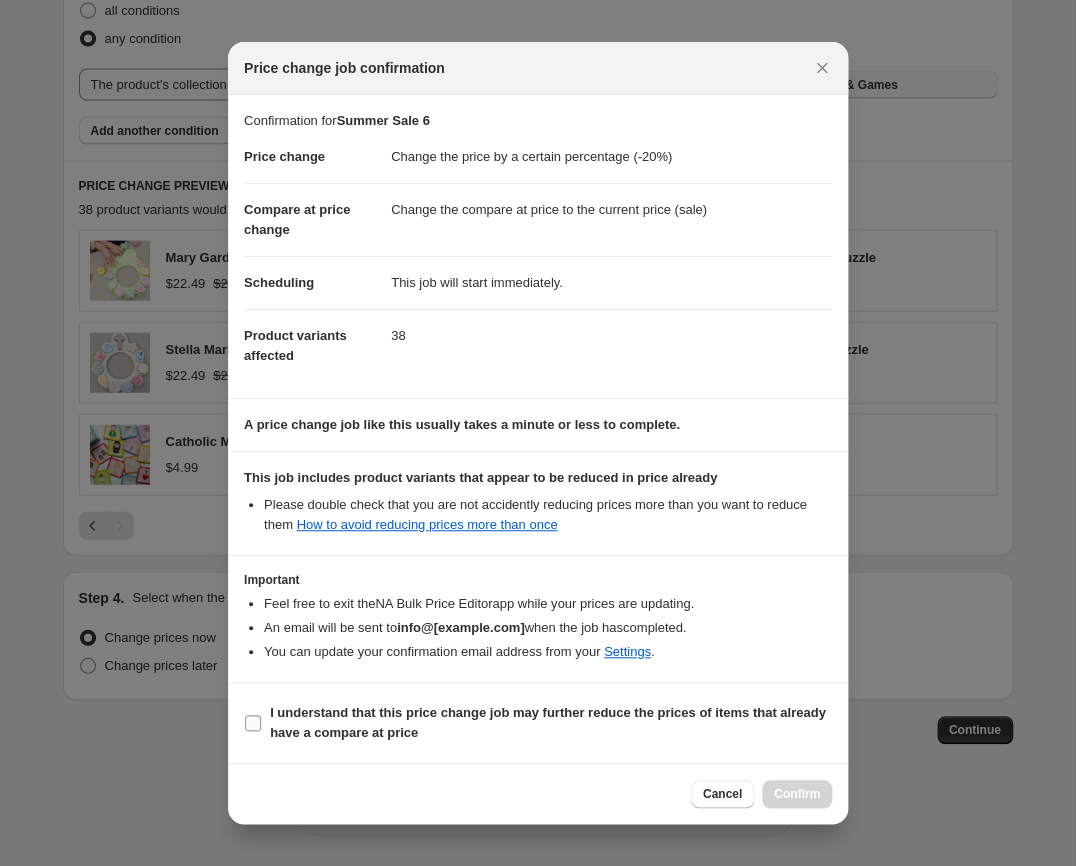 click on "I understand that this price change job may further reduce the prices of items that already have a compare at price" at bounding box center [253, 723] 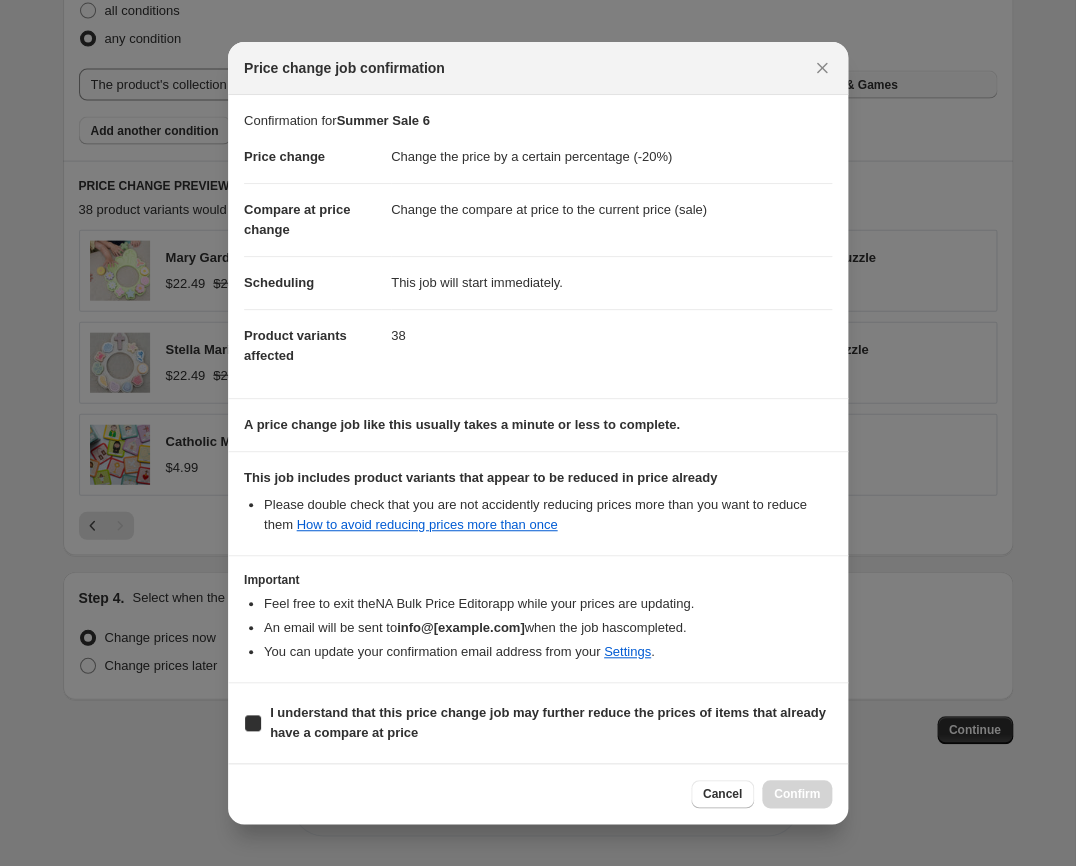 checkbox on "true" 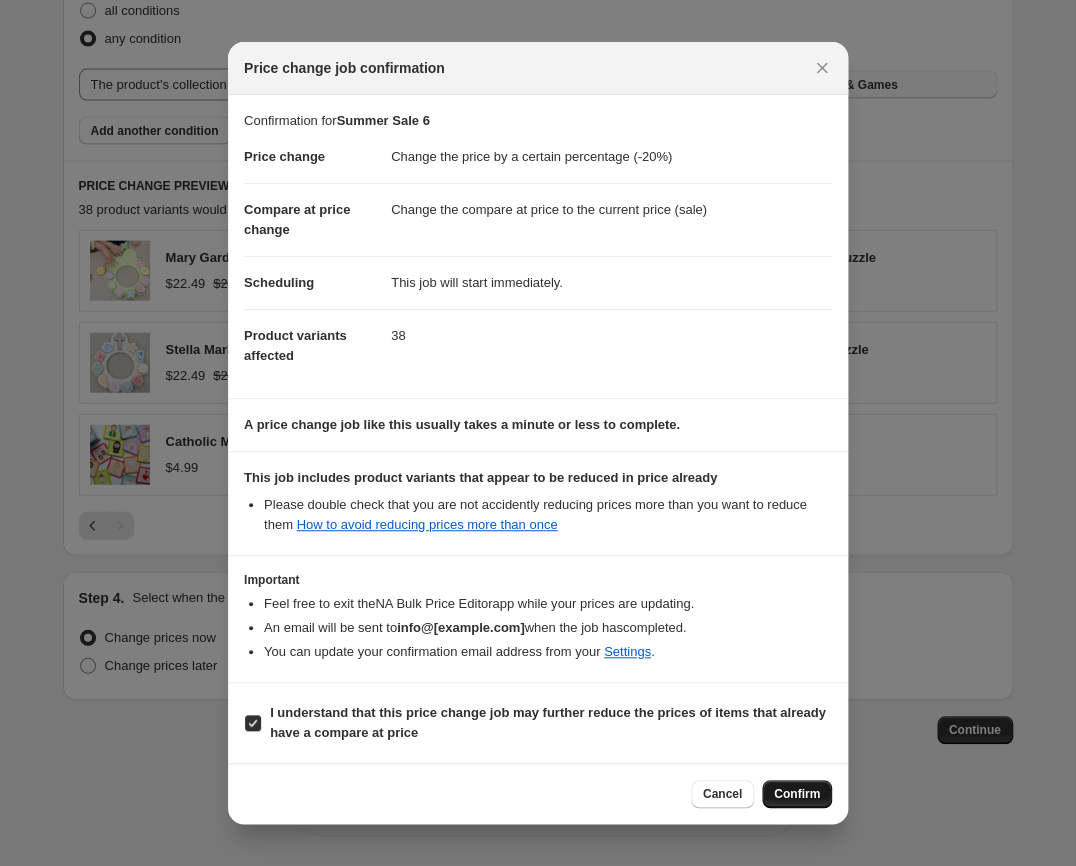 click on "Confirm" at bounding box center (797, 794) 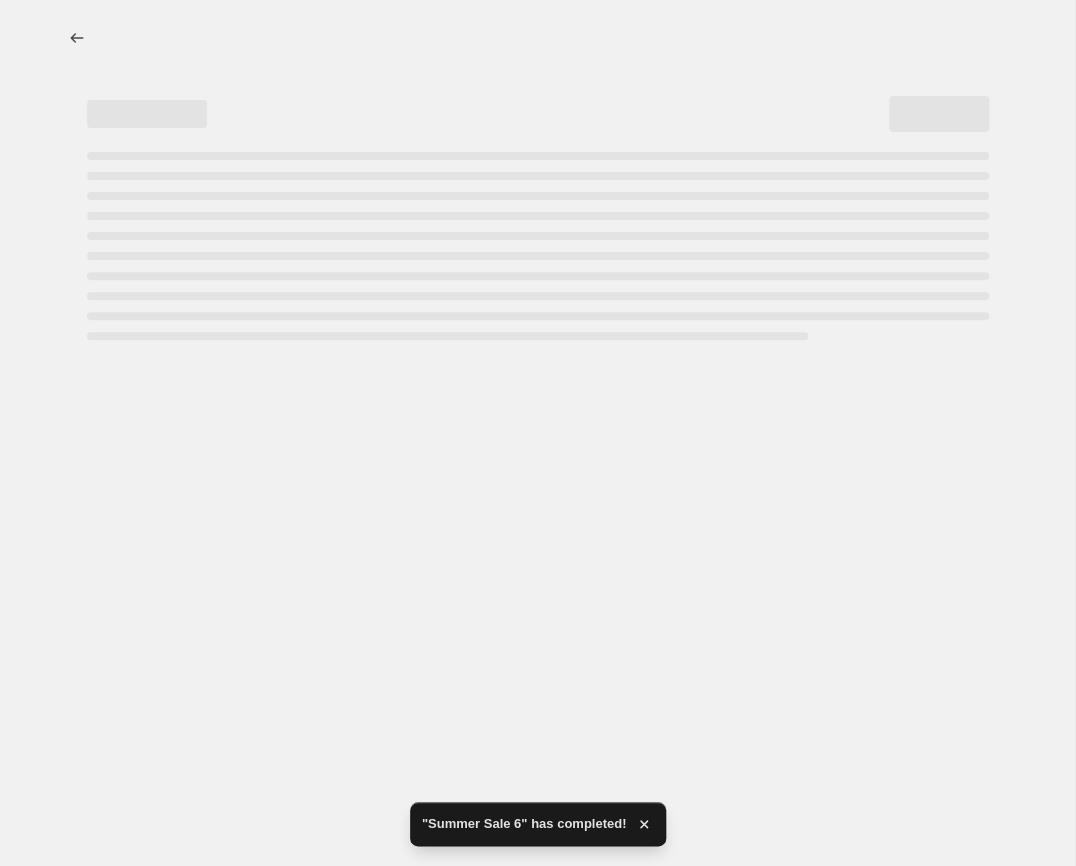 scroll, scrollTop: 0, scrollLeft: 0, axis: both 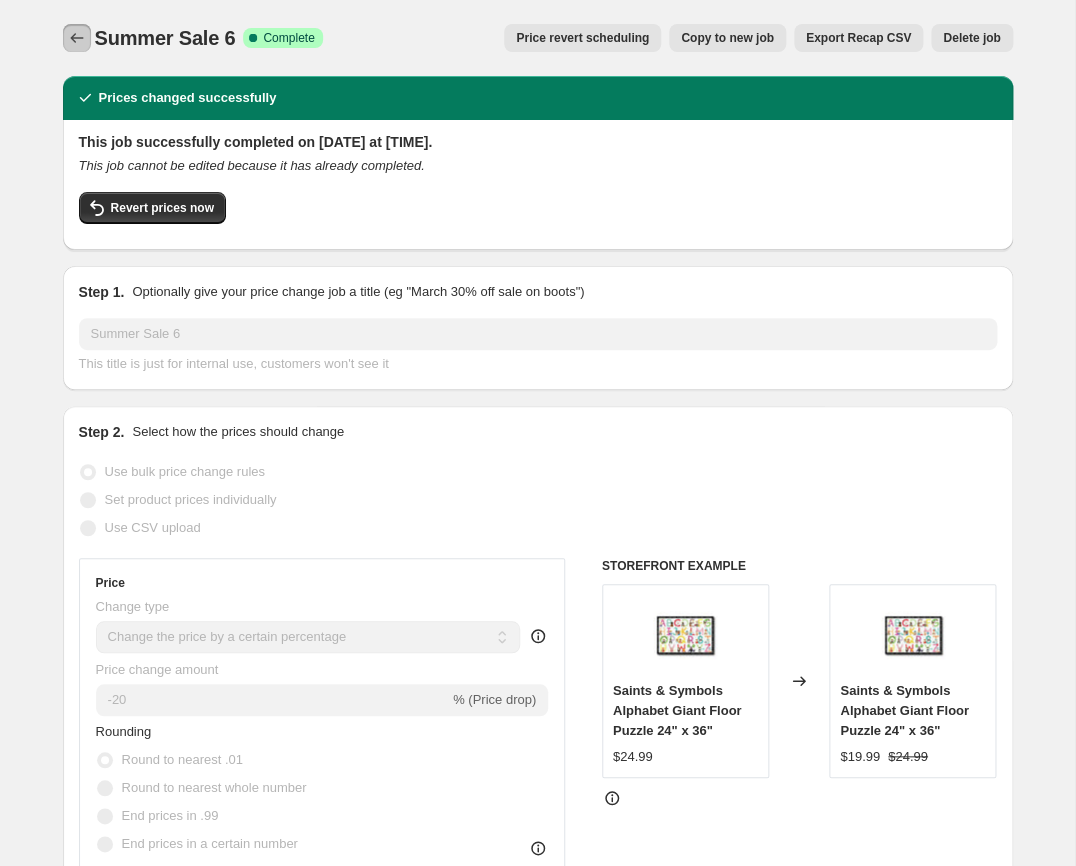 click 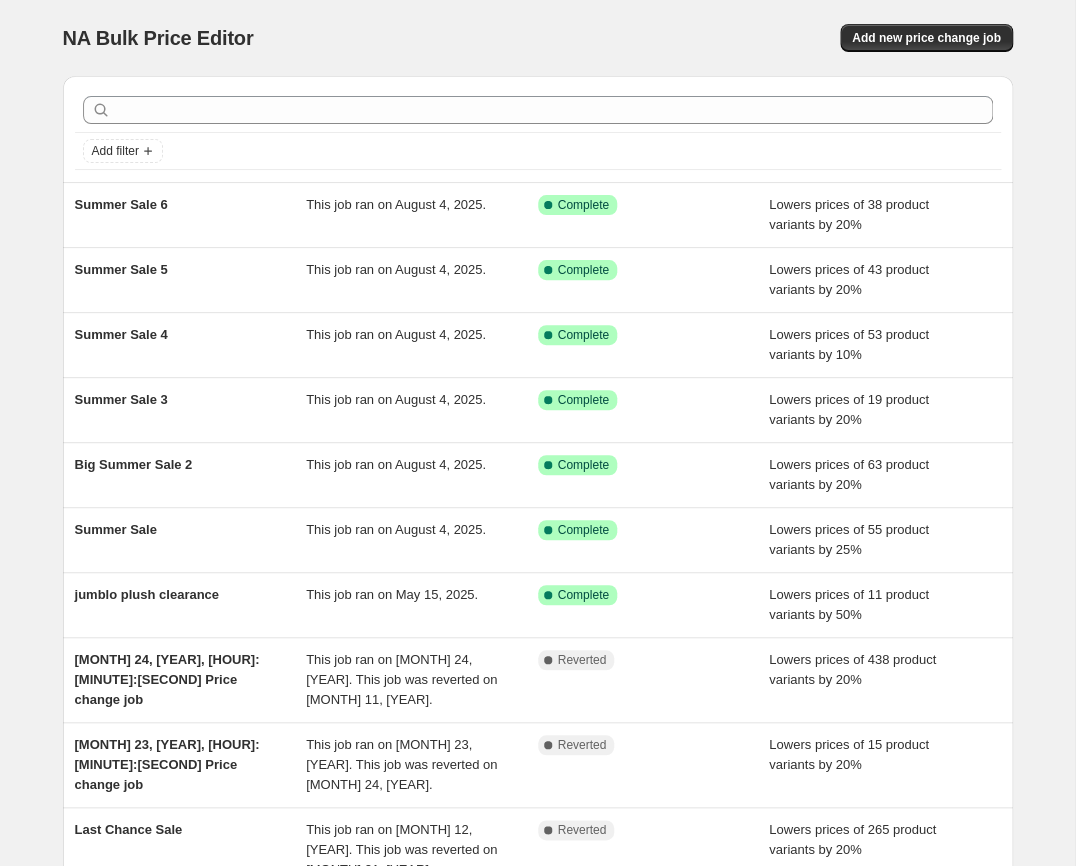 click on "NA Bulk Price Editor. This page is ready NA Bulk Price Editor Add new price change job Add filter   Summer Sale 6 This job ran on [DATE]. Success Complete Complete Lowers prices of 38 product variants by 20% Summer Sale 5 This job ran on [DATE]. Success Complete Complete Lowers prices of 43 product variants by 20% Summer Sale 4 This job ran on [DATE]. Success Complete Complete Lowers prices of 53 product variants by 10% Summer Sale 3 This job ran on [DATE]. Success Complete Complete Lowers prices of 19 product variants by 20% Big Summer Sale 2 This job ran on [DATE]. Success Complete Complete Lowers prices of 63 product variants by 20% Summer Sale This job ran on [DATE]. Success Complete Complete Lowers prices of 55 product variants by 25% jumblo plush clearance This job ran on [DATE]. Success Complete Complete Lowers prices of 11 product variants by 50% [DATE], [TIME] Price change job Complete Reverted [DATE], [TIME] Price change job" at bounding box center [537, 545] 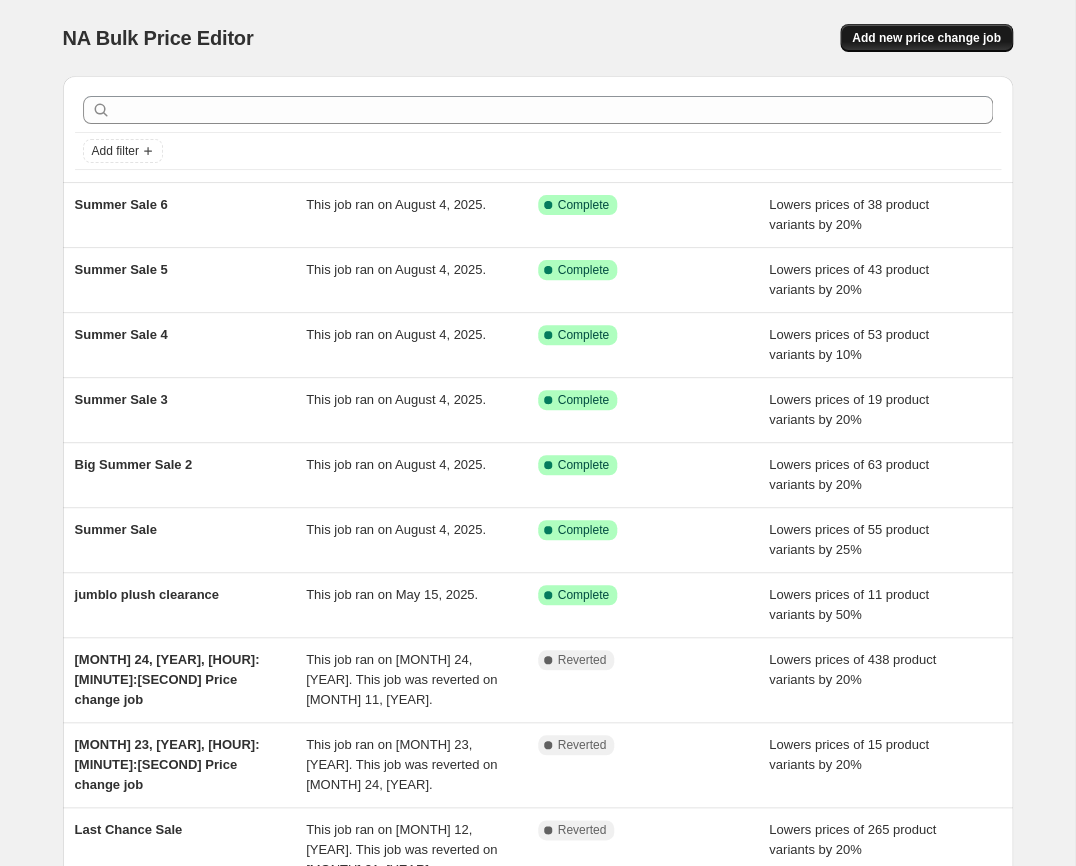 click on "Add new price change job" at bounding box center [926, 38] 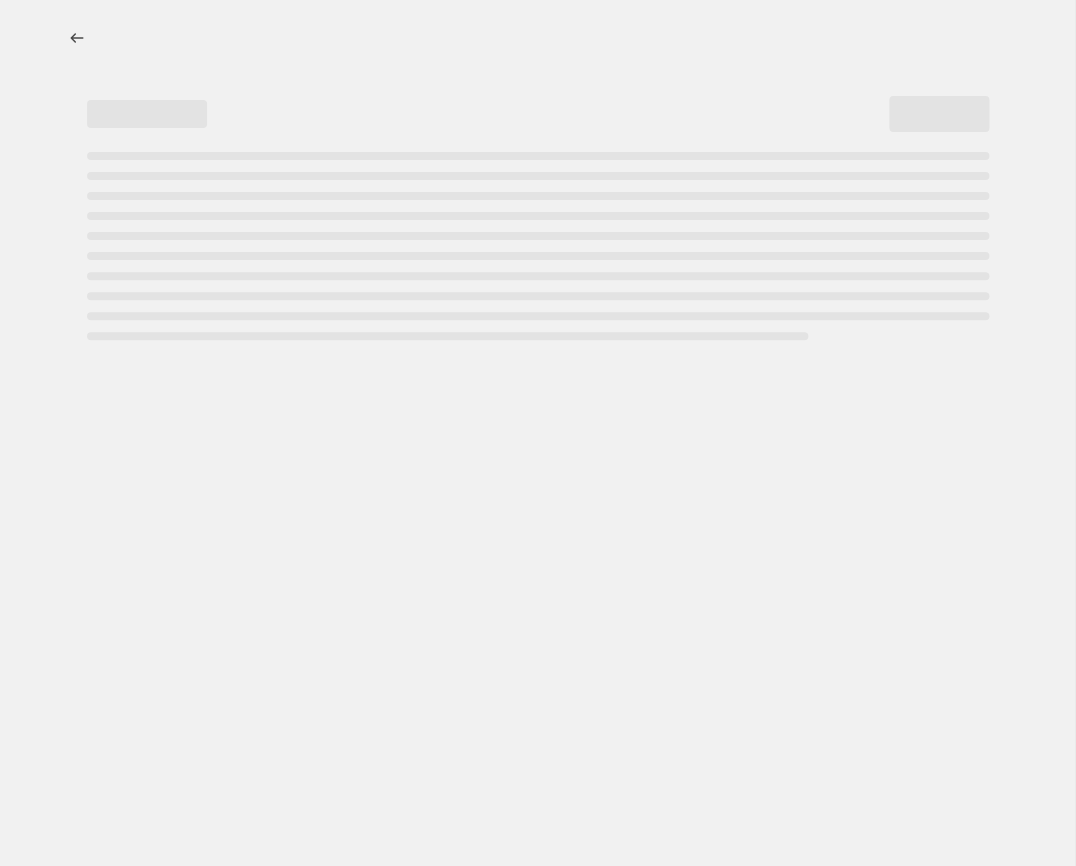 select on "percentage" 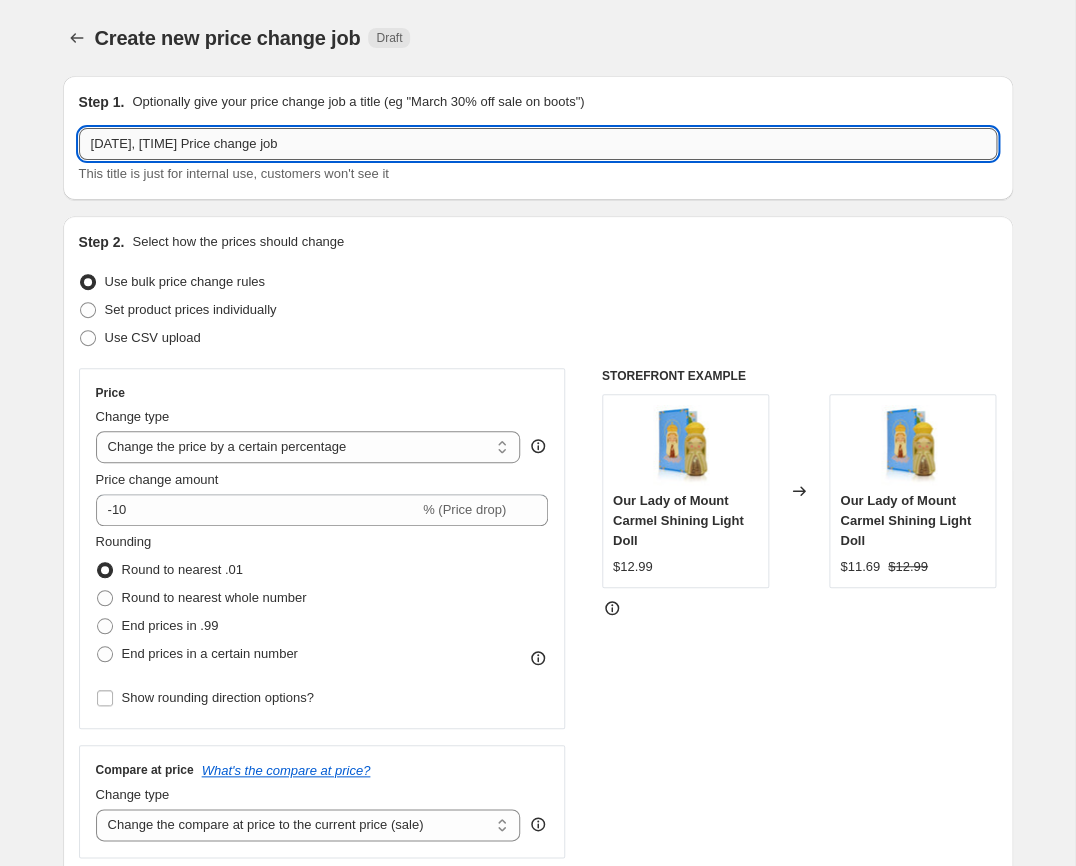 click on "[DATE], [TIME] Price change job" at bounding box center [538, 144] 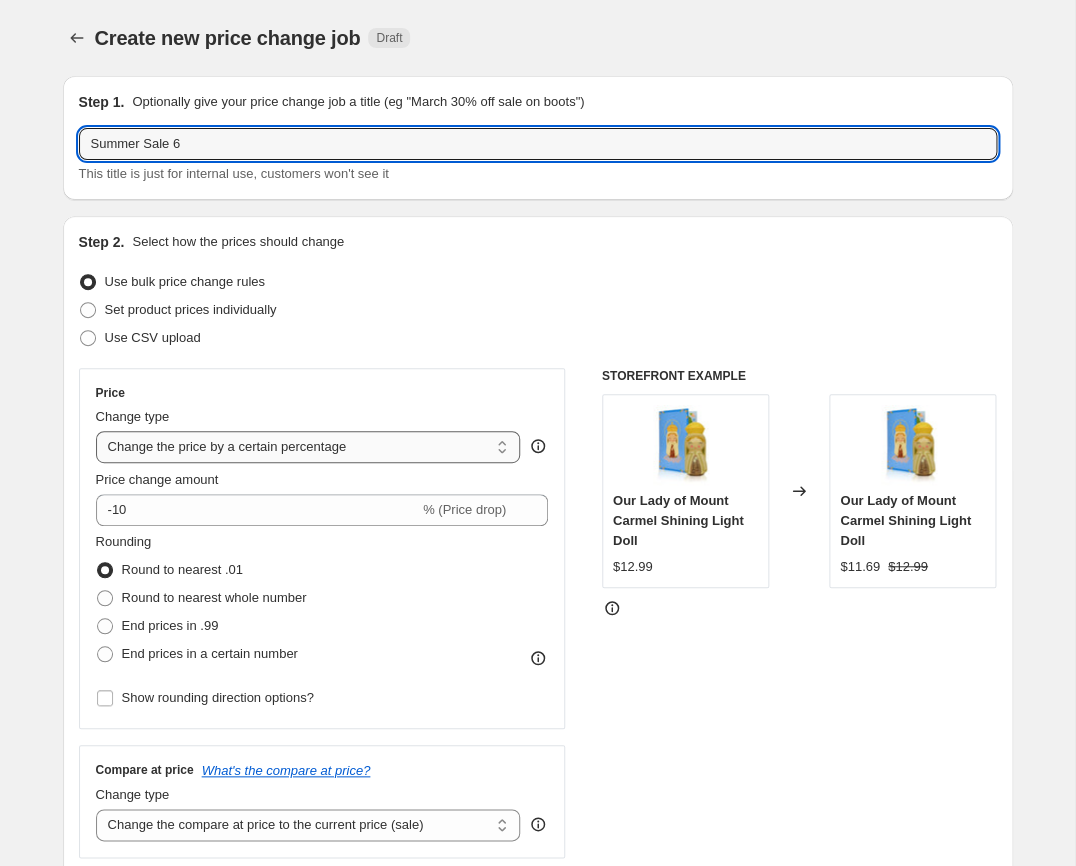 type on "Summer Sale 6" 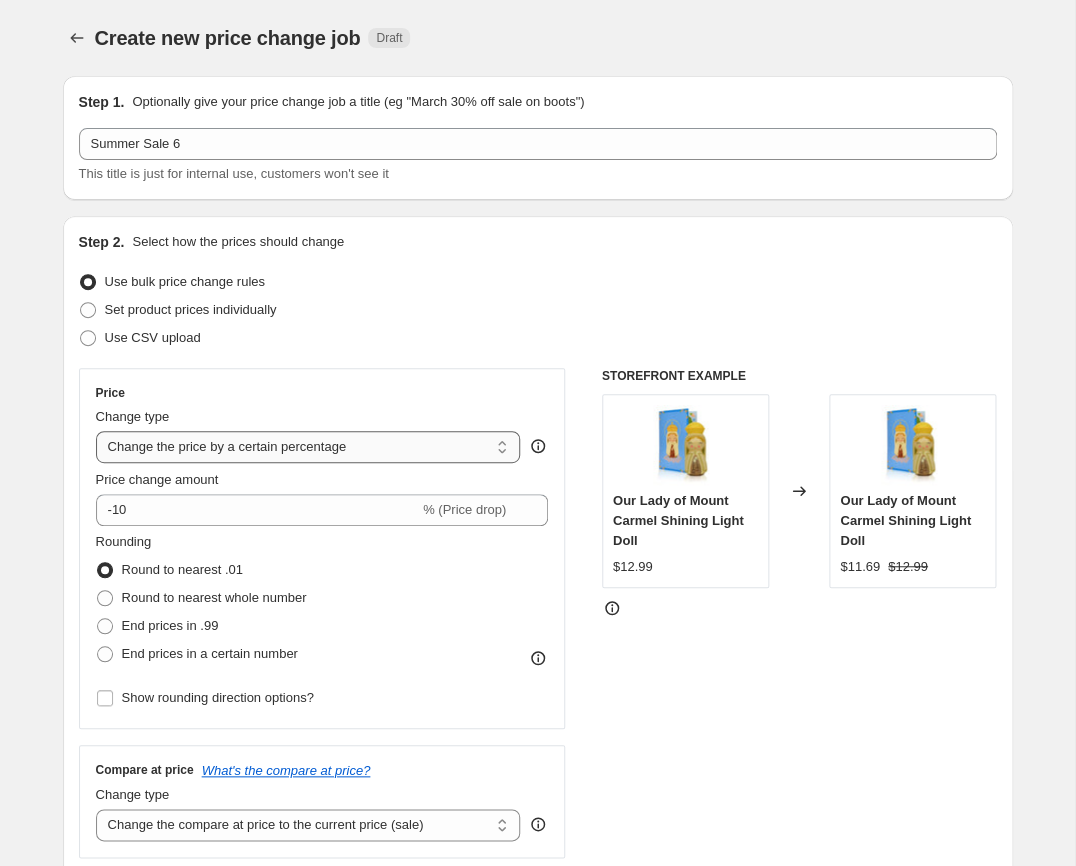 click on "Change the price by a certain percentage" at bounding box center (0, 0) 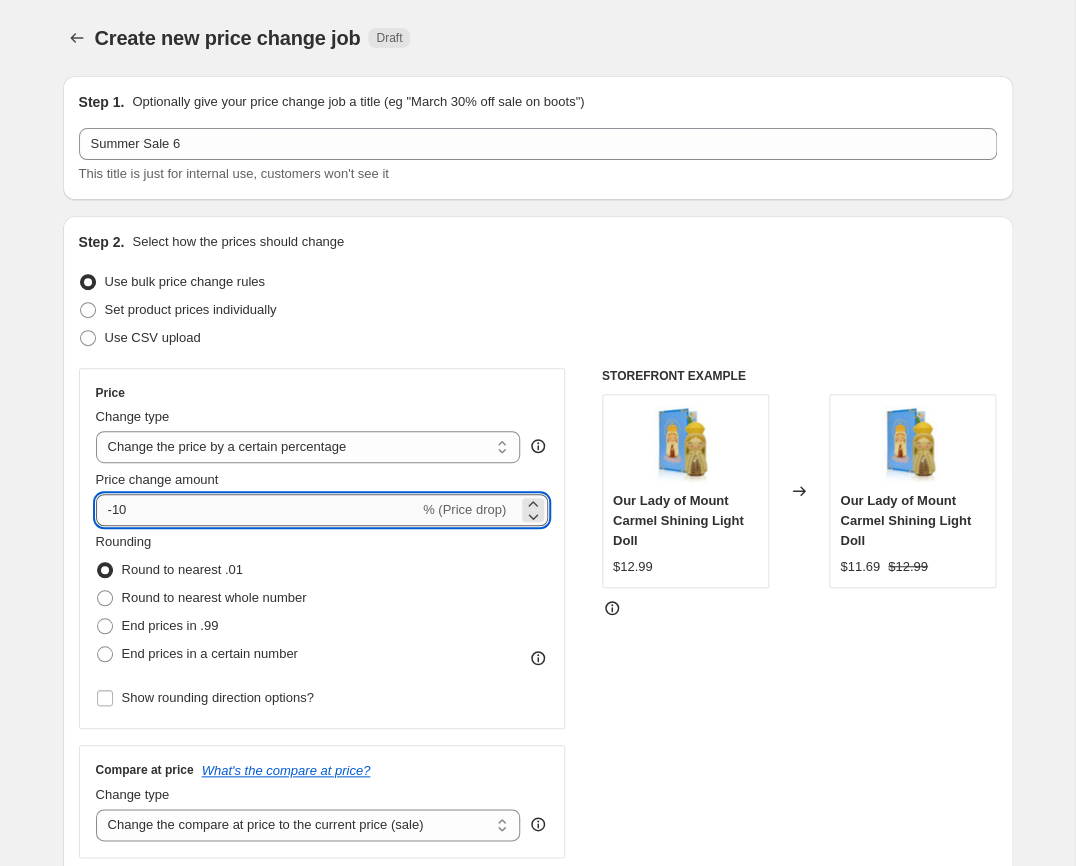 click on "-10" at bounding box center (257, 510) 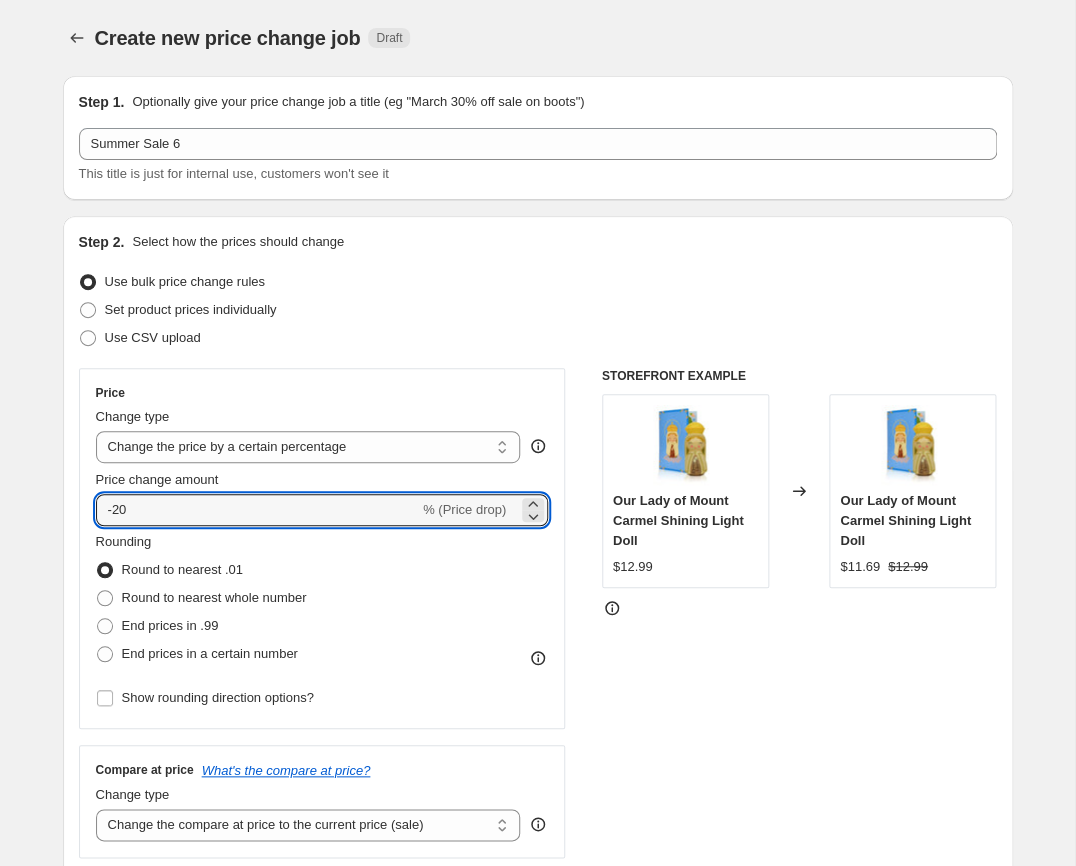 type on "-20" 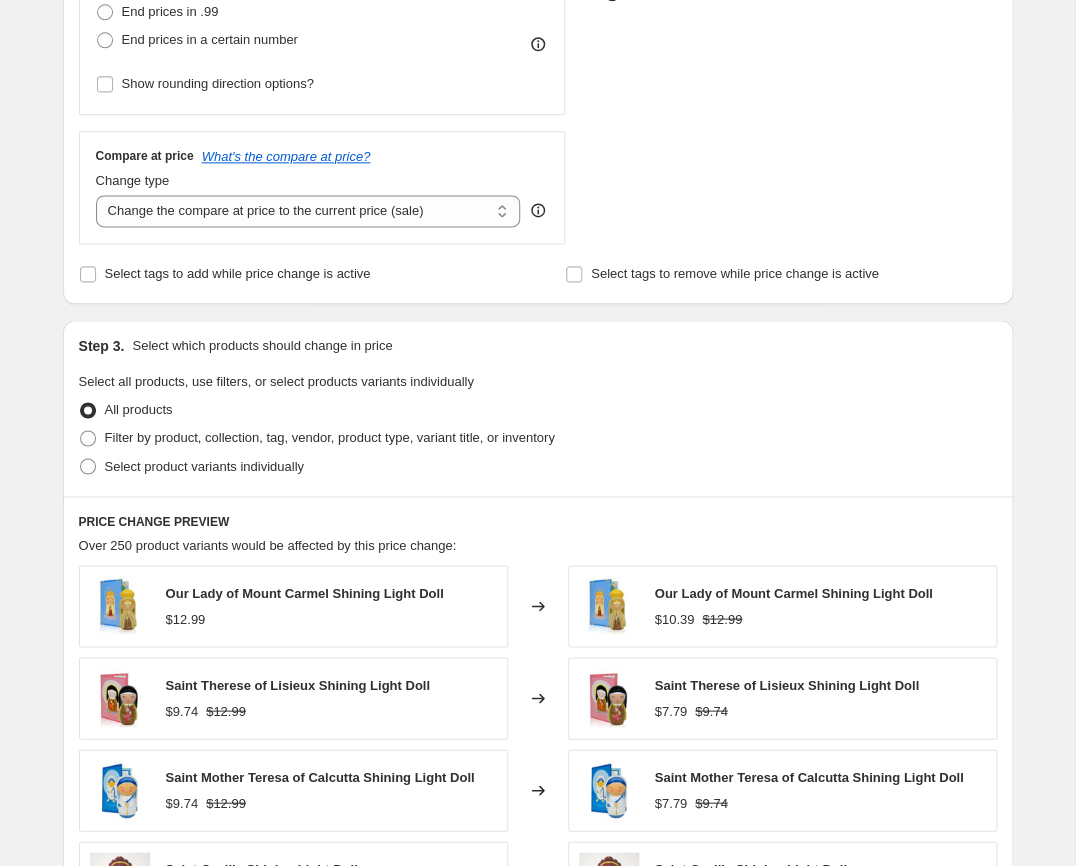 scroll, scrollTop: 621, scrollLeft: 0, axis: vertical 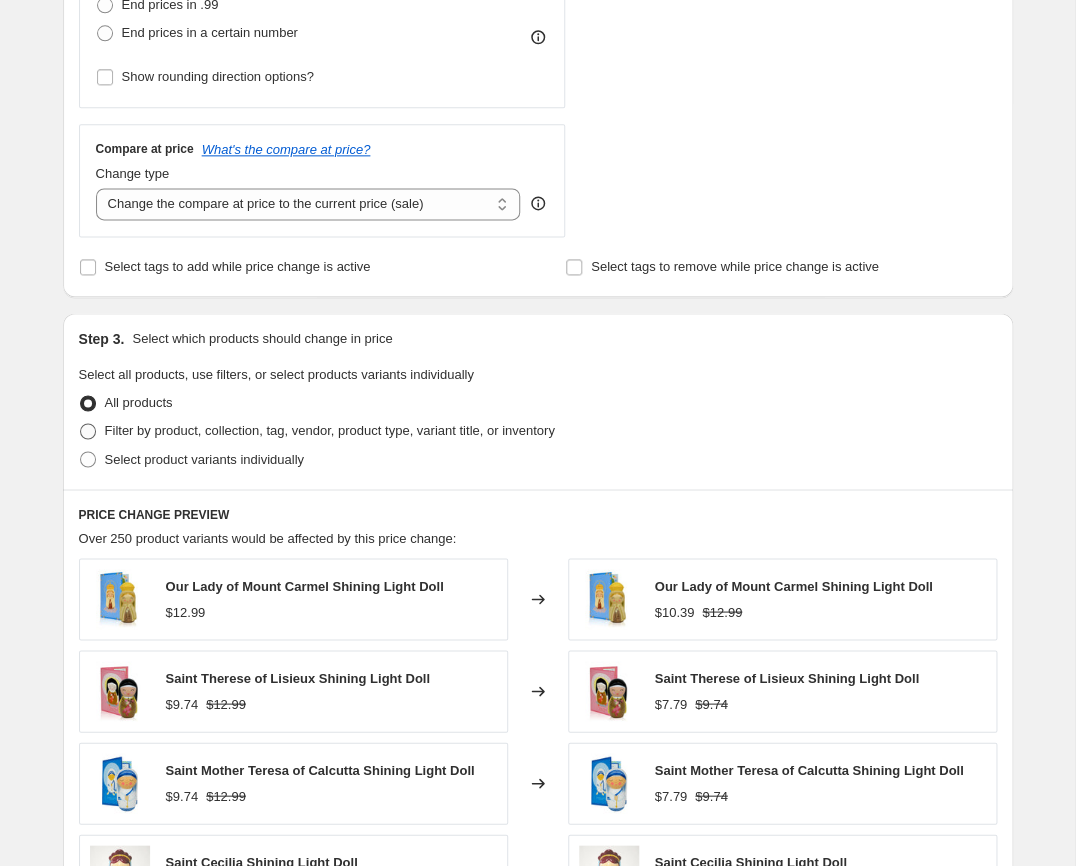 click at bounding box center [88, 431] 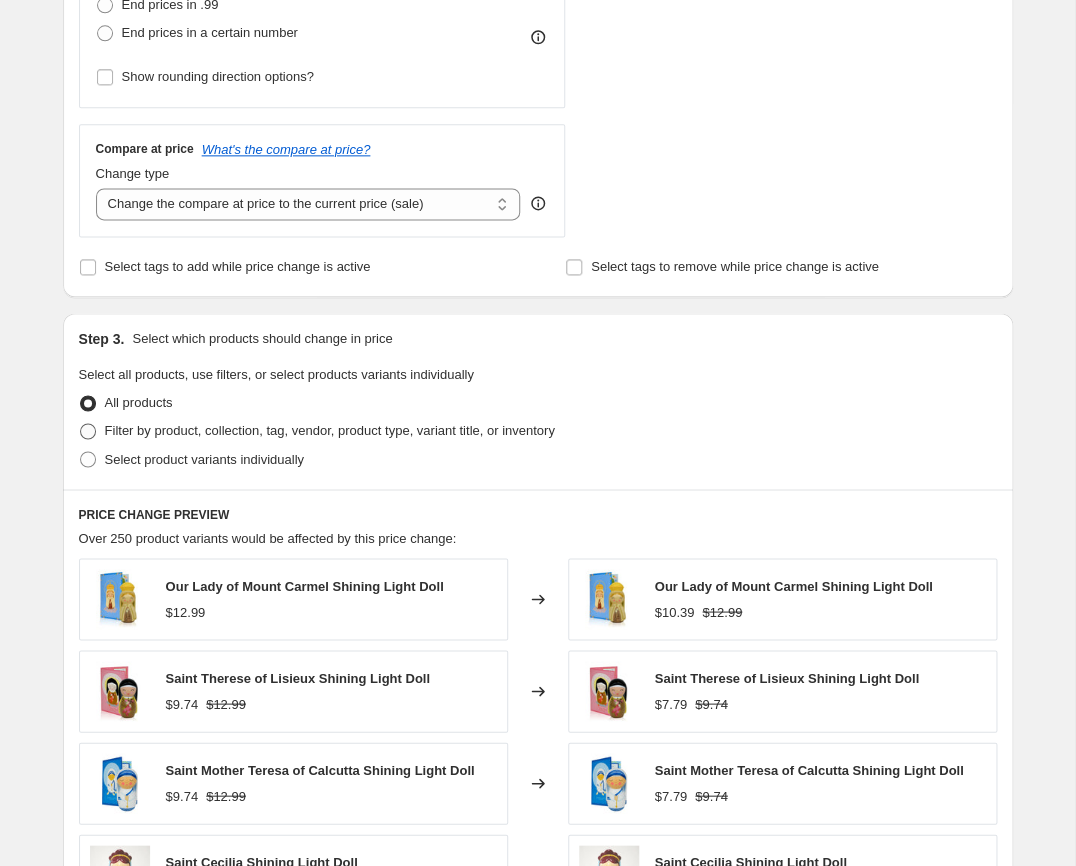 radio on "true" 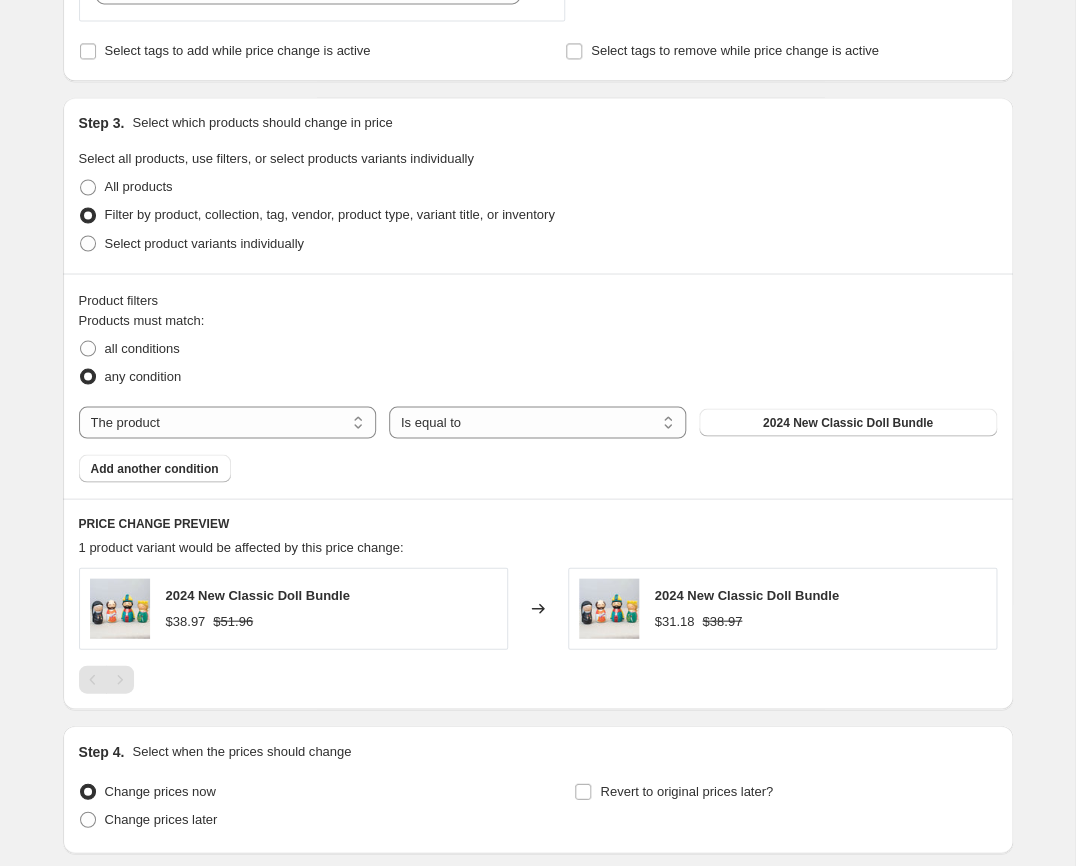 scroll, scrollTop: 838, scrollLeft: 0, axis: vertical 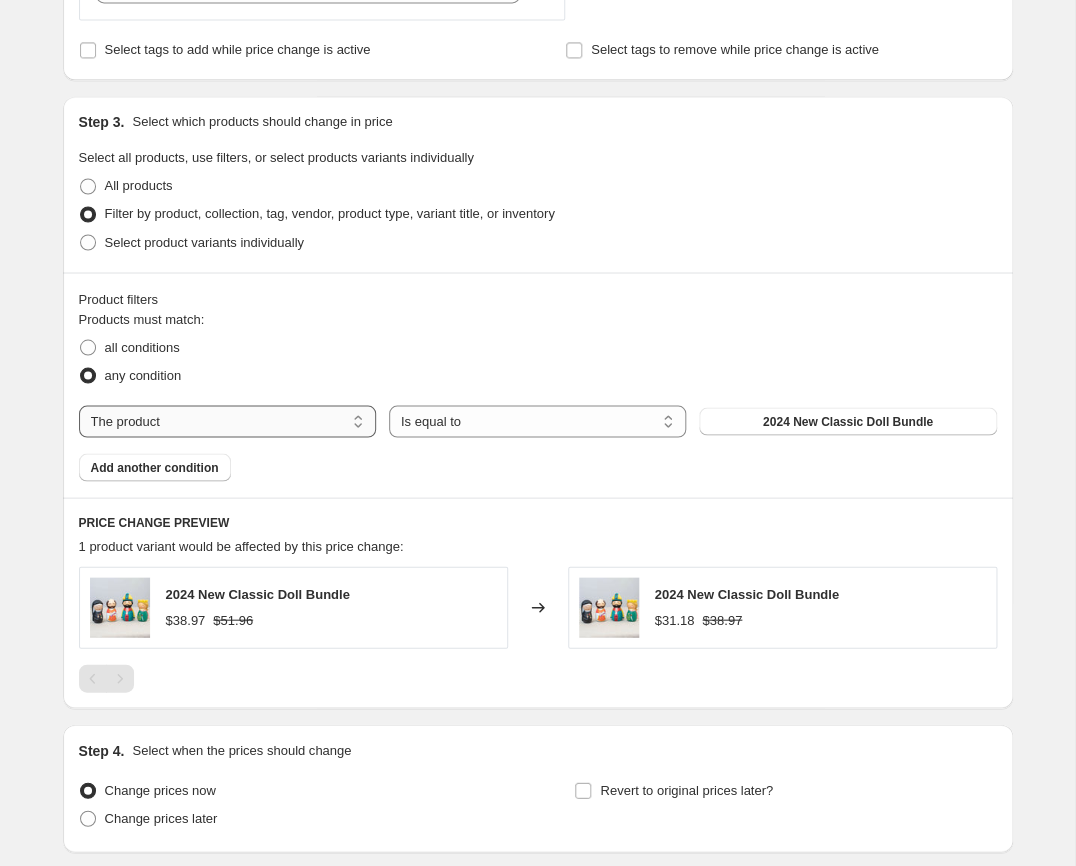 select on "collection" 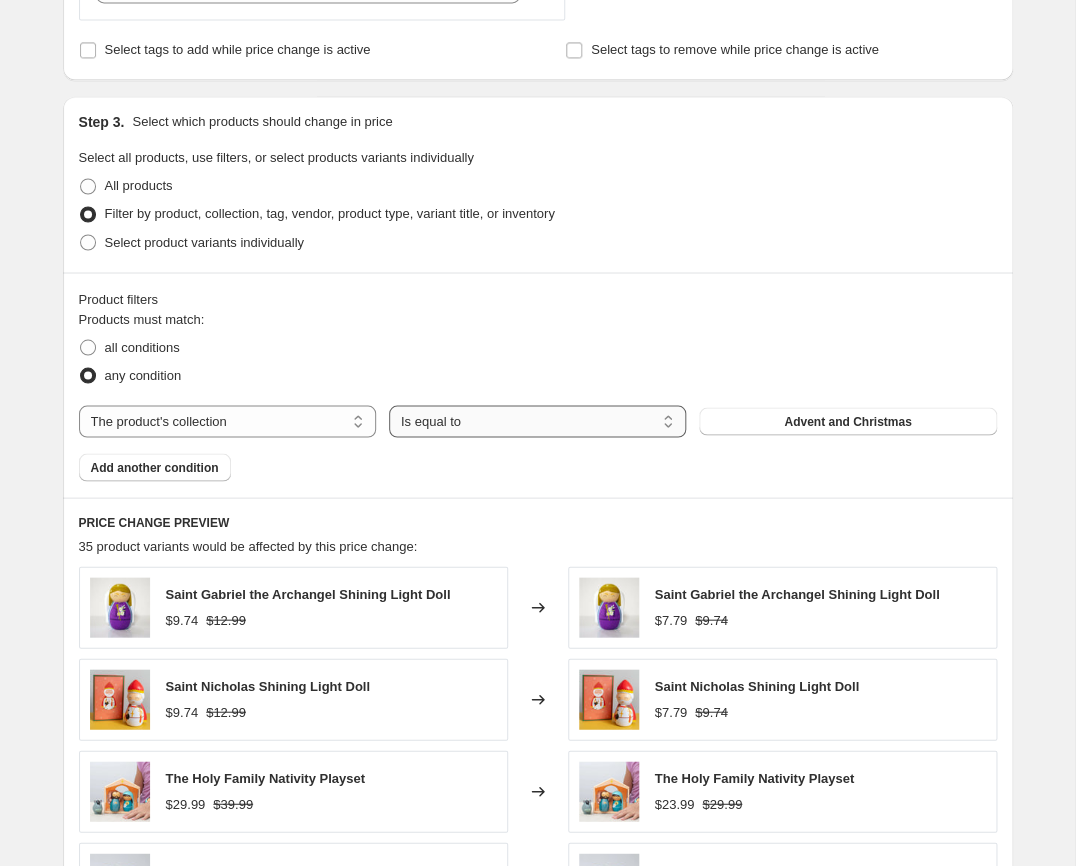 click on "Is equal to" at bounding box center (0, 0) 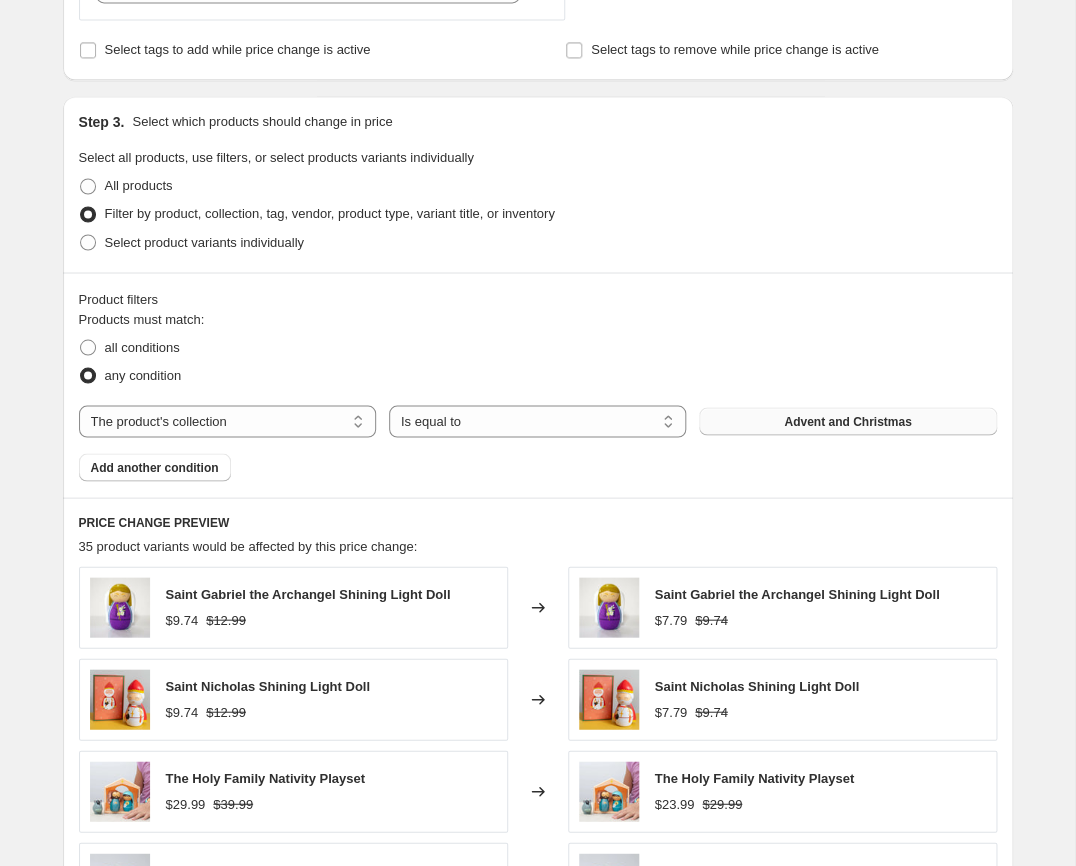 click on "Advent and Christmas" at bounding box center (847, 421) 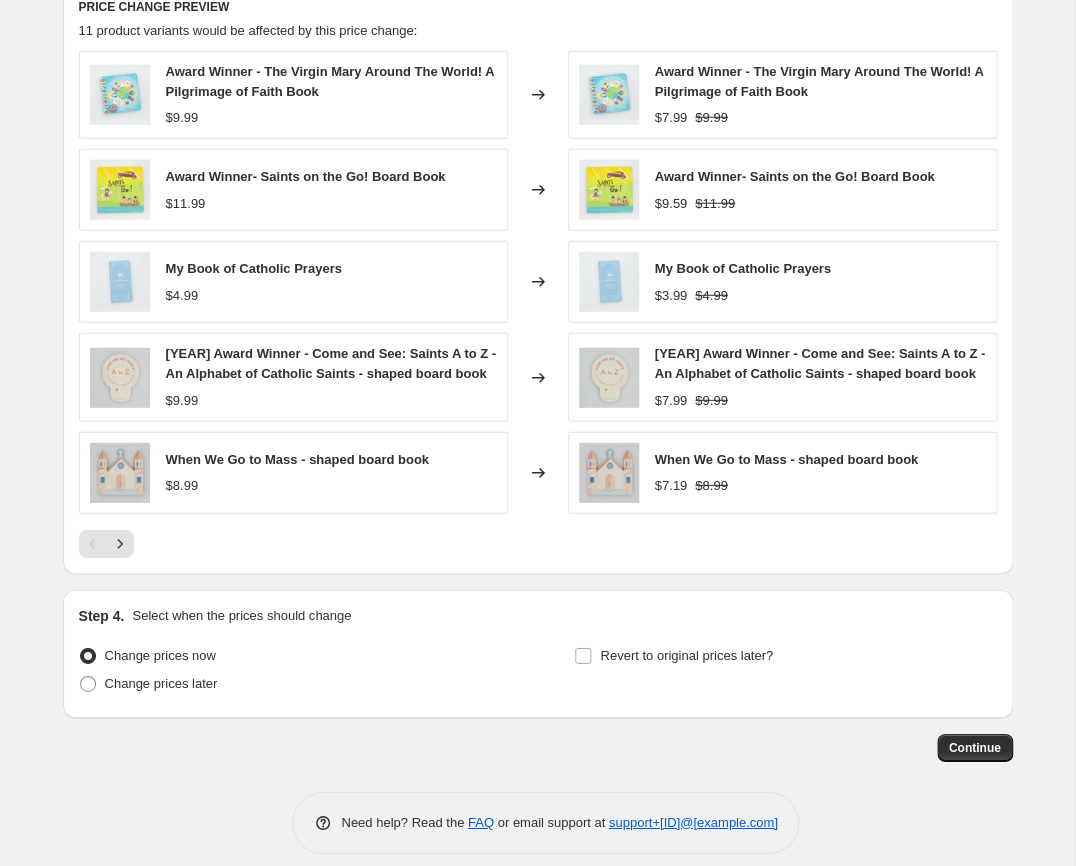 scroll, scrollTop: 1371, scrollLeft: 0, axis: vertical 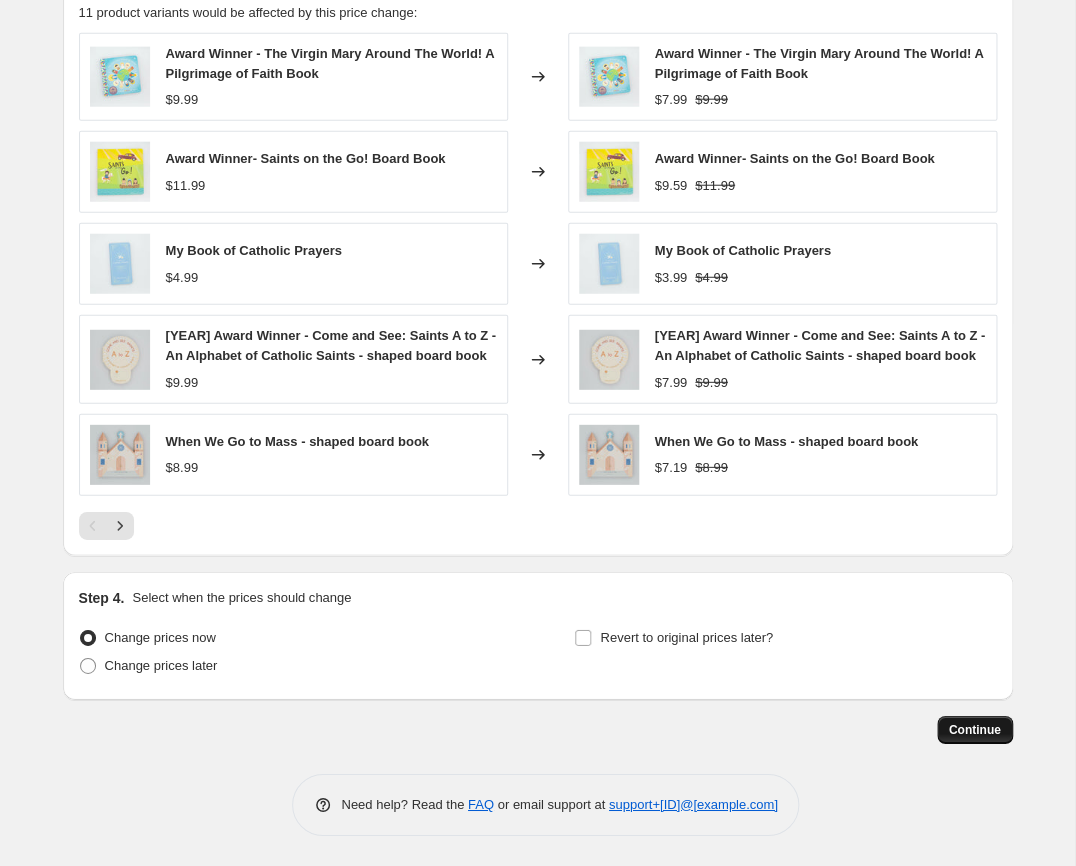 click on "Continue" at bounding box center [975, 730] 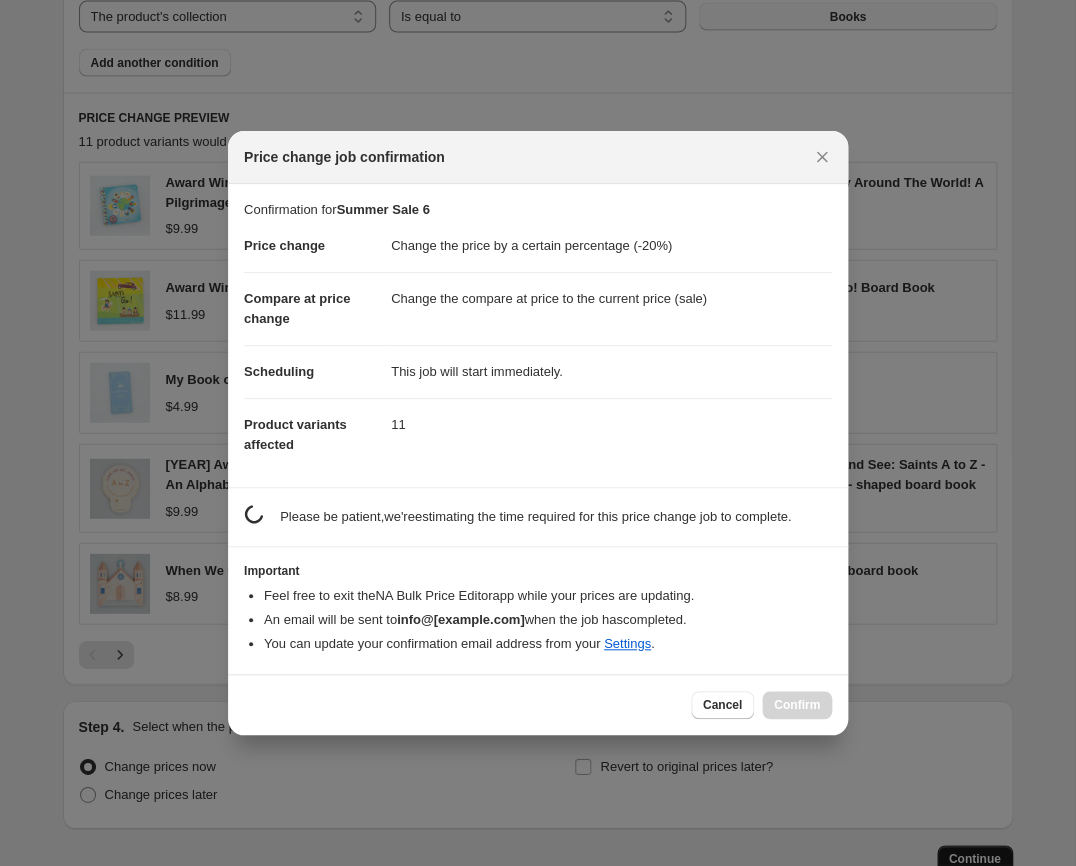 scroll, scrollTop: 0, scrollLeft: 0, axis: both 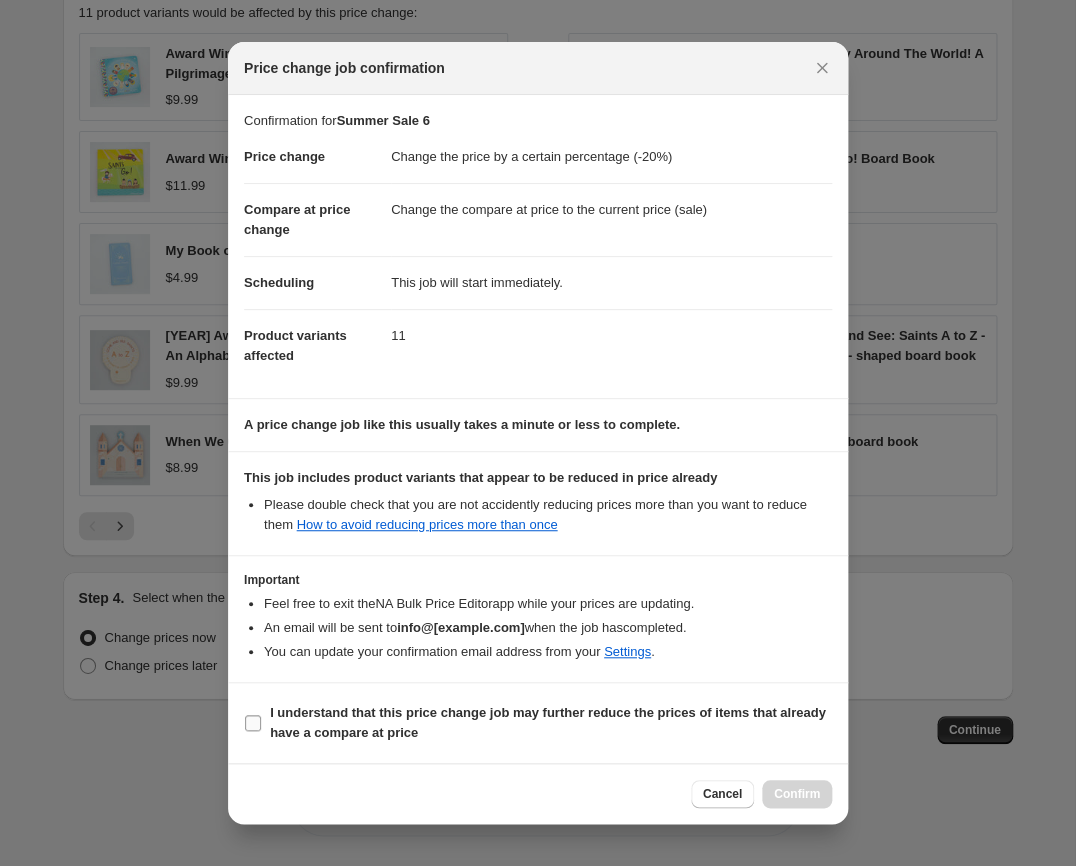 click on "I understand that this price change job may further reduce the prices of items that already have a compare at price" at bounding box center [253, 723] 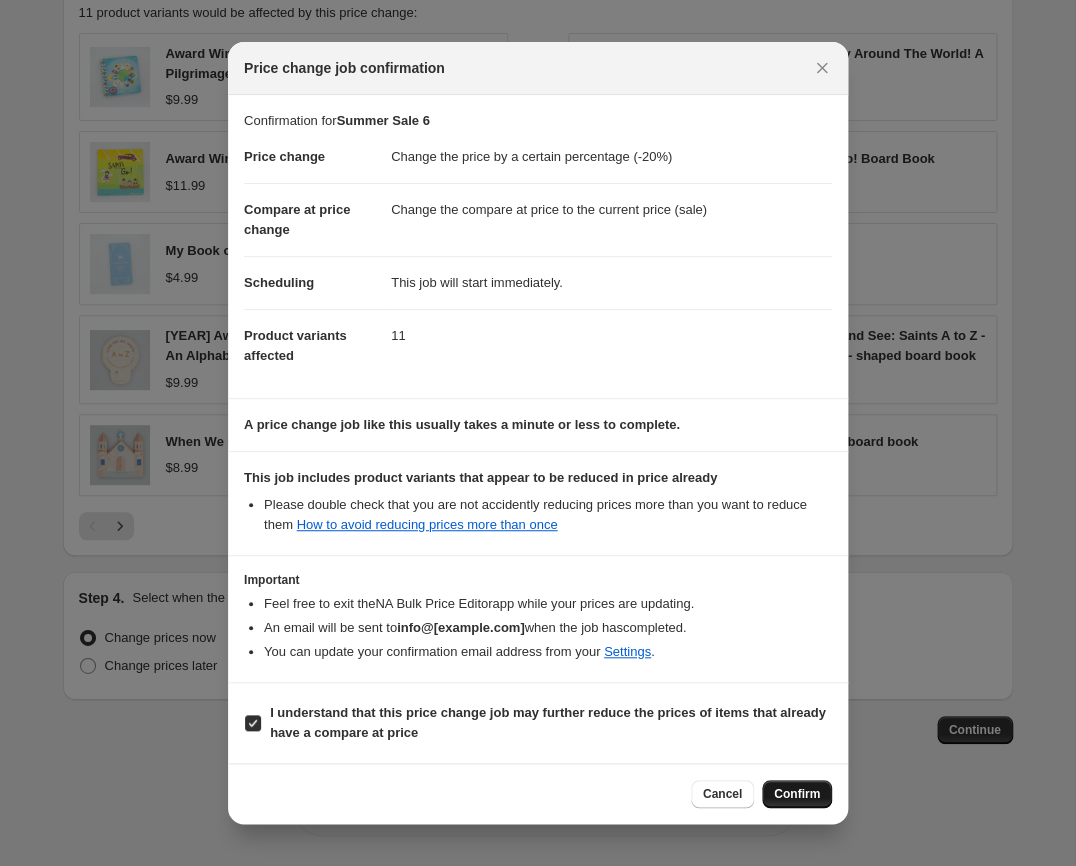 click on "Confirm" at bounding box center (797, 794) 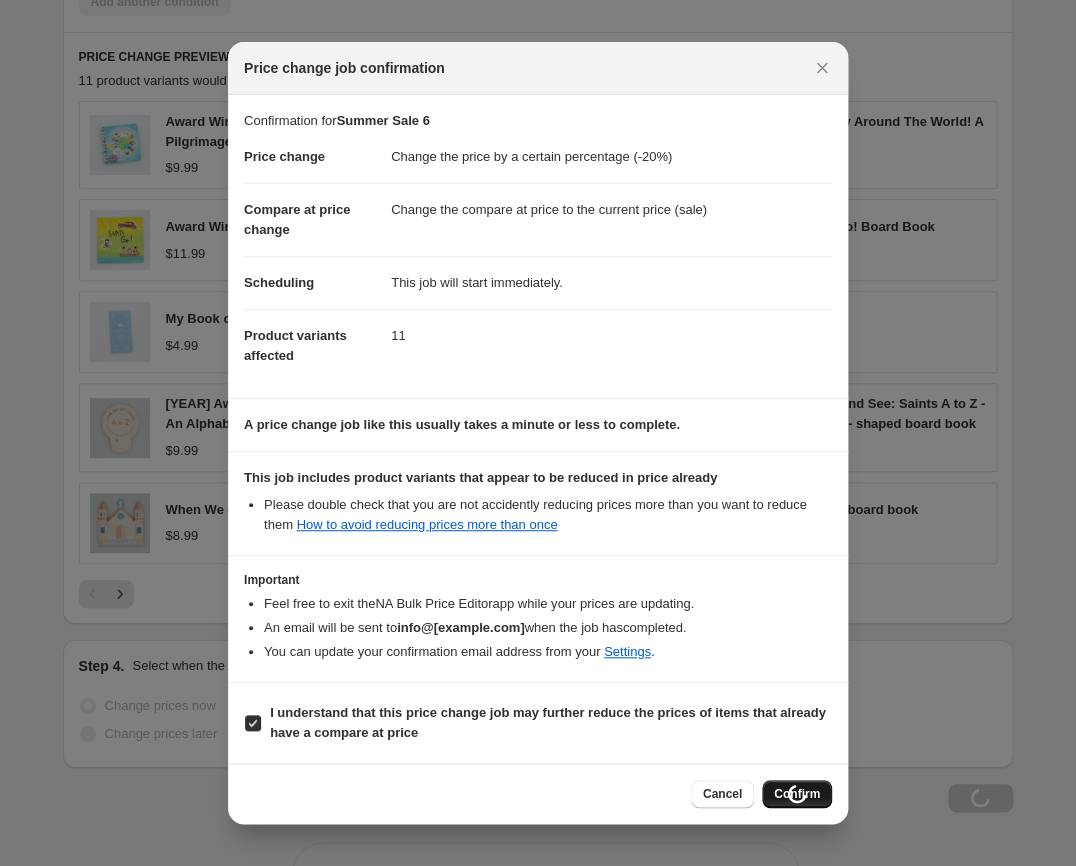 scroll, scrollTop: 1439, scrollLeft: 0, axis: vertical 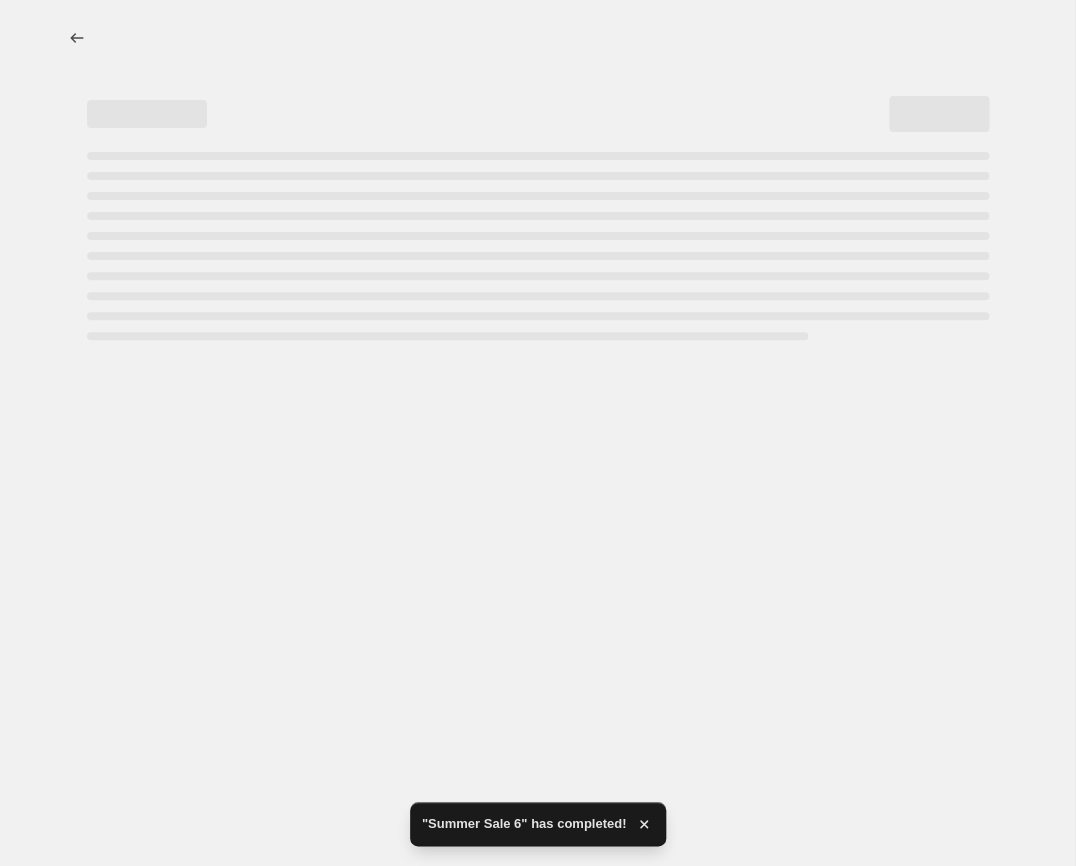 select on "percentage" 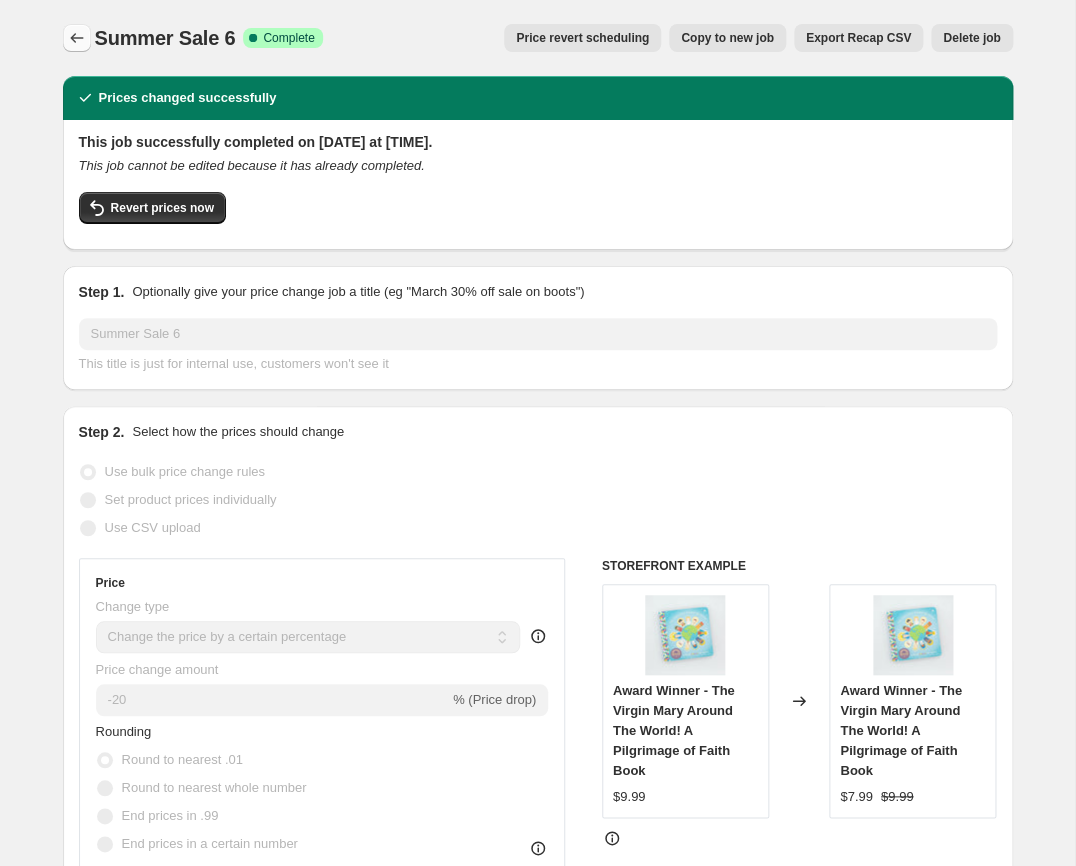 click 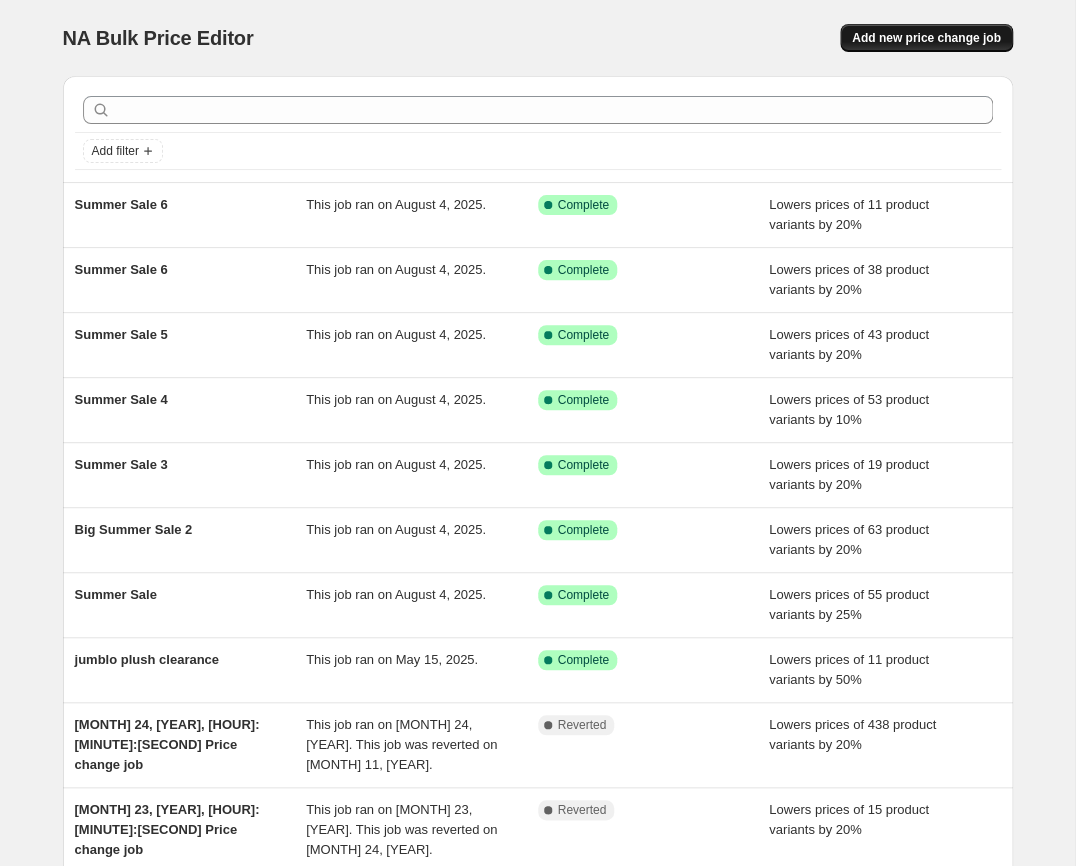 click on "Add new price change job" at bounding box center (926, 38) 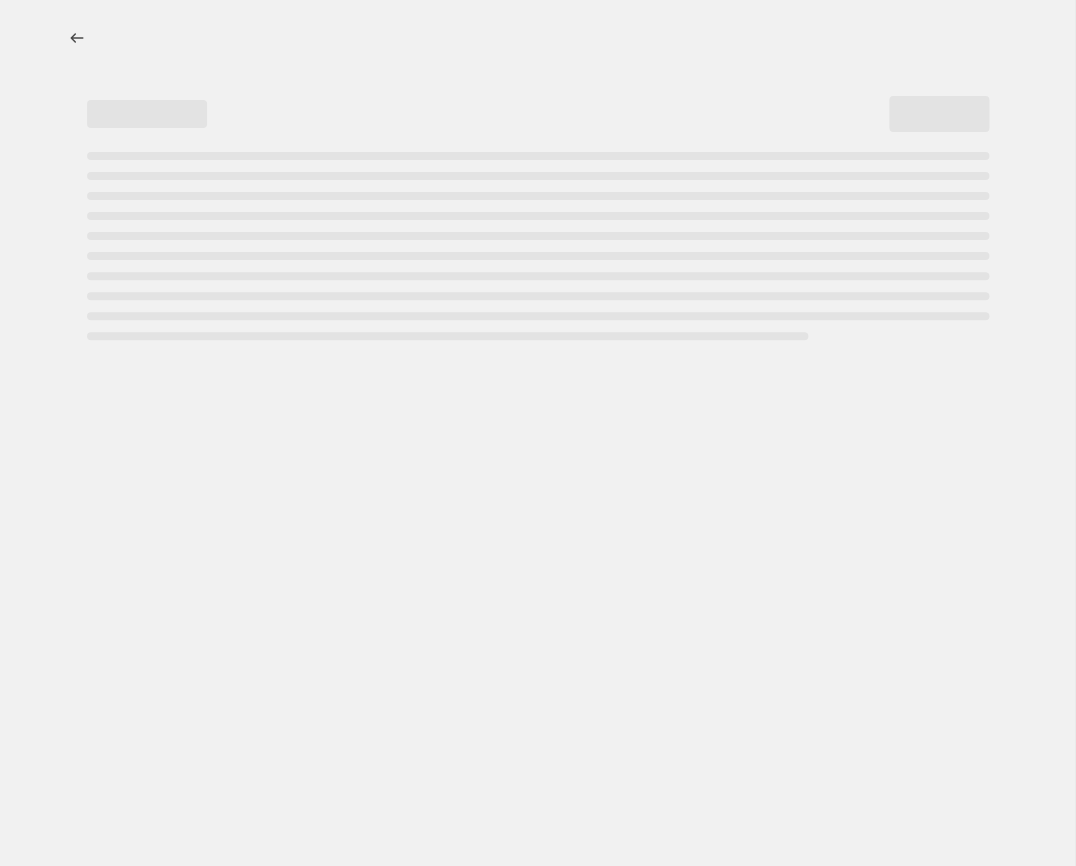 select on "percentage" 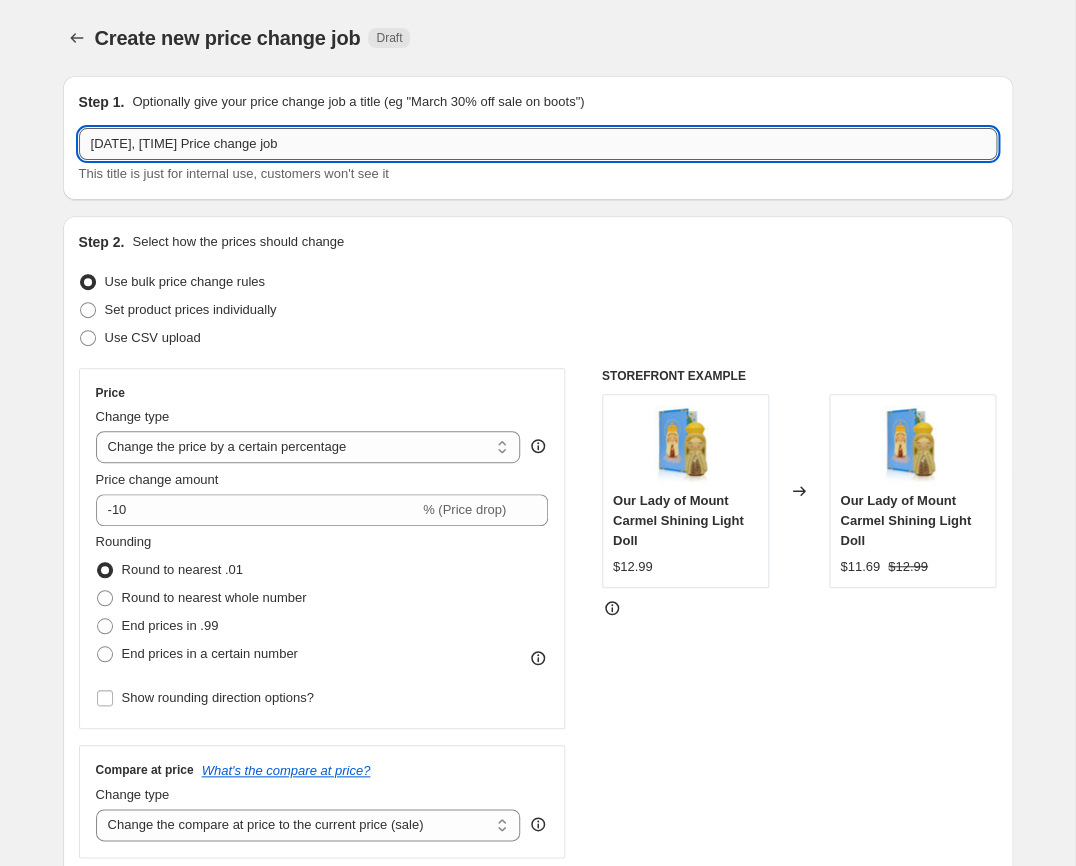 click on "[DATE], [TIME] Price change job" at bounding box center [538, 144] 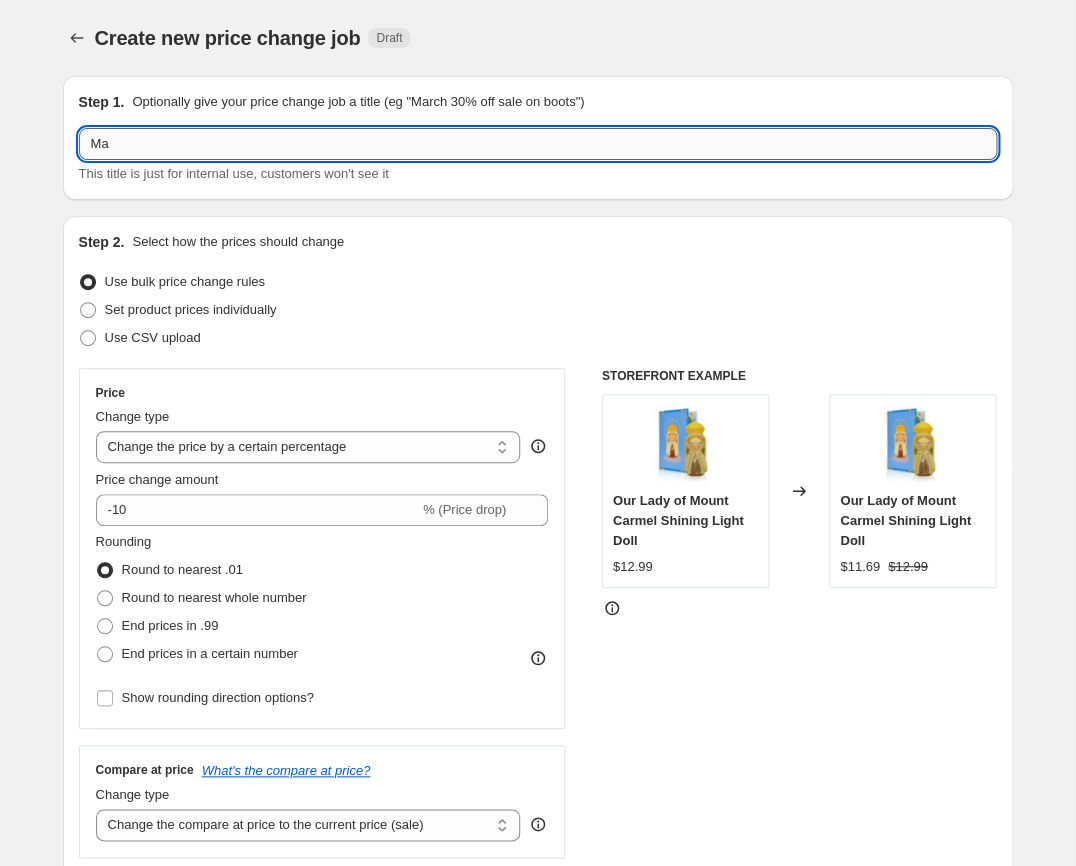 type on "M" 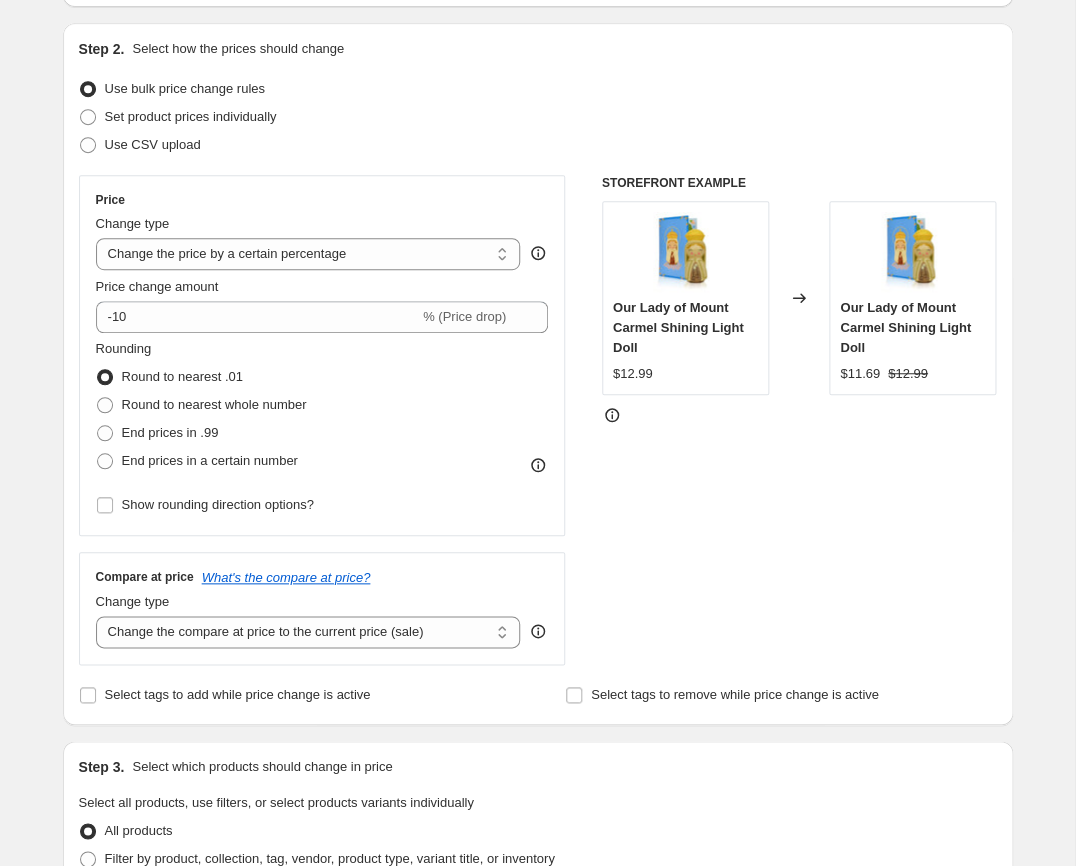 scroll, scrollTop: 269, scrollLeft: 0, axis: vertical 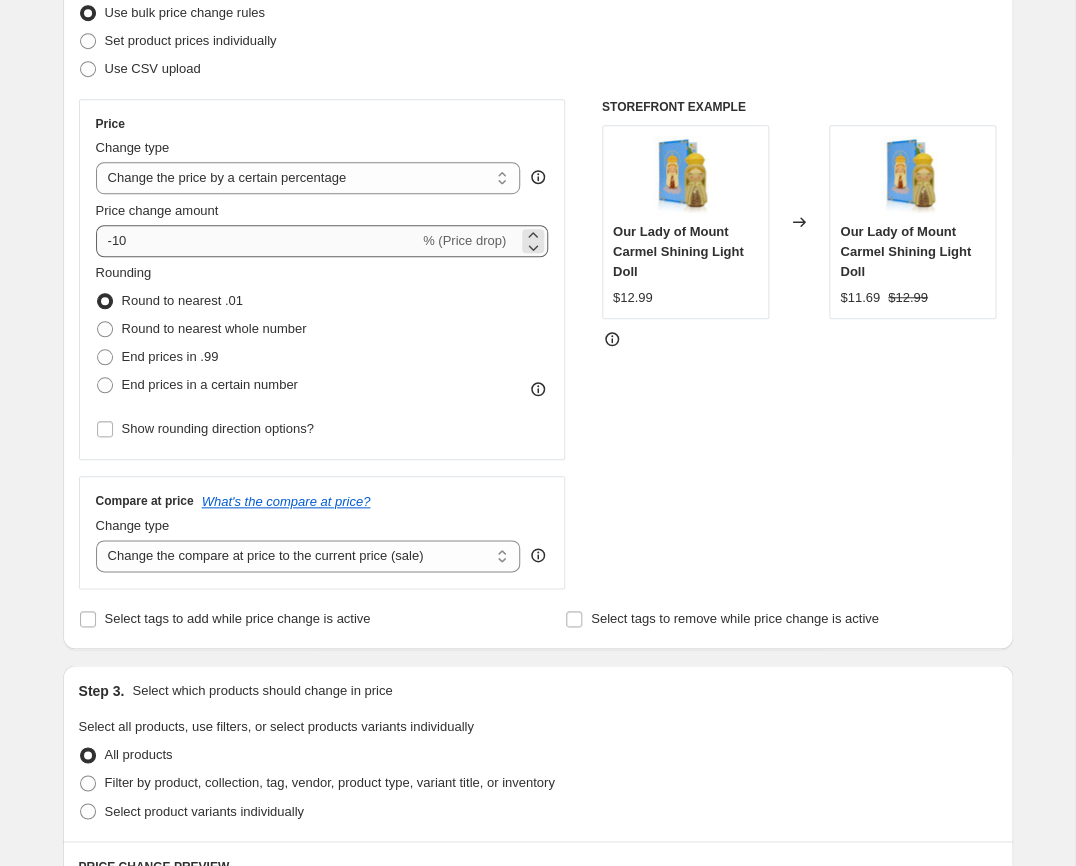 type on "Summer Sale 7" 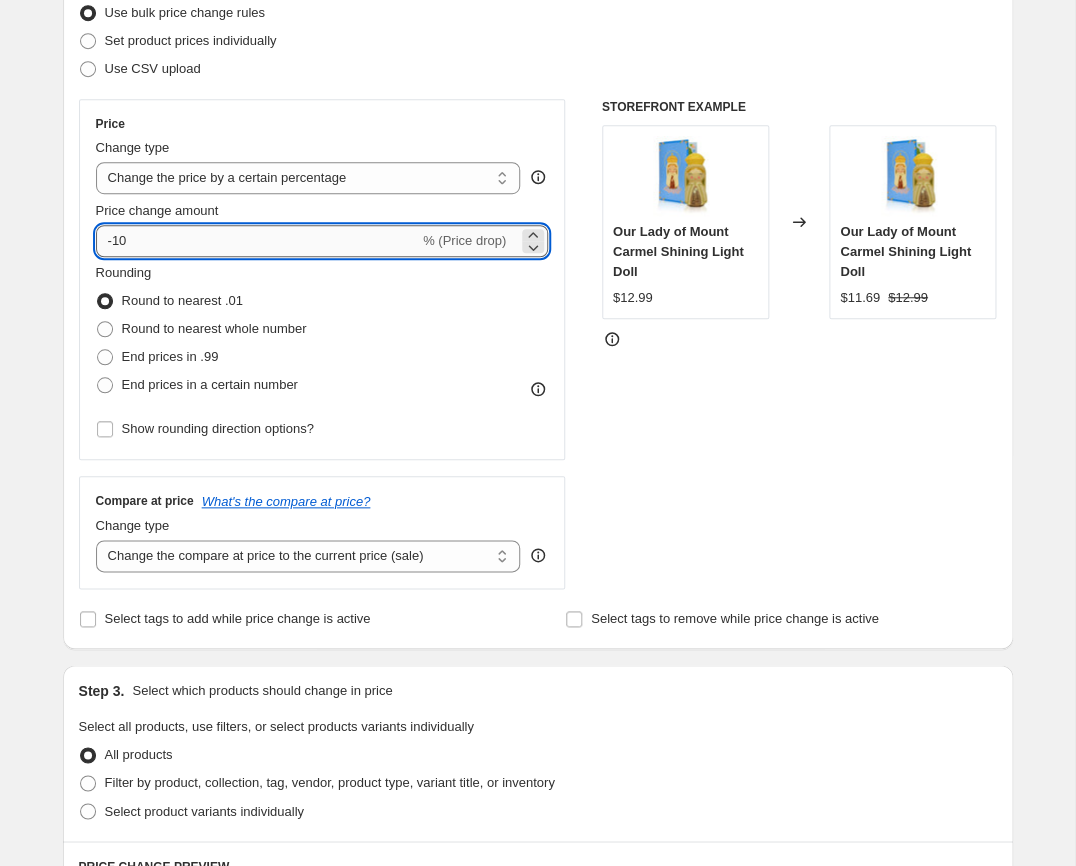 click on "-10" at bounding box center (257, 241) 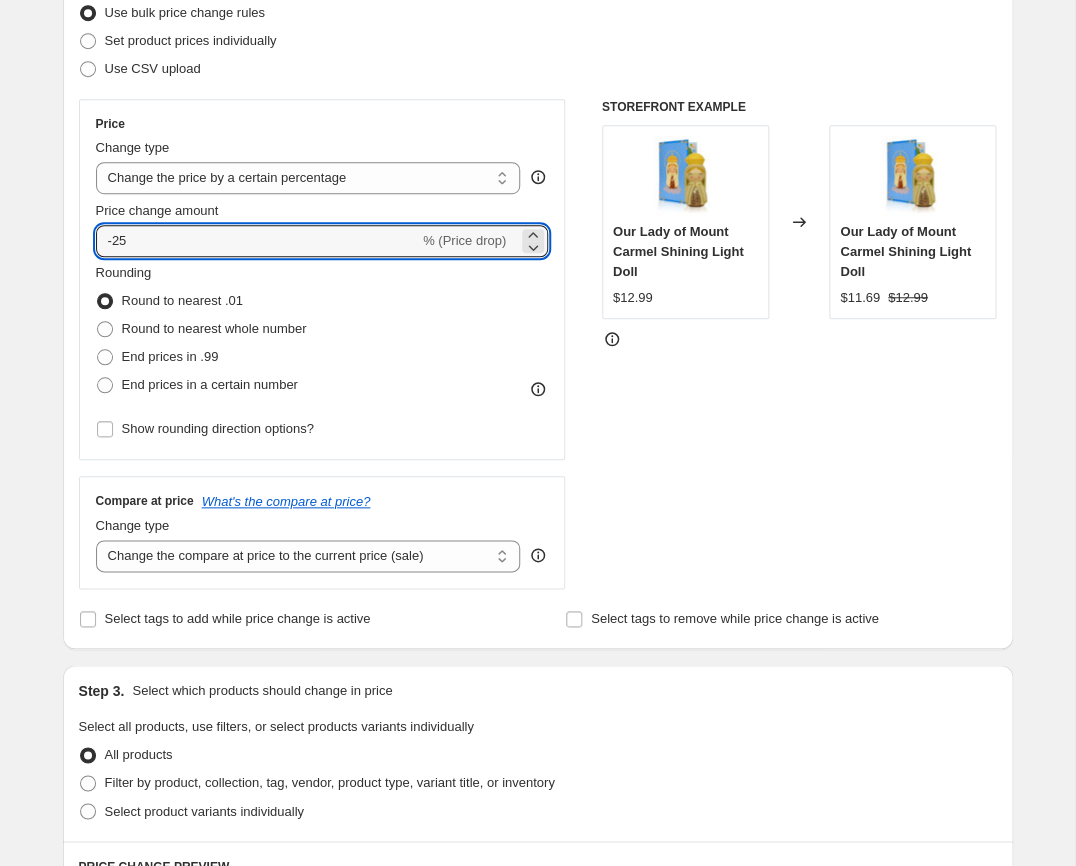 type on "-25" 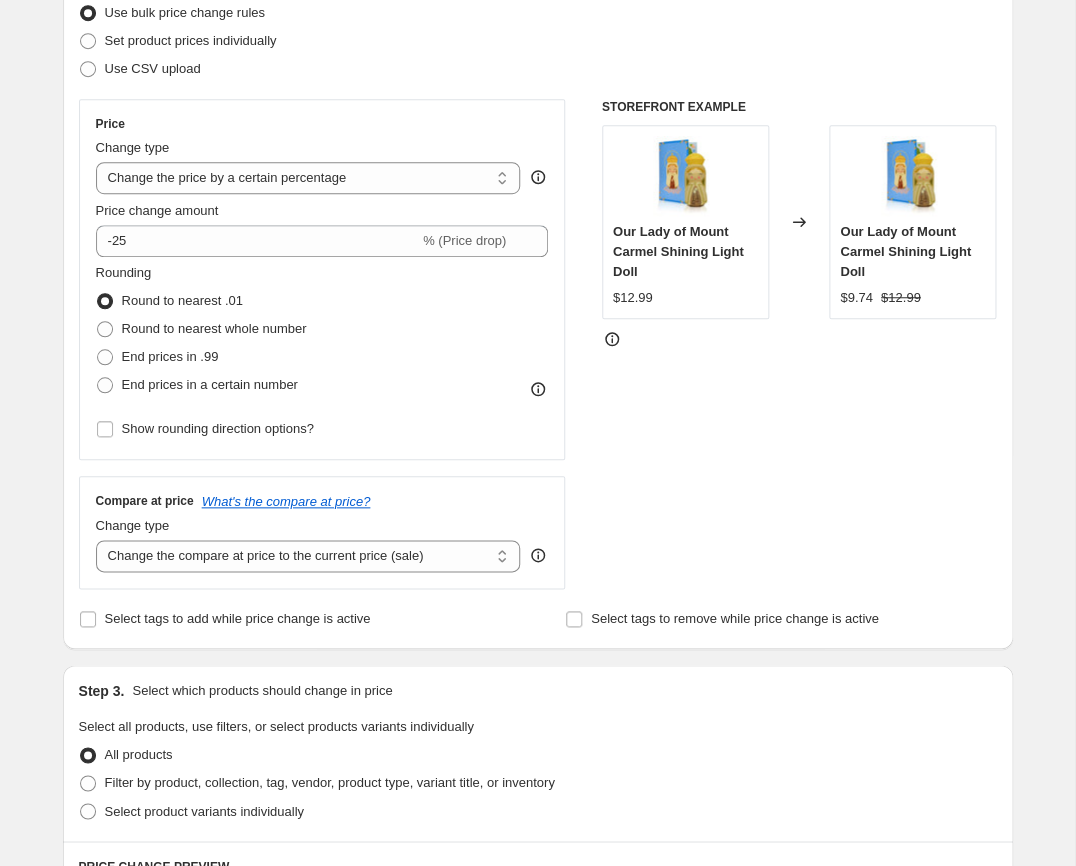 click on "Price Change type Change the price to a certain amount Change the price by a certain amount Change the price by a certain percentage Change the price to the current compare at price (price before sale) Change the price by a certain amount relative to the compare at price Change the price by a certain percentage relative to the compare at price Don't change the price Change the price by a certain percentage relative to the cost per item Change price to certain cost margin Change the price by a certain percentage Price change amount -25 % (Price drop) Rounding Round to nearest .01 Round to nearest whole number End prices in .99 End prices in a certain number Show rounding direction options? Compare at price What's the compare at price? Change type Change the compare at price to the current price (sale) Change the compare at price to a certain amount Change the compare at price by a certain amount Change the compare at price by a certain percentage Don't change the compare at price Remove the compare at price" at bounding box center [538, 344] 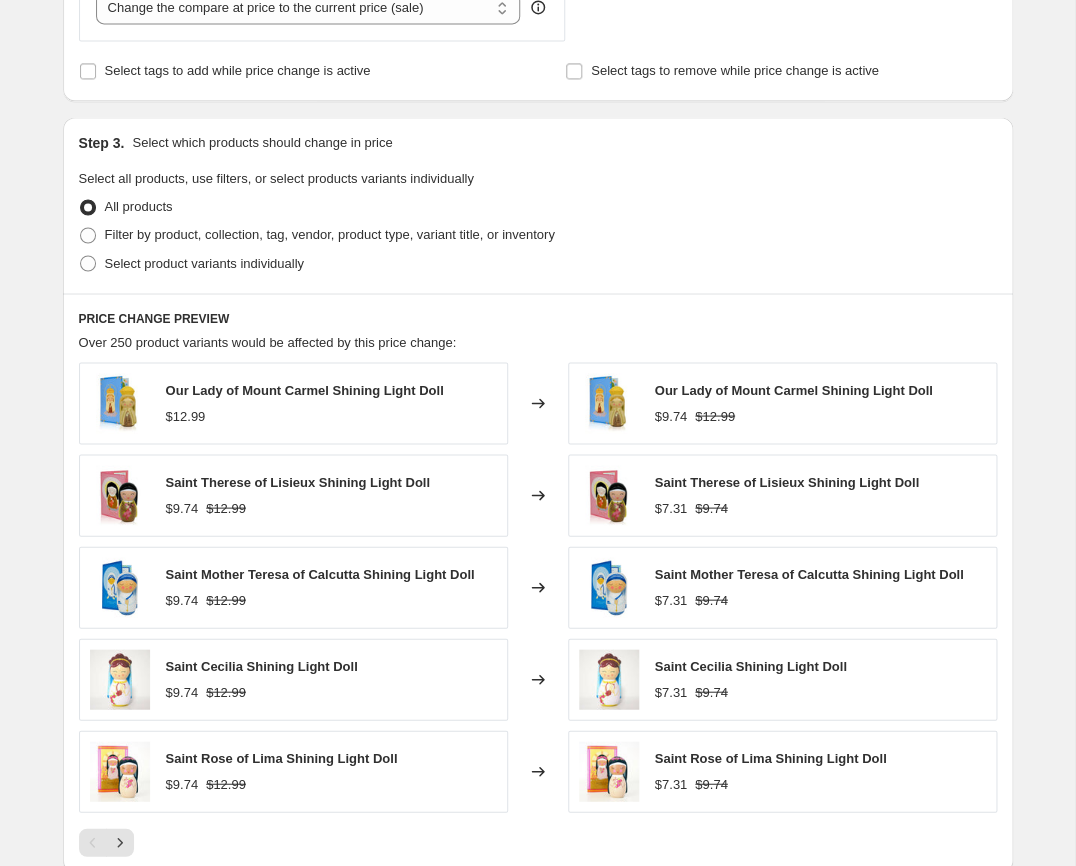 scroll, scrollTop: 819, scrollLeft: 0, axis: vertical 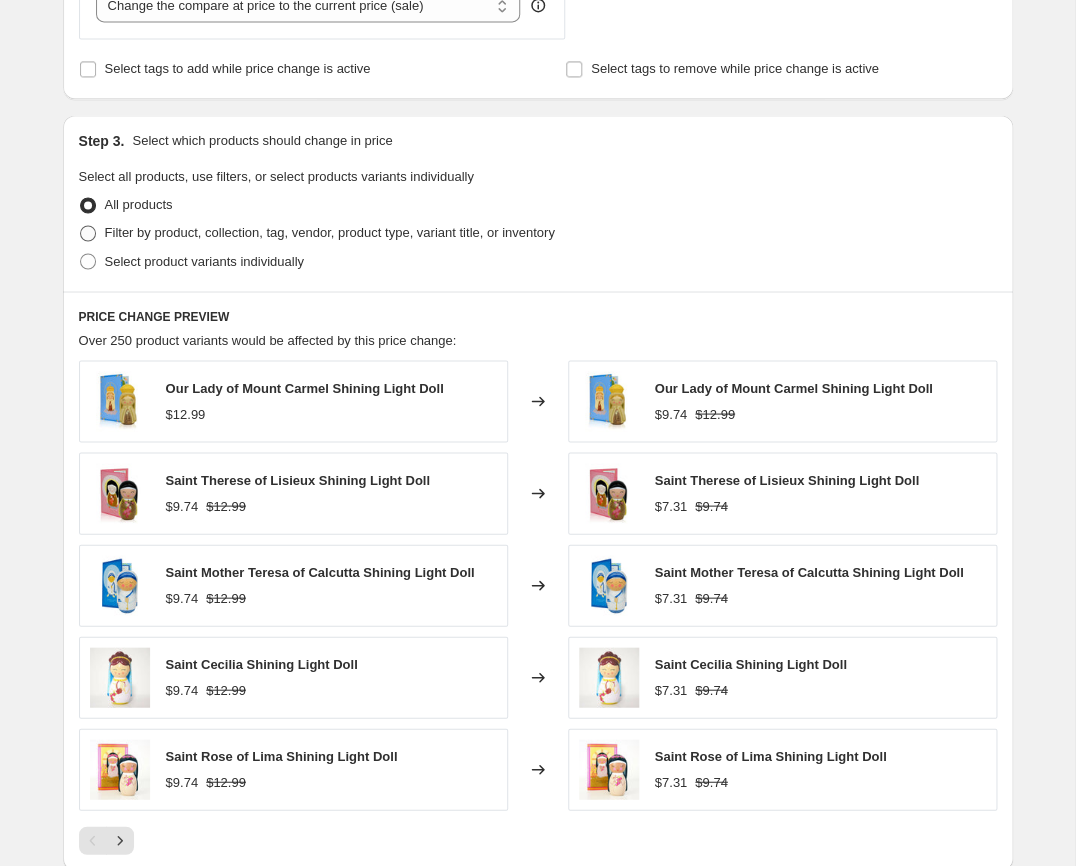 click on "Filter by product, collection, tag, vendor, product type, variant title, or inventory" at bounding box center (317, 233) 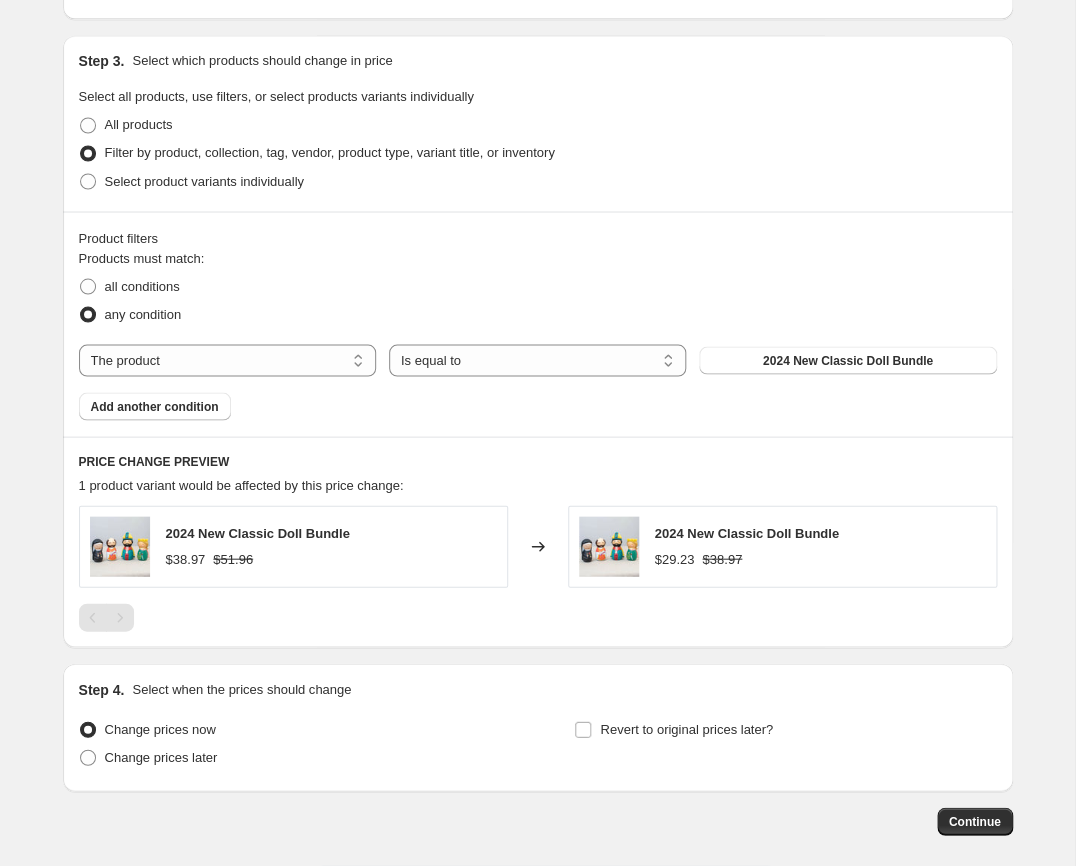 scroll, scrollTop: 970, scrollLeft: 0, axis: vertical 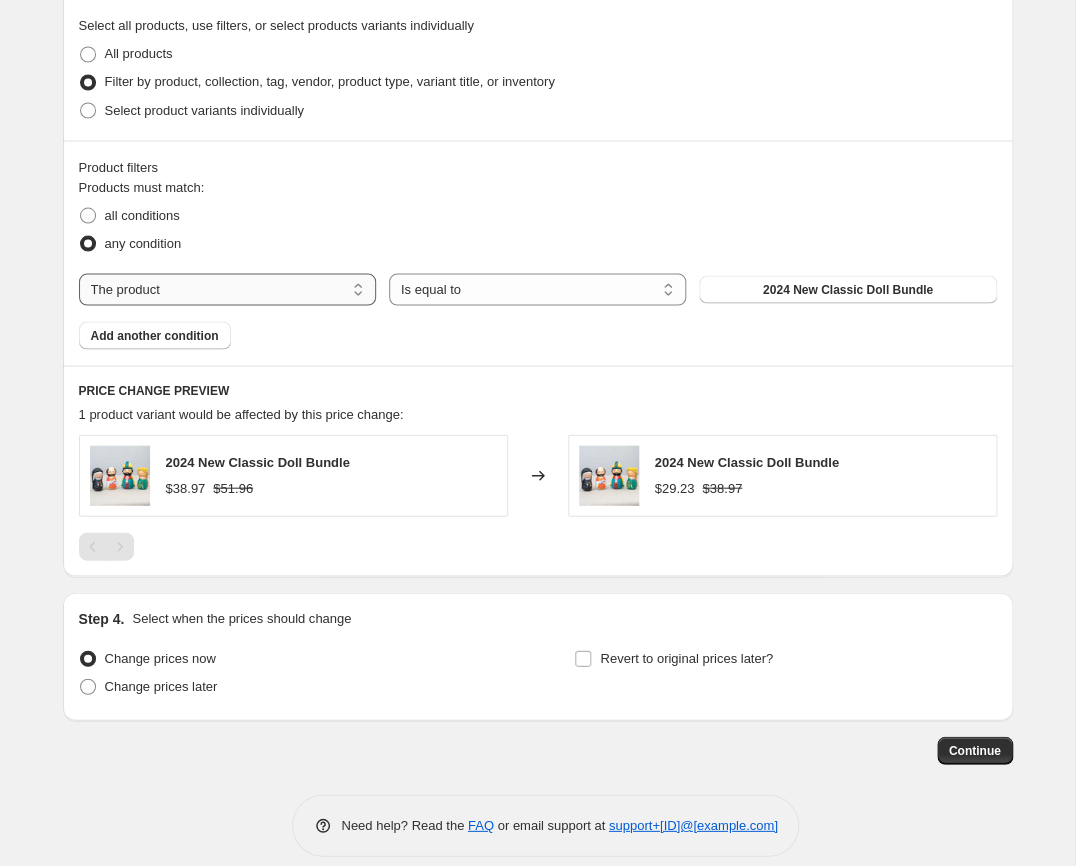 select on "collection" 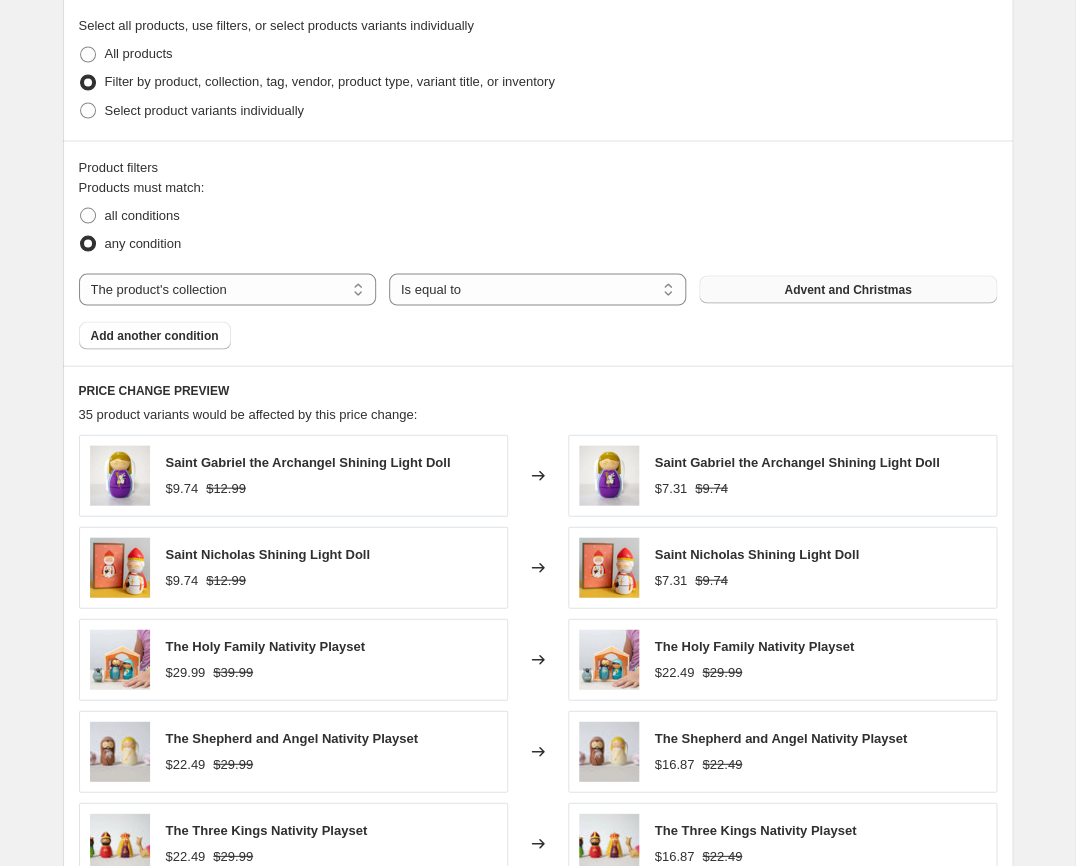 click on "Advent and Christmas" at bounding box center [847, 289] 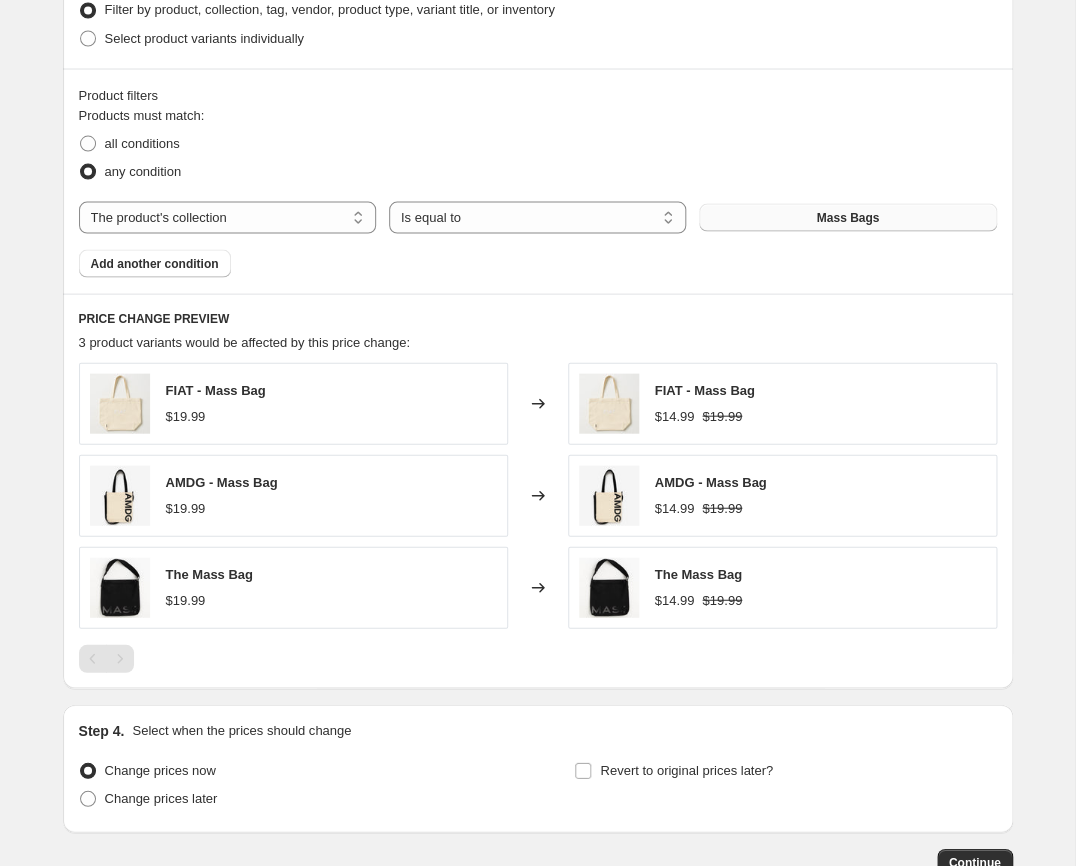 scroll, scrollTop: 1174, scrollLeft: 0, axis: vertical 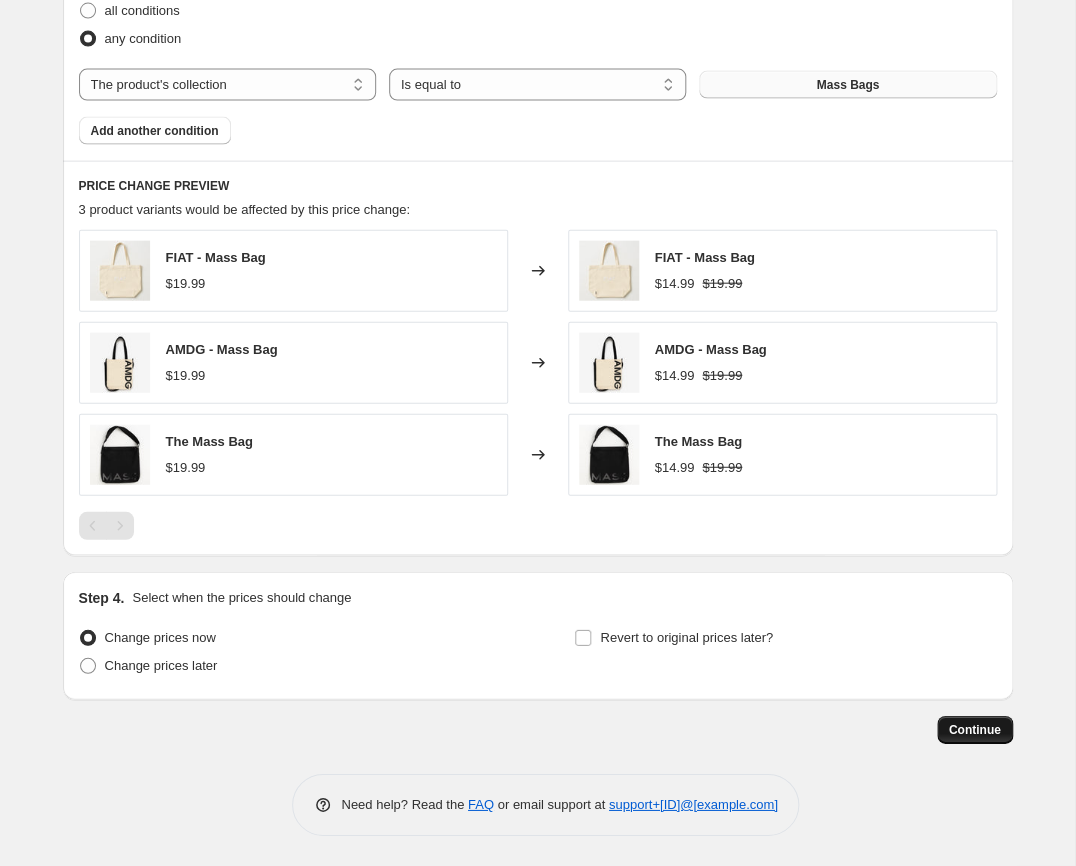 click on "Continue" at bounding box center [975, 730] 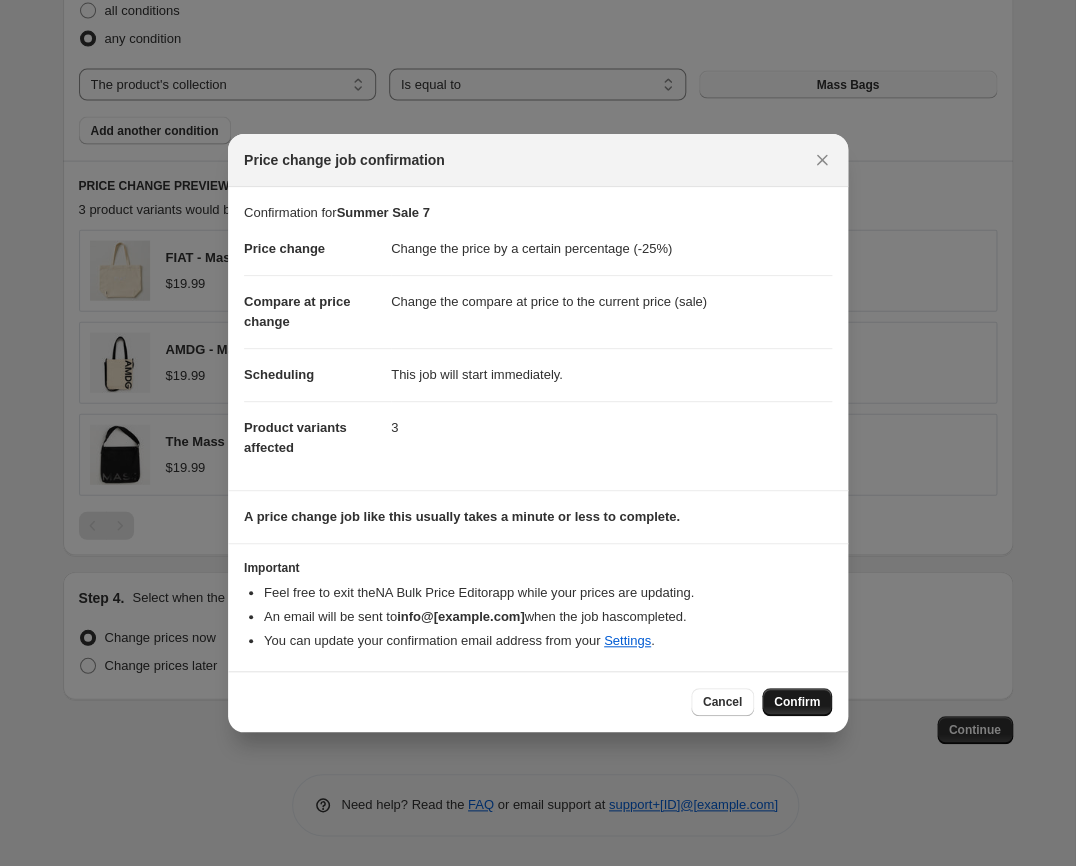 click on "Confirm" at bounding box center (797, 702) 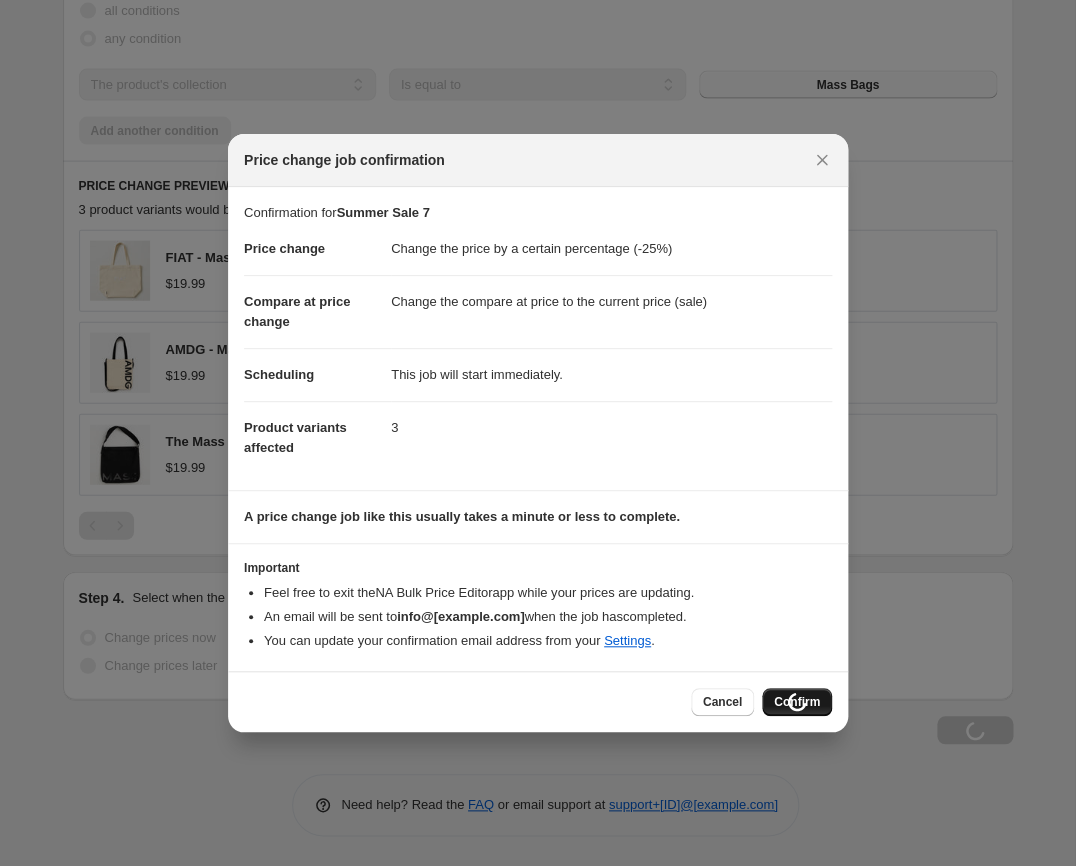 scroll, scrollTop: 1242, scrollLeft: 0, axis: vertical 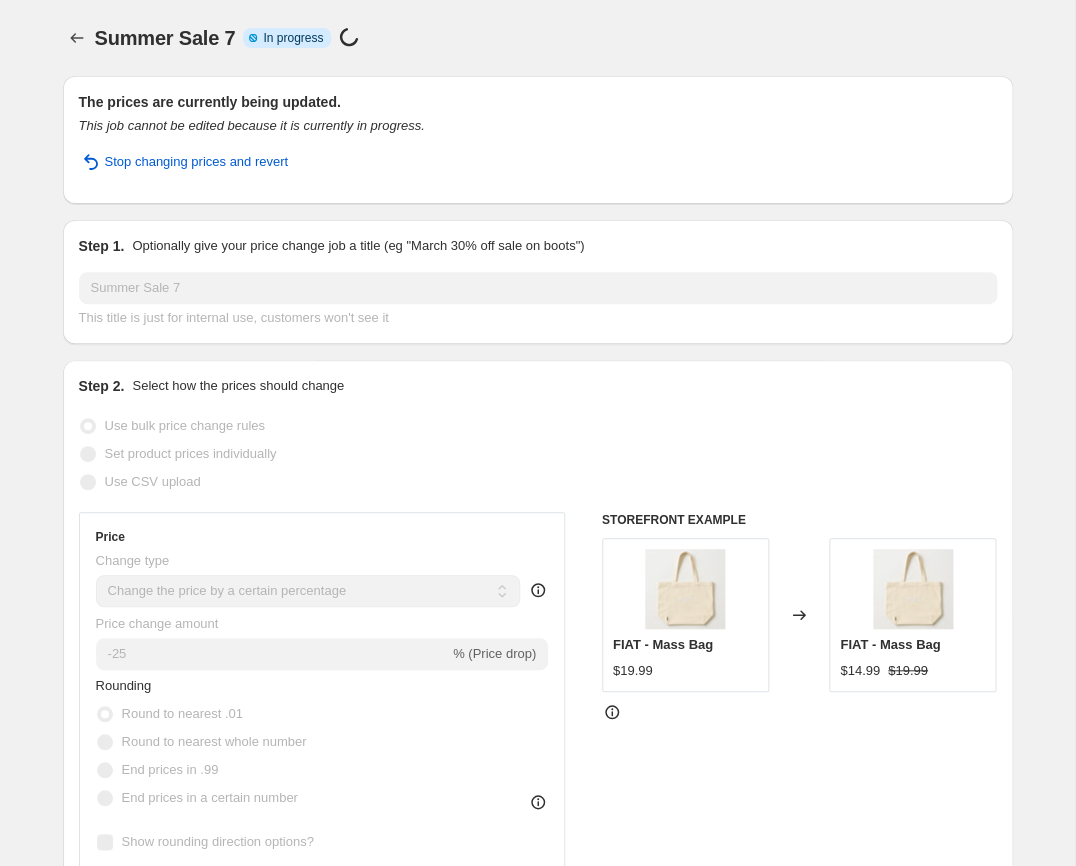select on "percentage" 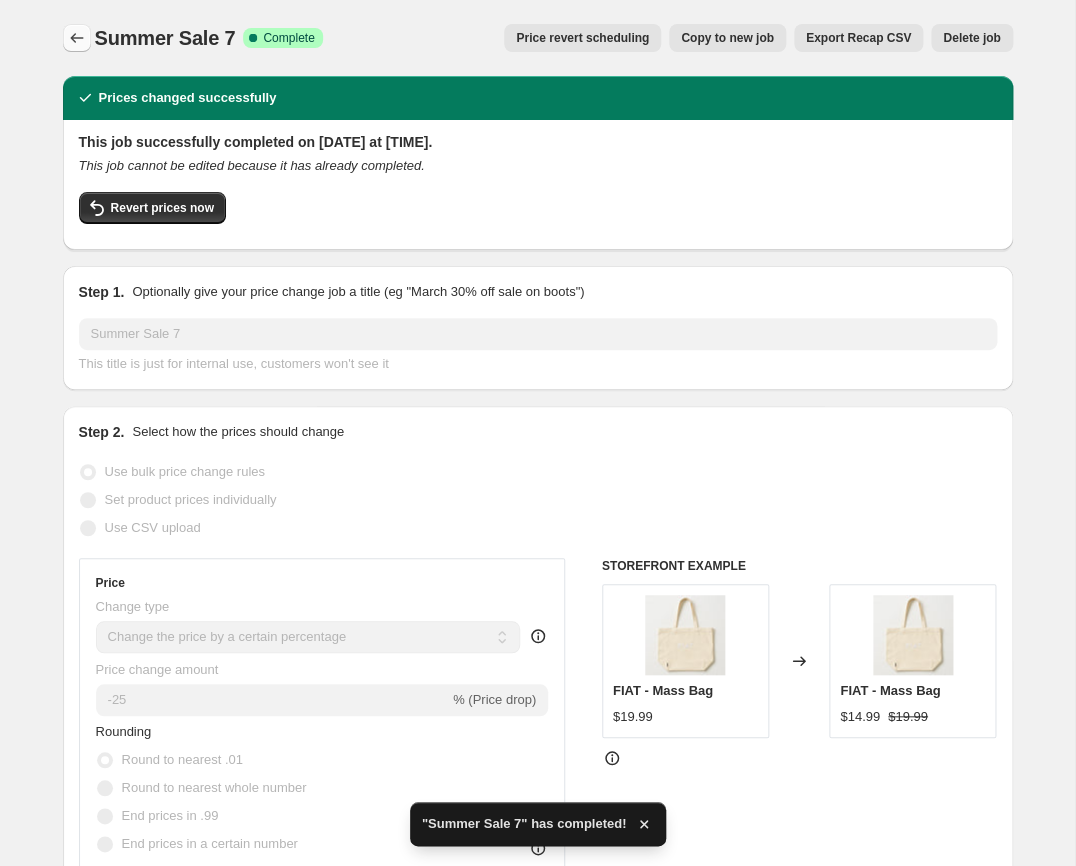 click 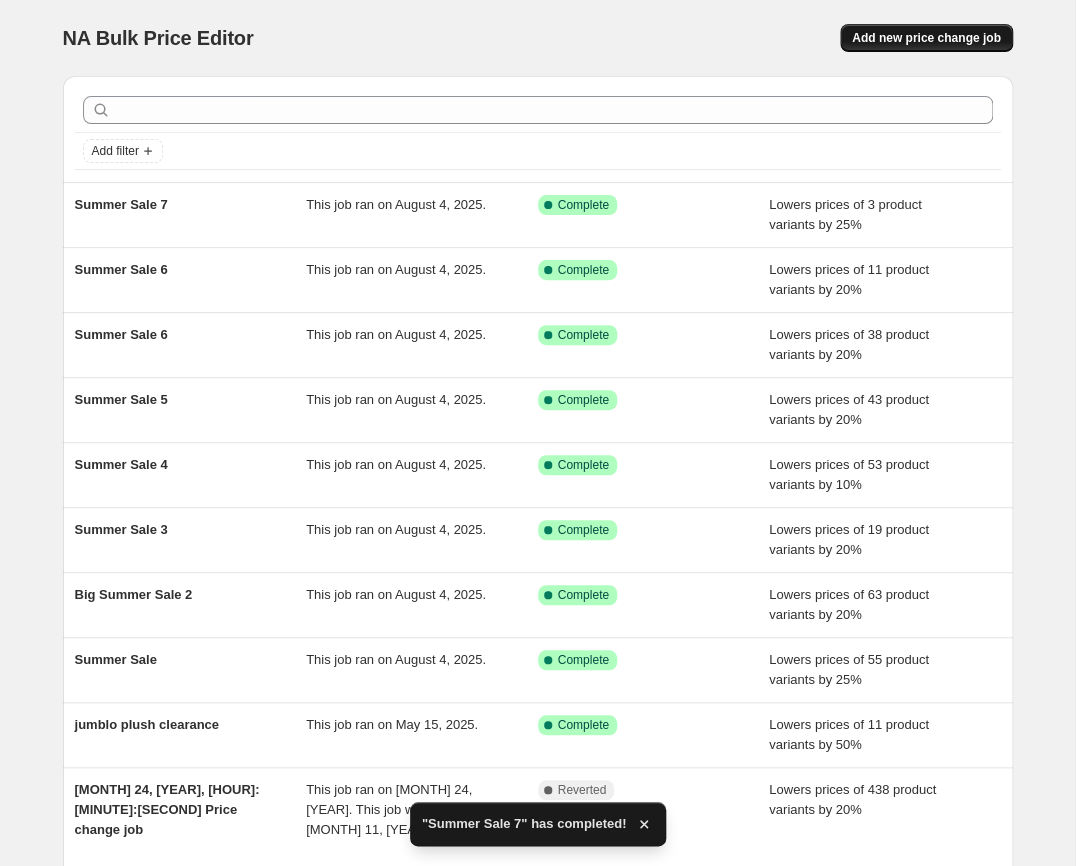 click on "Add new price change job" at bounding box center [926, 38] 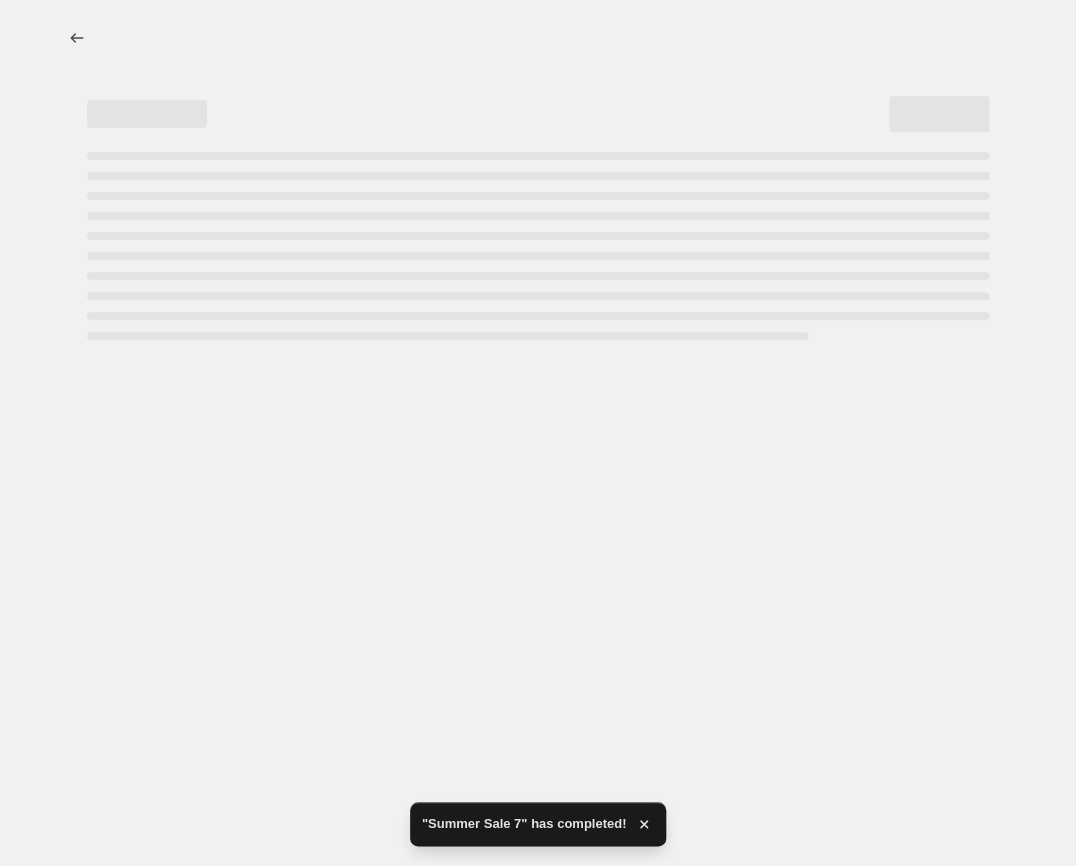 select on "percentage" 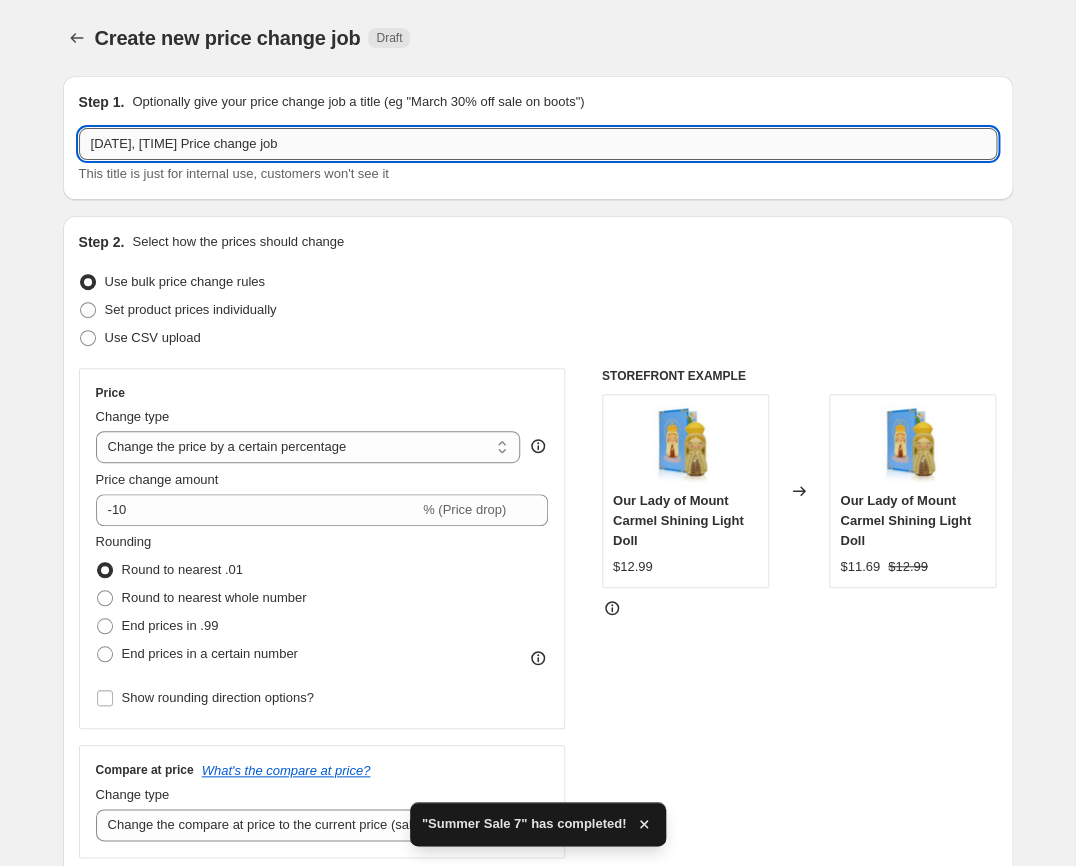 click on "[DATE], [TIME] Price change job" at bounding box center [538, 144] 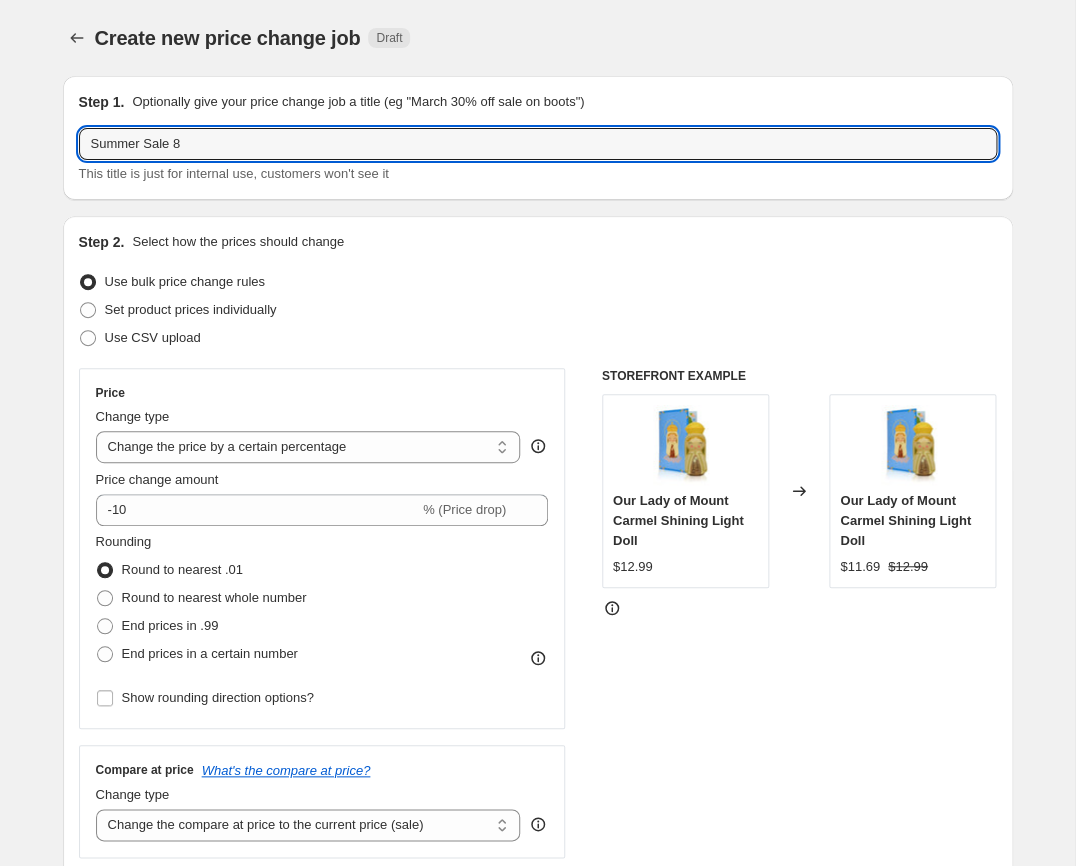type on "Summer Sale 8" 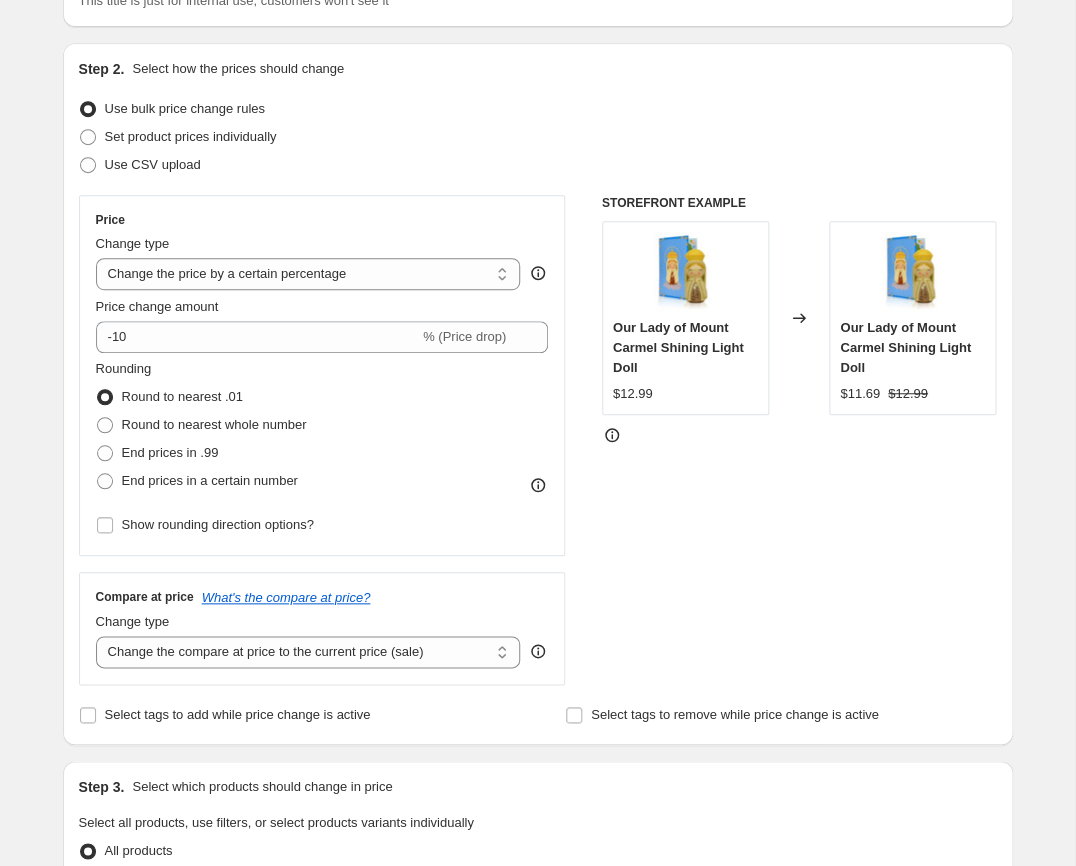scroll, scrollTop: 207, scrollLeft: 0, axis: vertical 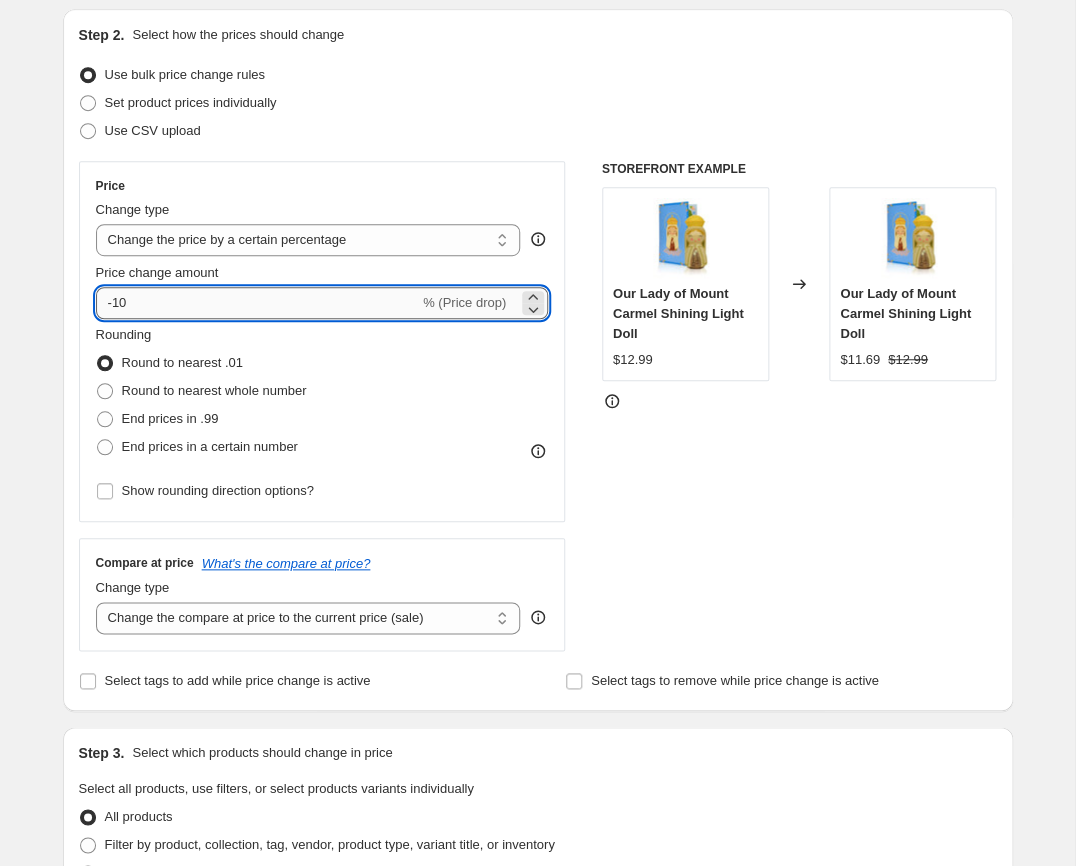 click on "-10" at bounding box center [257, 303] 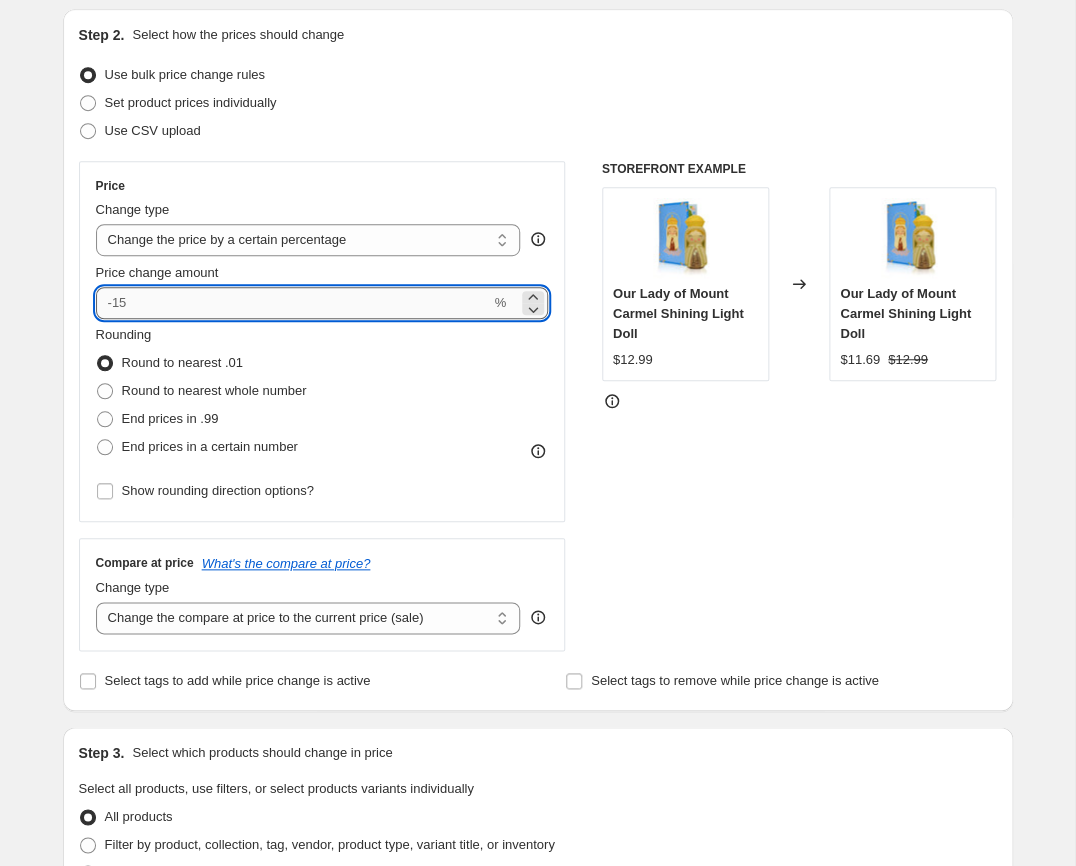 type on "-2" 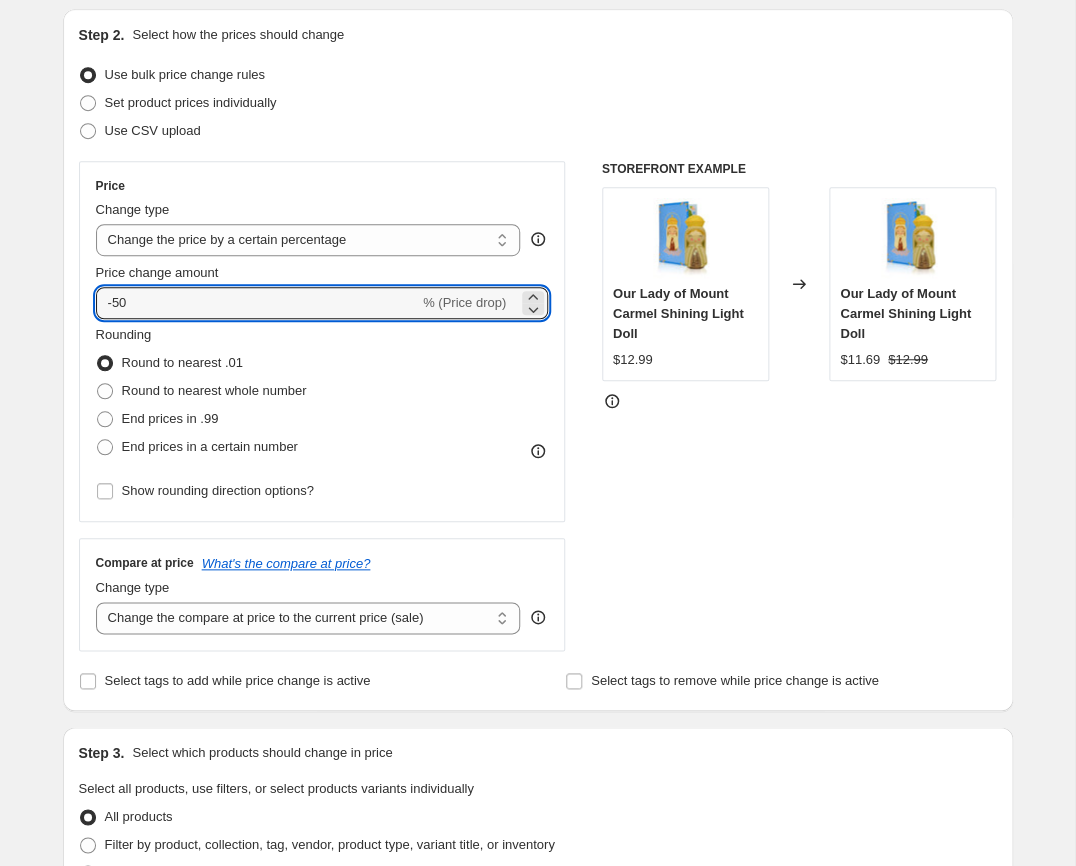 type on "-50" 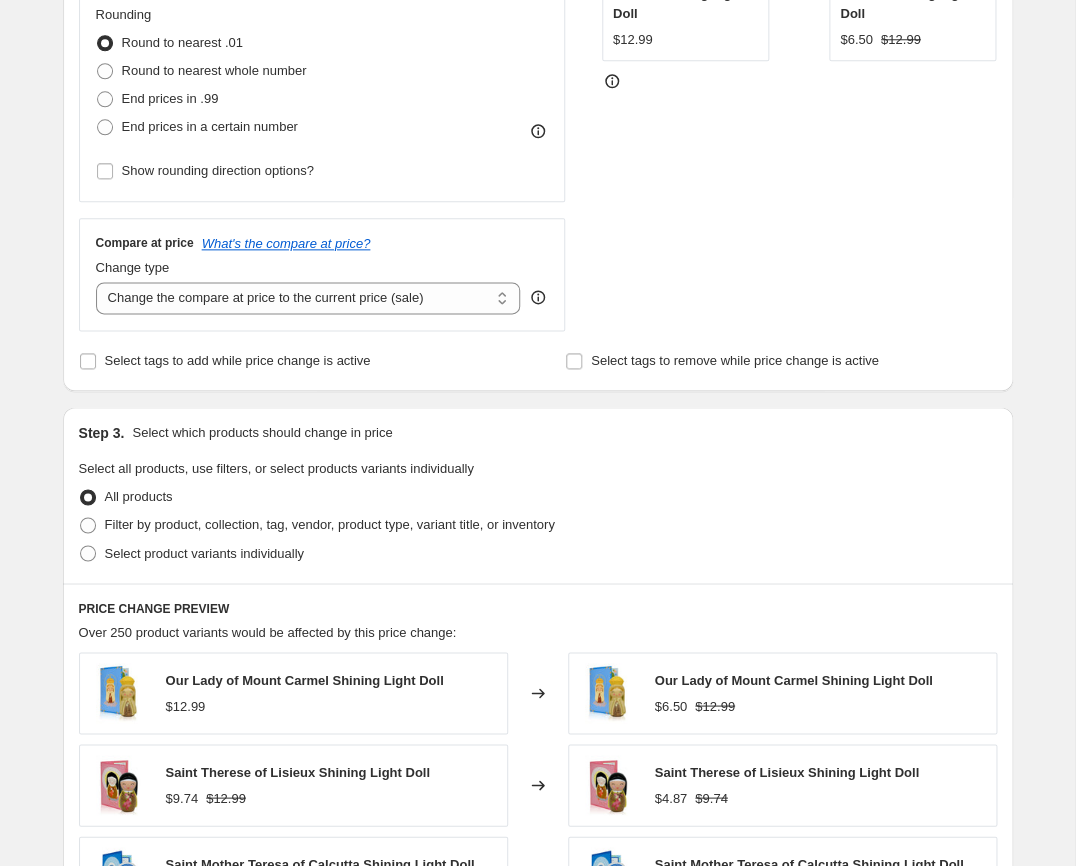 scroll, scrollTop: 530, scrollLeft: 0, axis: vertical 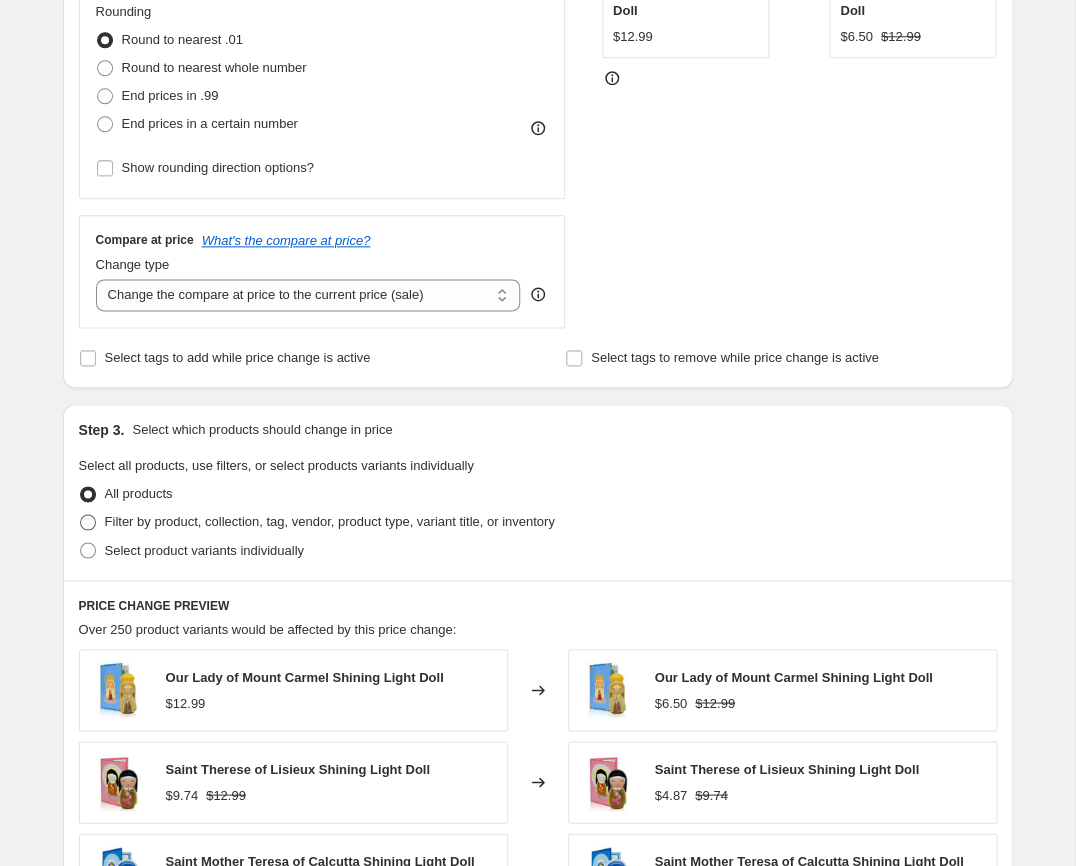 click at bounding box center (88, 522) 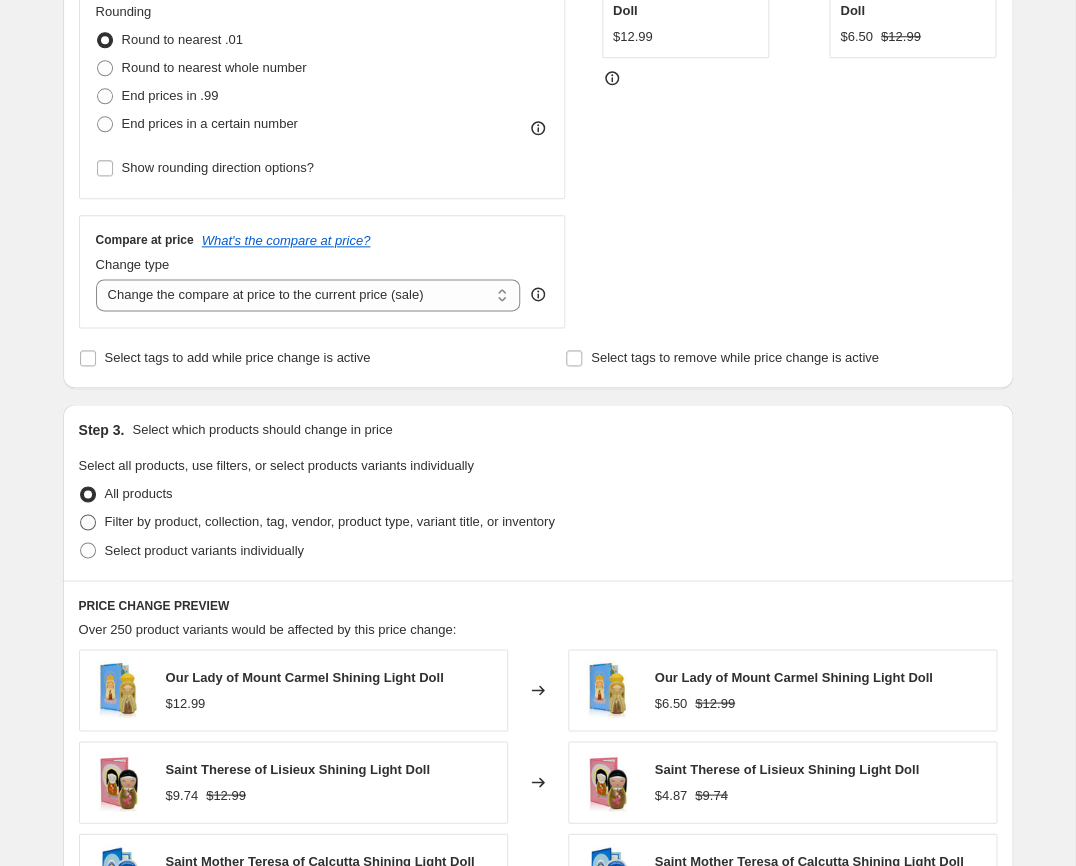 radio on "true" 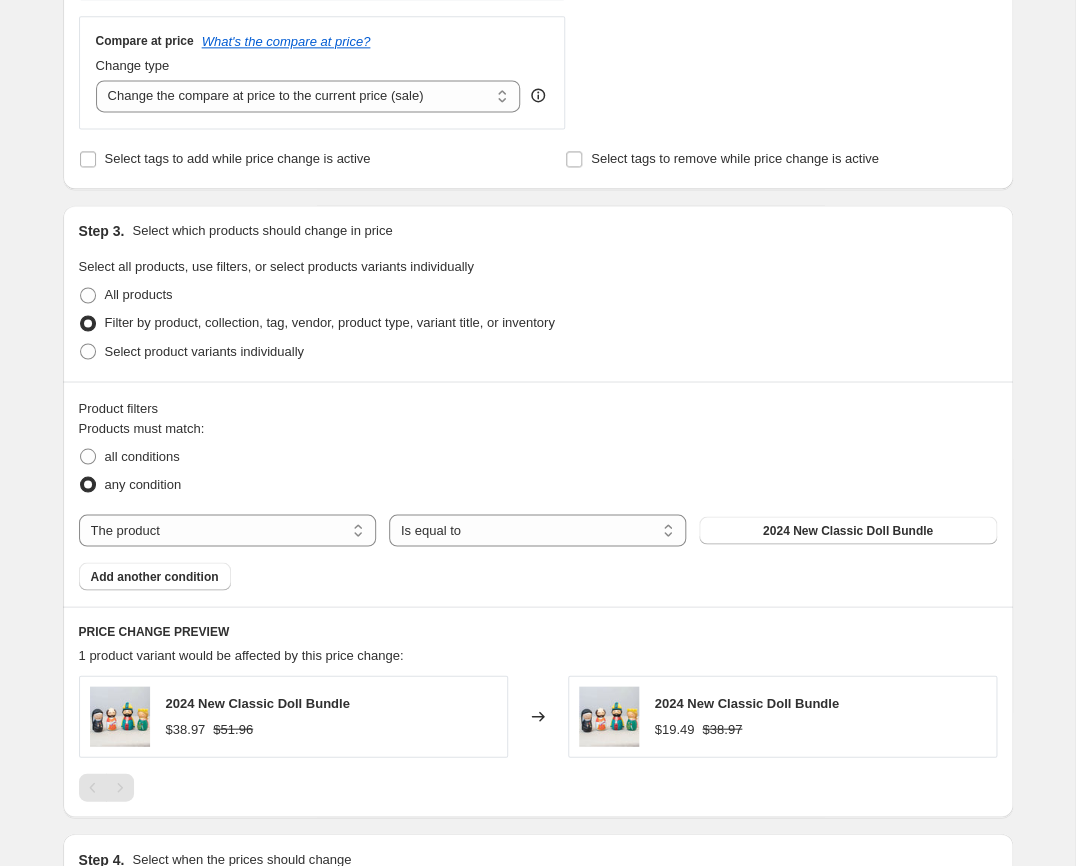 scroll, scrollTop: 751, scrollLeft: 0, axis: vertical 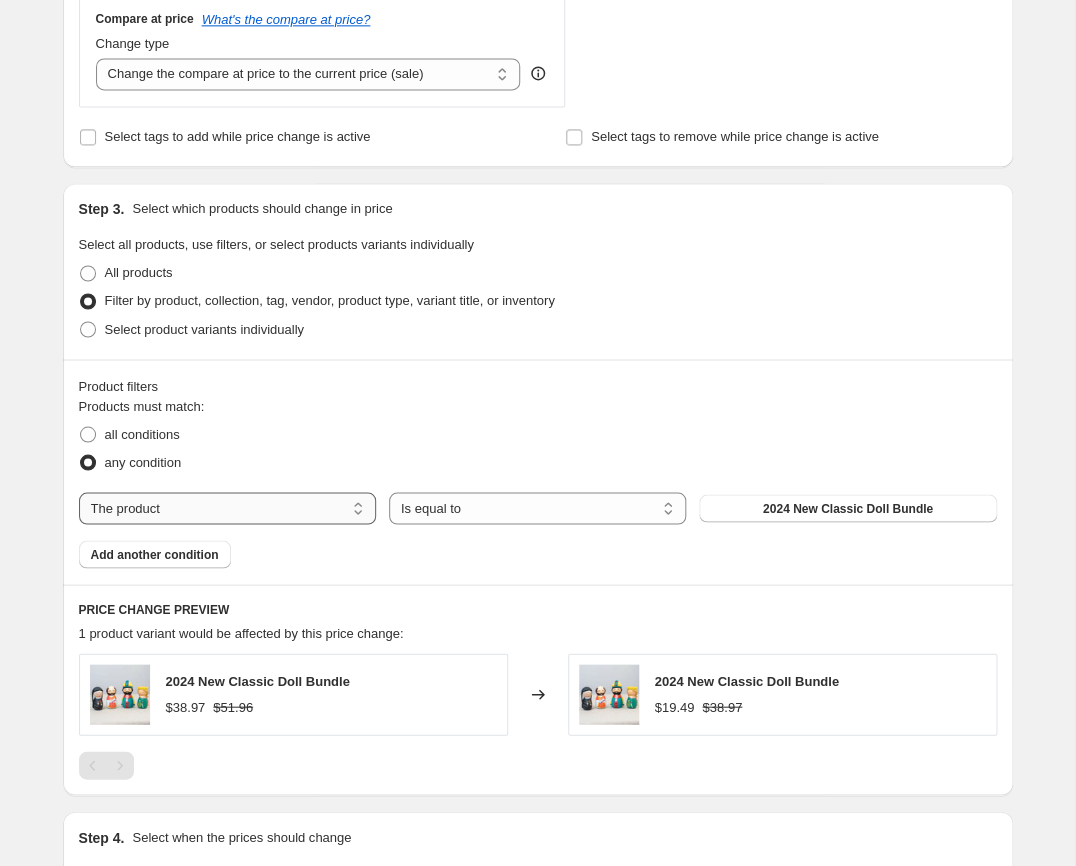 select on "collection" 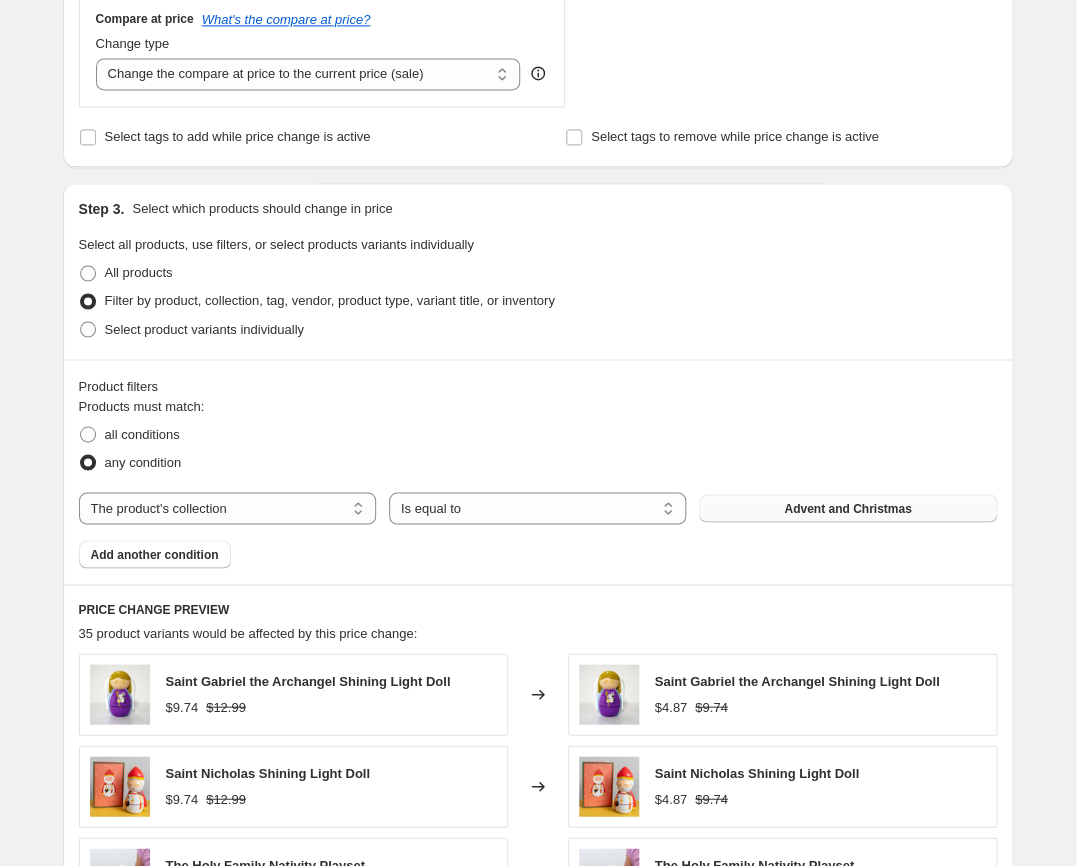 click on "Advent and Christmas" at bounding box center (847, 508) 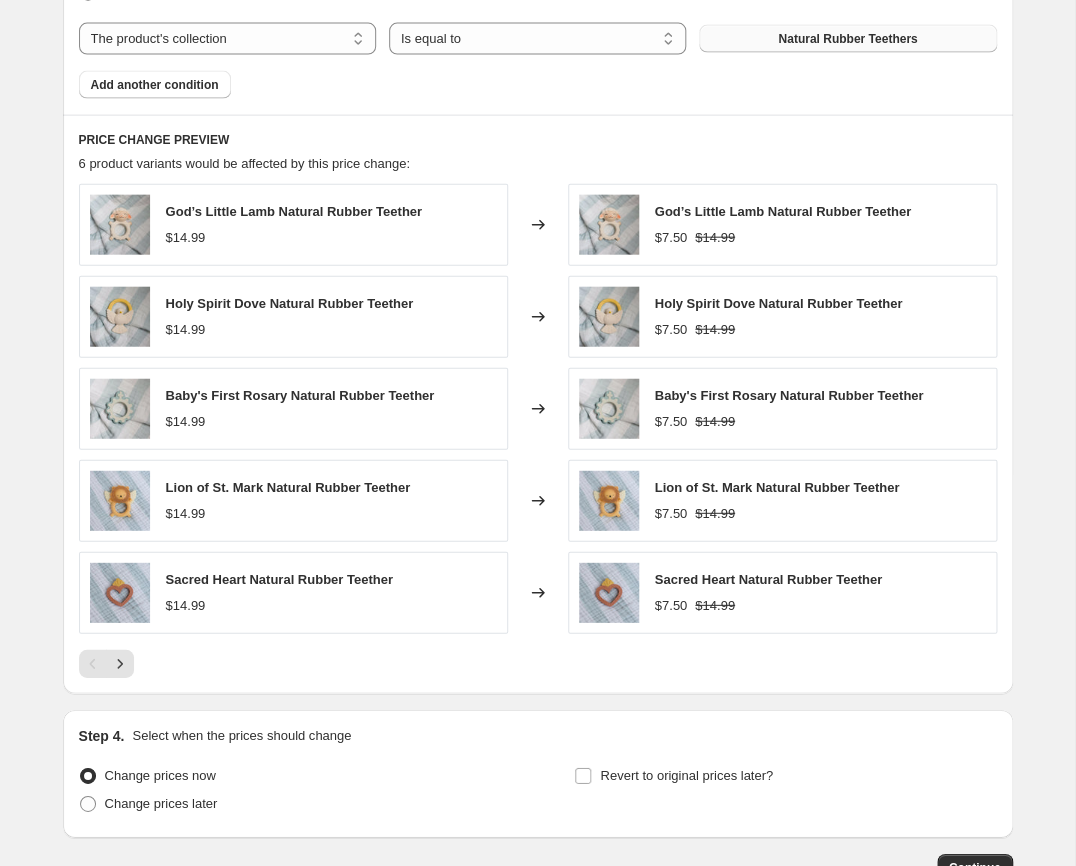 scroll, scrollTop: 1358, scrollLeft: 0, axis: vertical 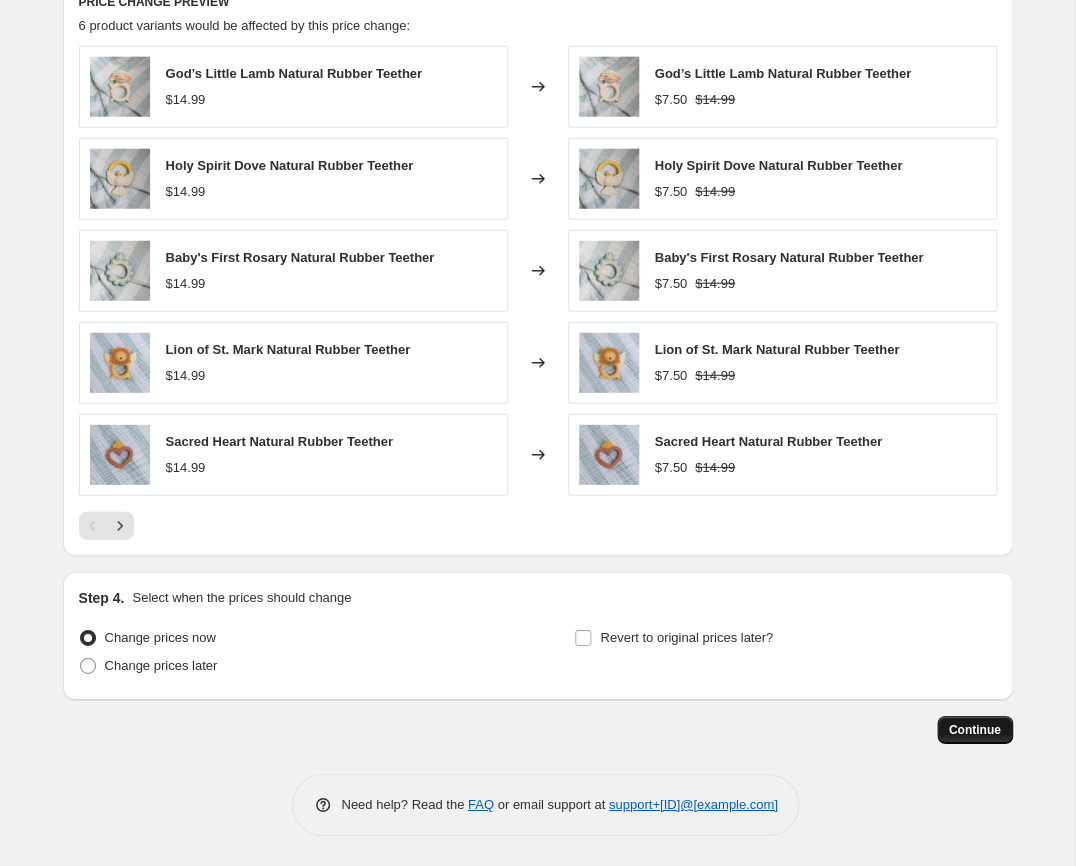 click on "Continue" at bounding box center (975, 730) 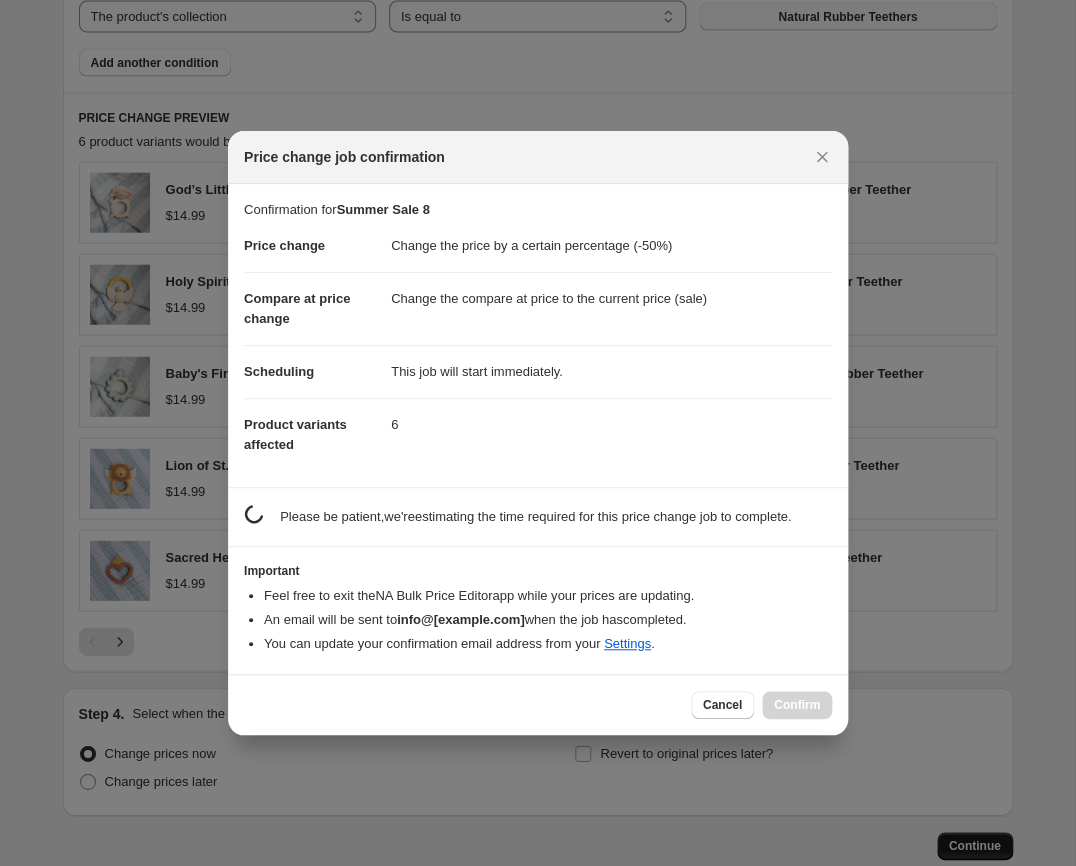 scroll, scrollTop: 0, scrollLeft: 0, axis: both 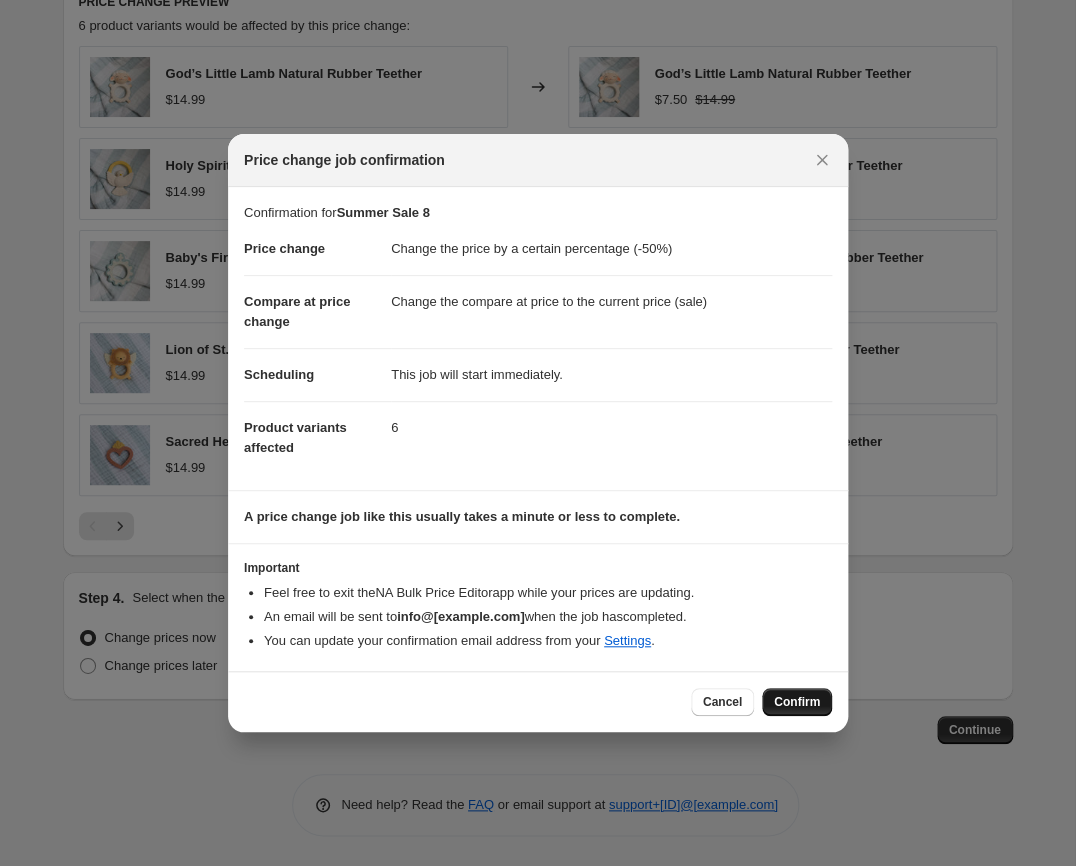 click on "Confirm" at bounding box center [797, 702] 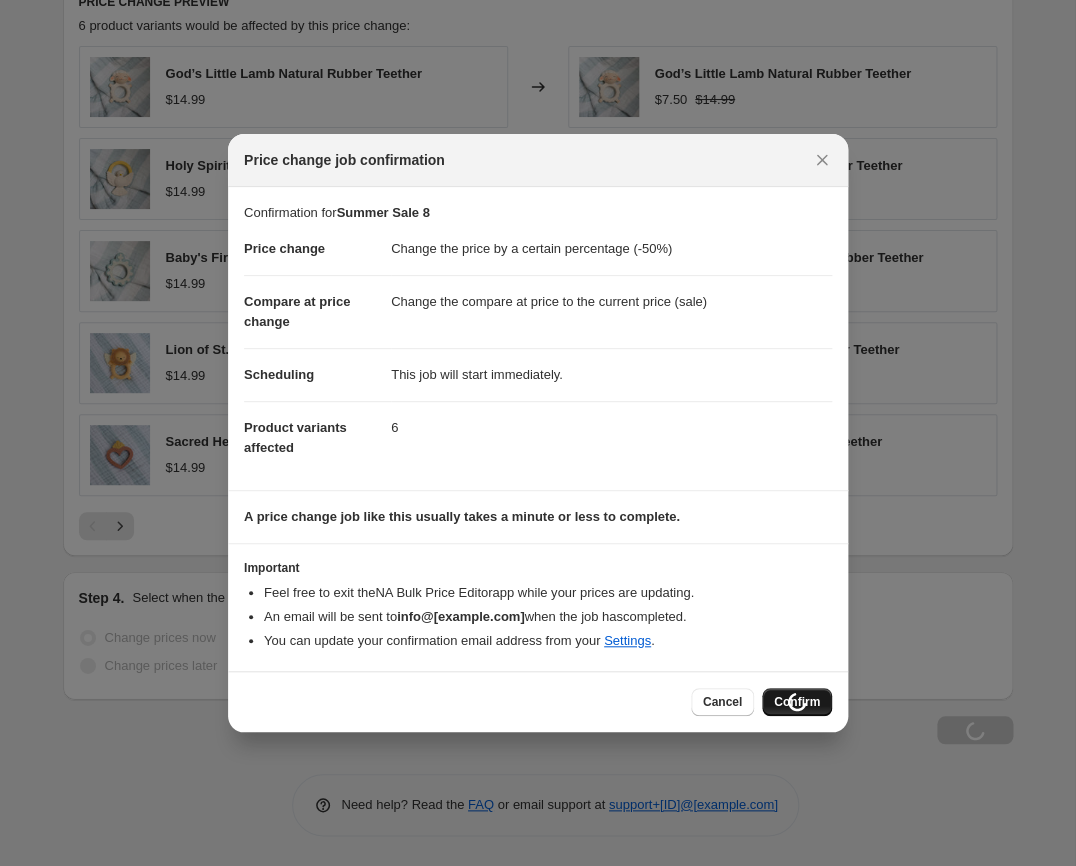 scroll, scrollTop: 1426, scrollLeft: 0, axis: vertical 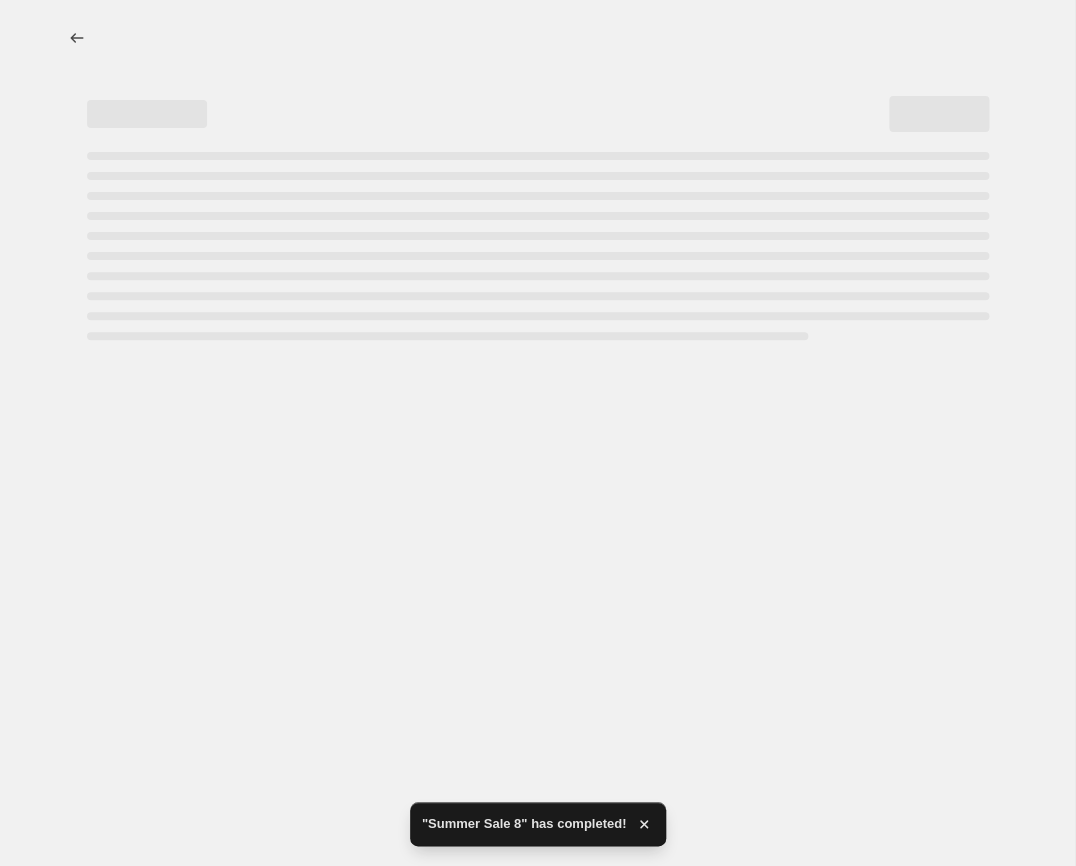 select on "percentage" 